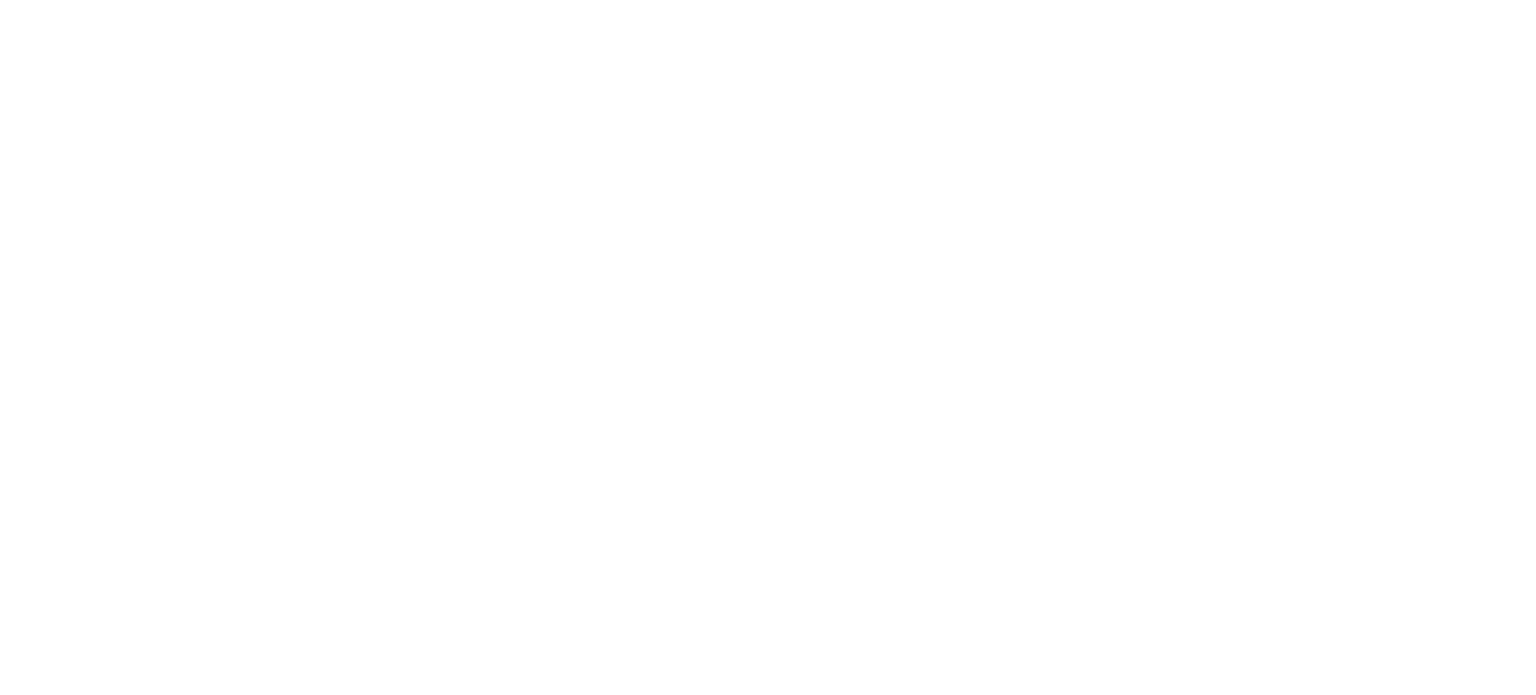 scroll, scrollTop: 0, scrollLeft: 0, axis: both 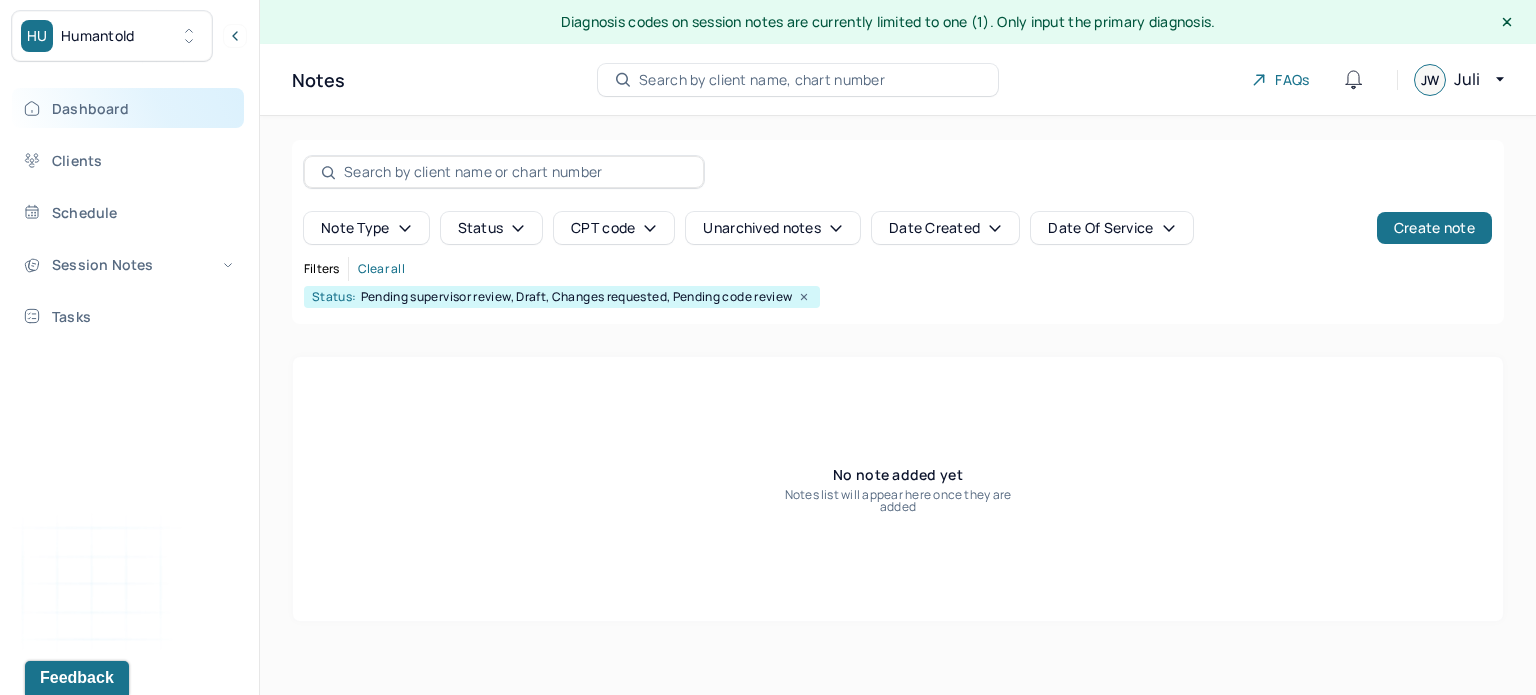 click on "Dashboard" at bounding box center [128, 108] 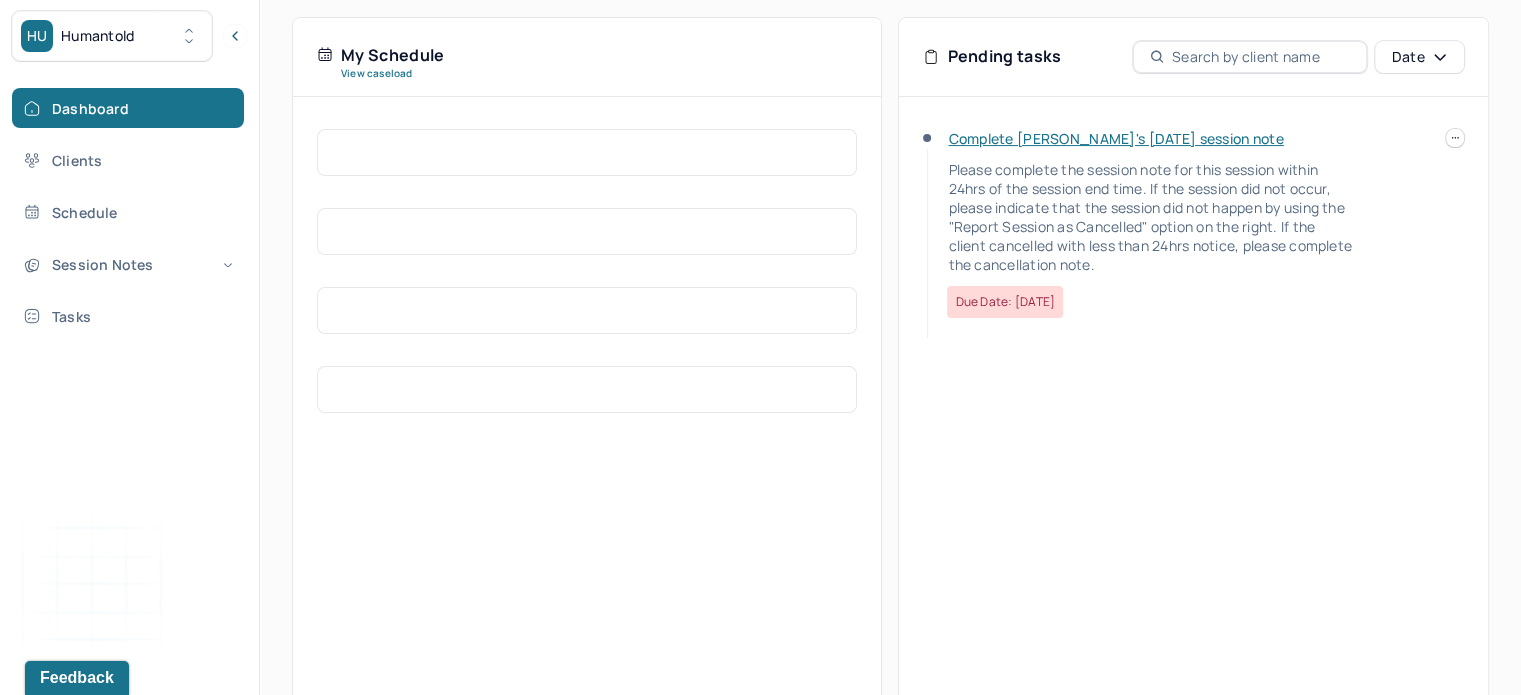scroll, scrollTop: 0, scrollLeft: 0, axis: both 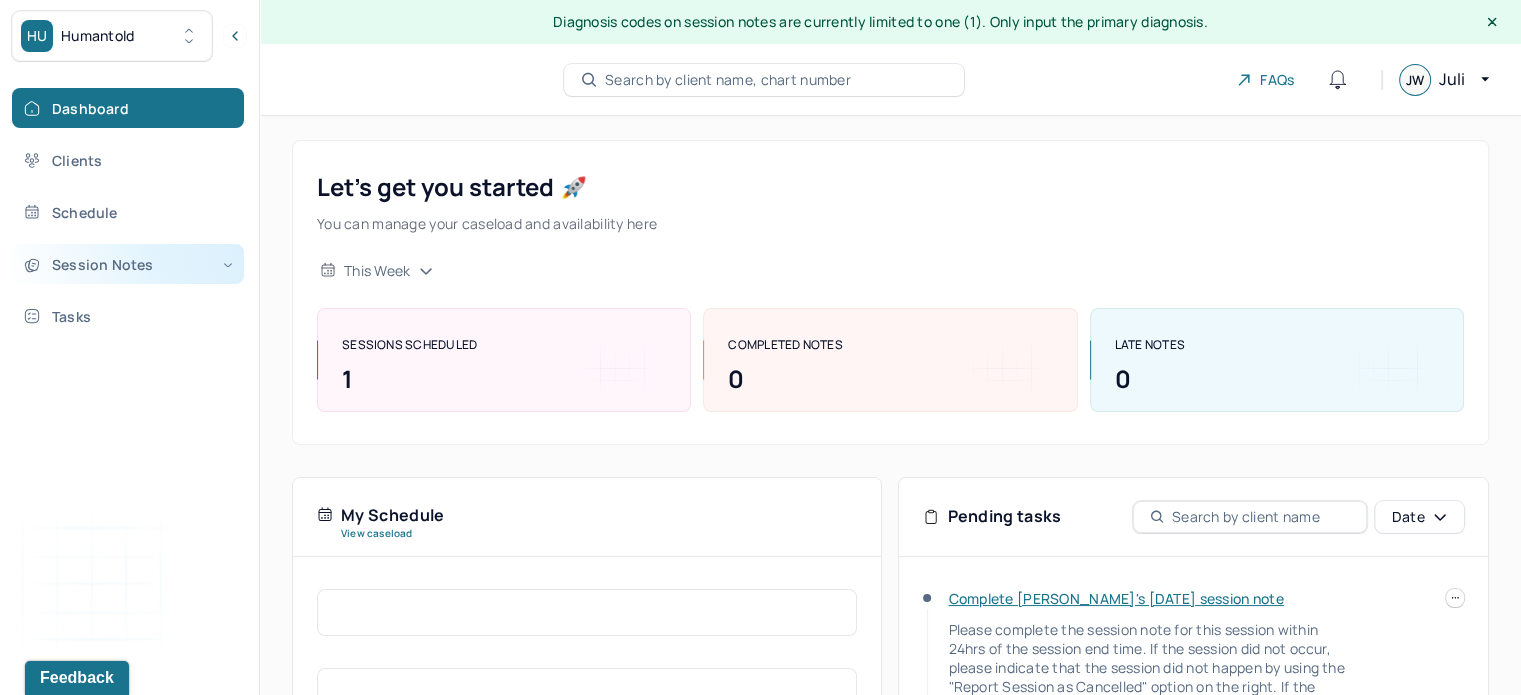click on "Session Notes" at bounding box center (128, 264) 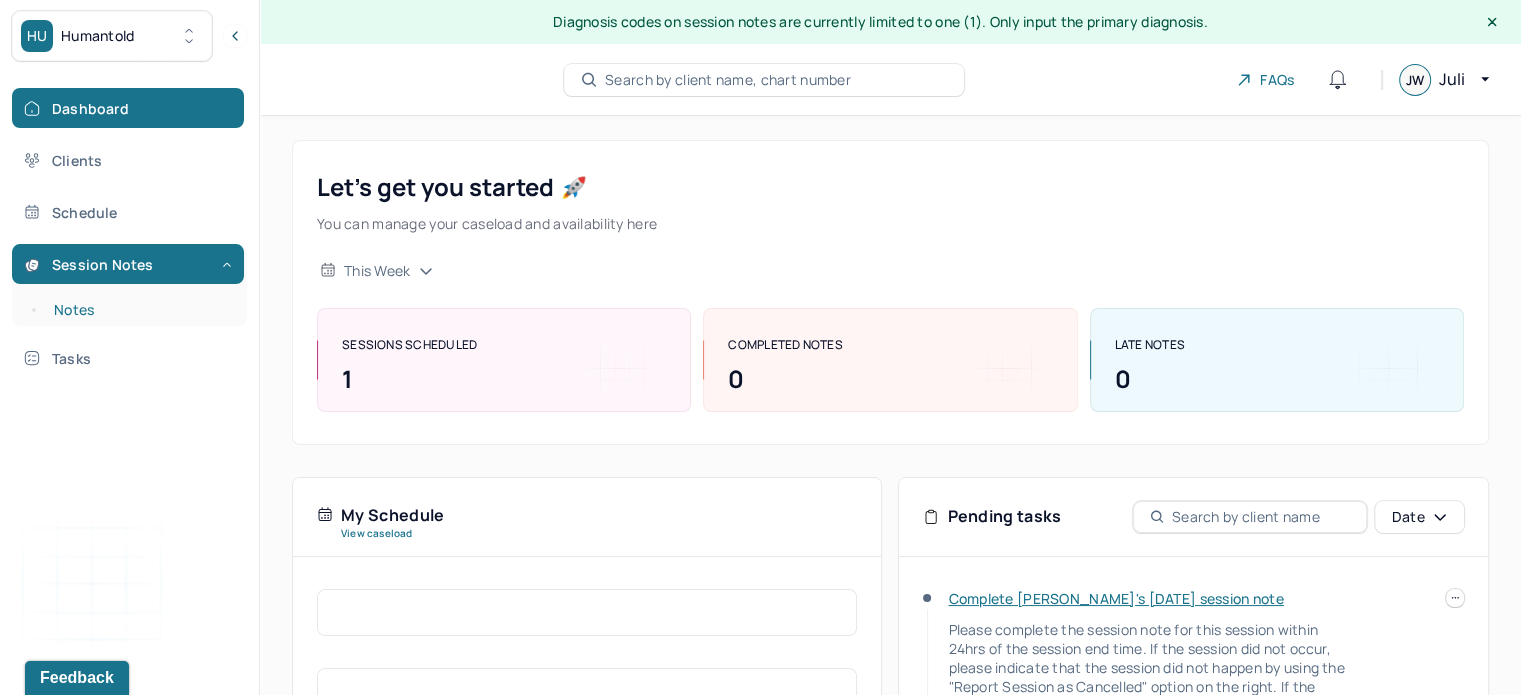 click on "Notes" at bounding box center [139, 310] 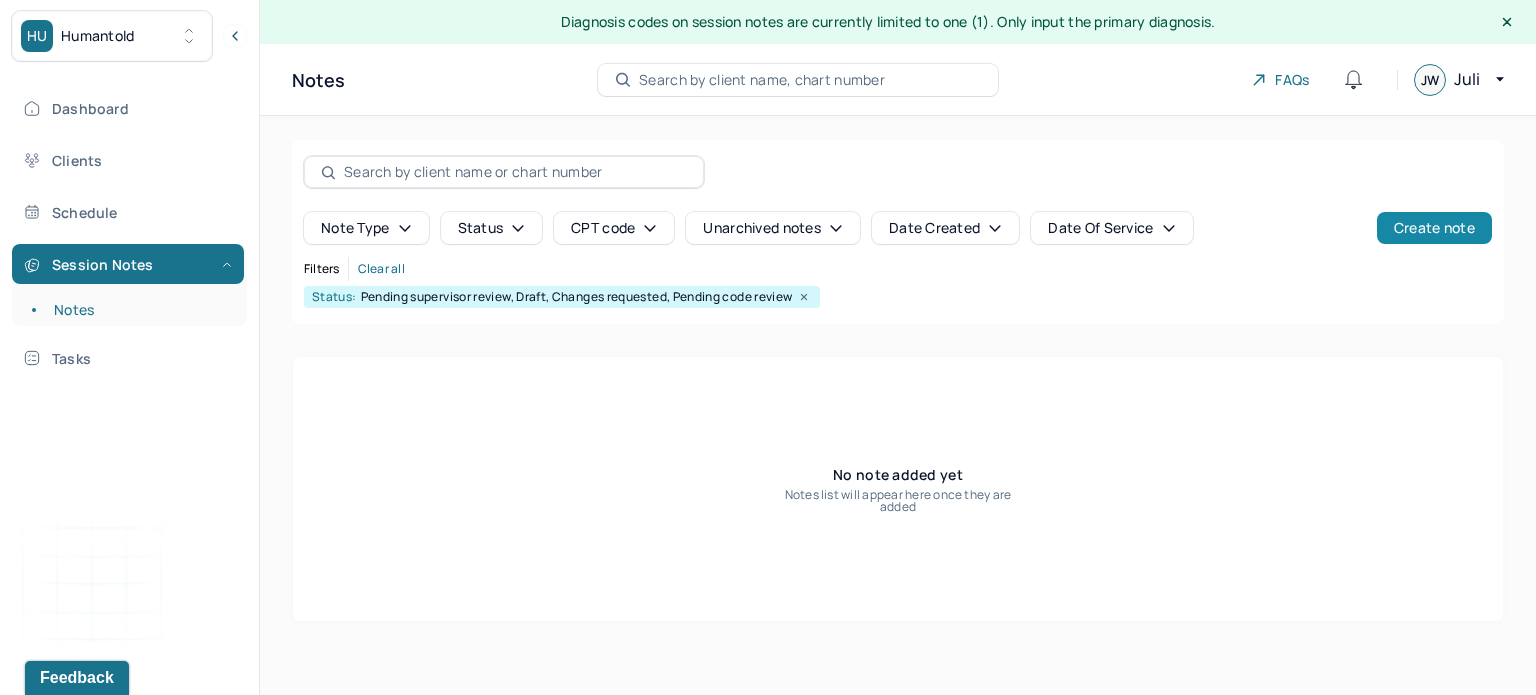 click on "Create note" at bounding box center [1434, 228] 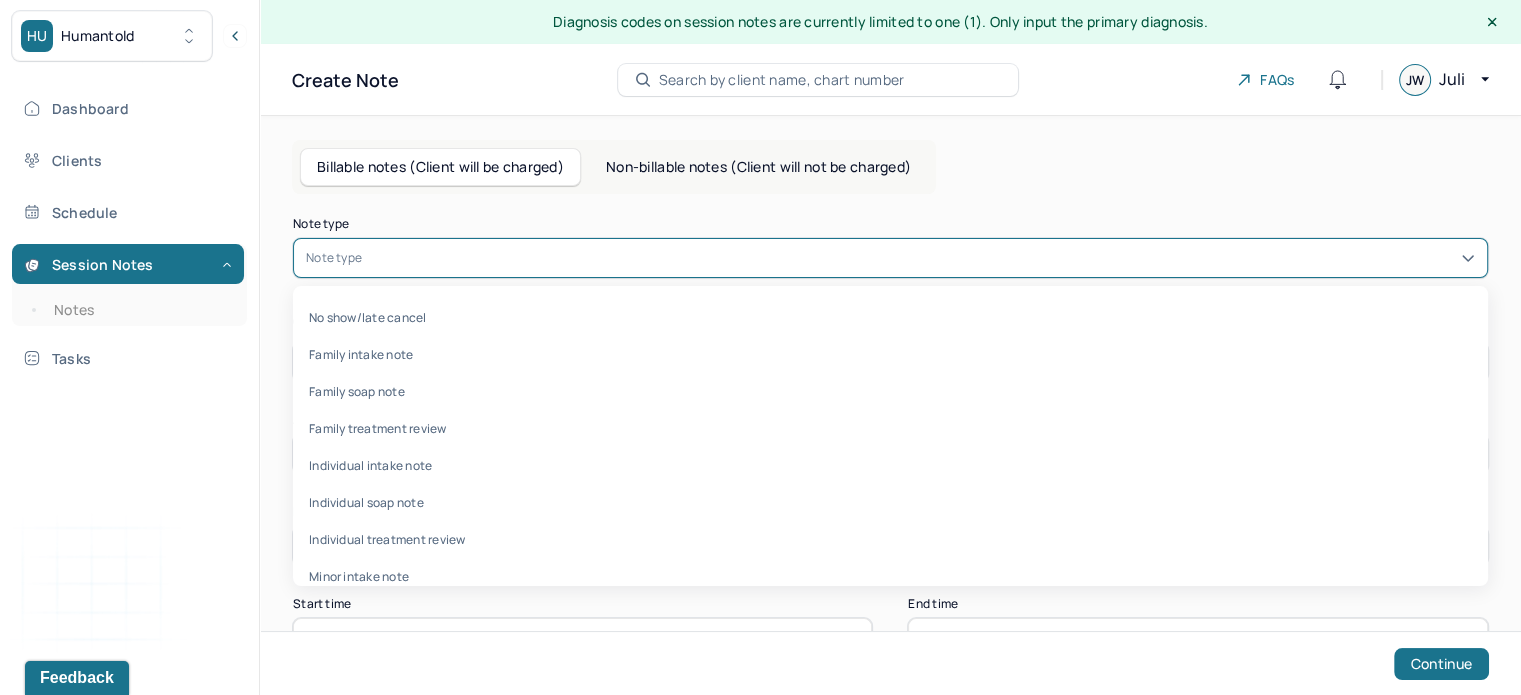 click at bounding box center [920, 258] 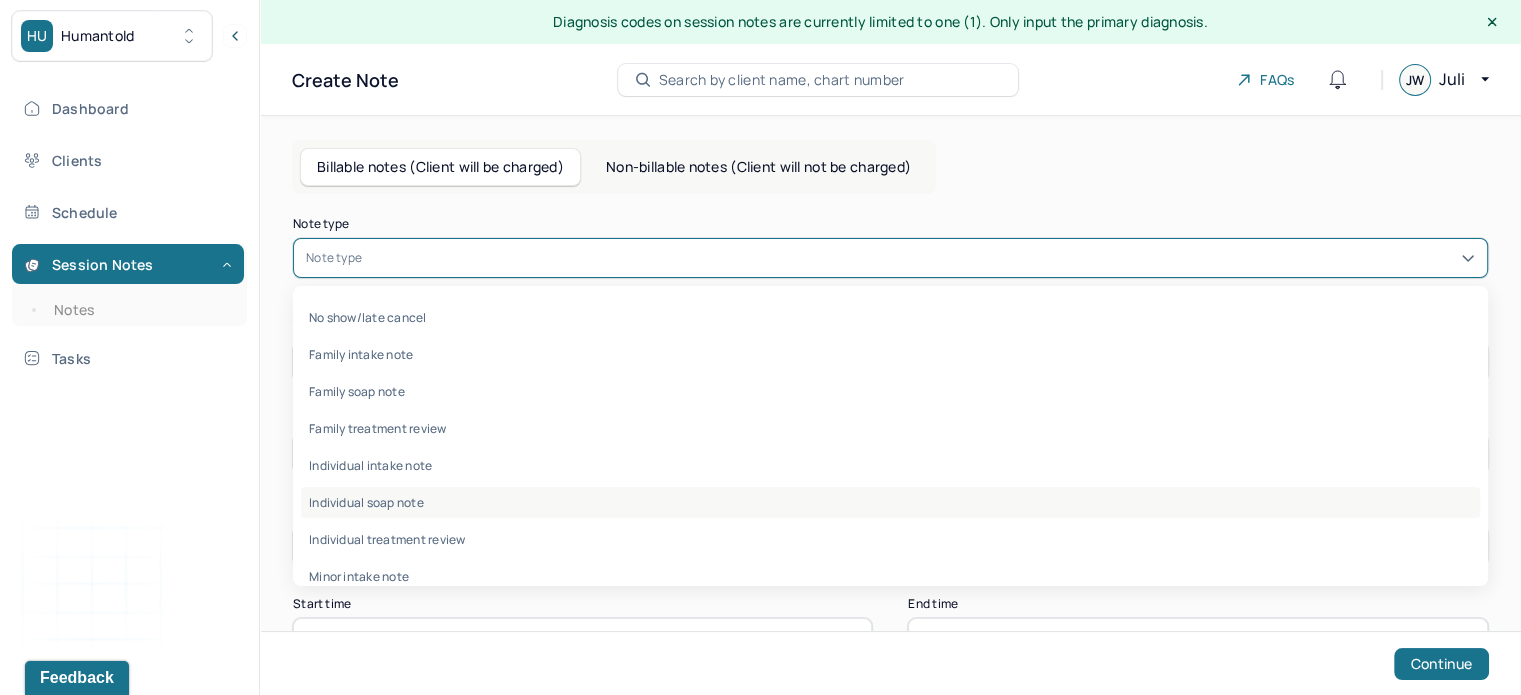 click on "Individual soap note" at bounding box center [890, 502] 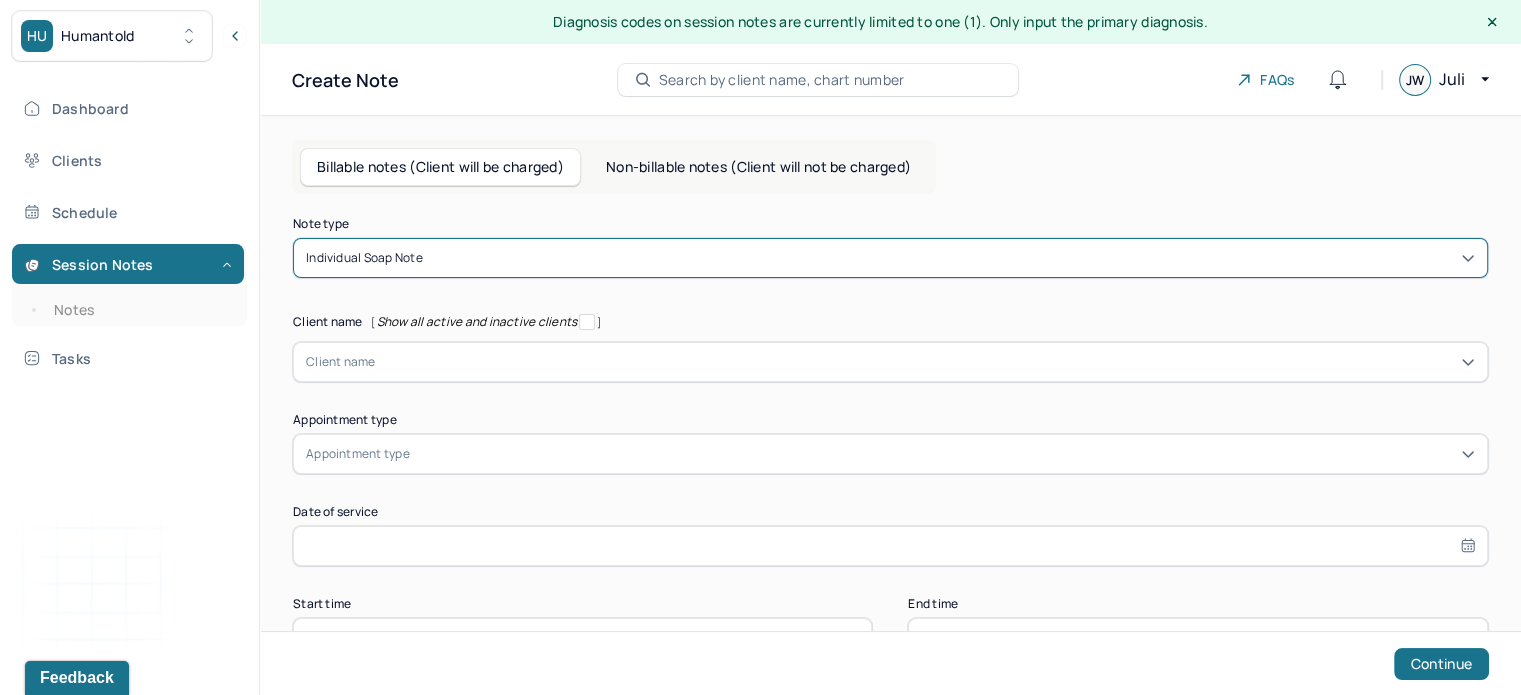 scroll, scrollTop: 68, scrollLeft: 0, axis: vertical 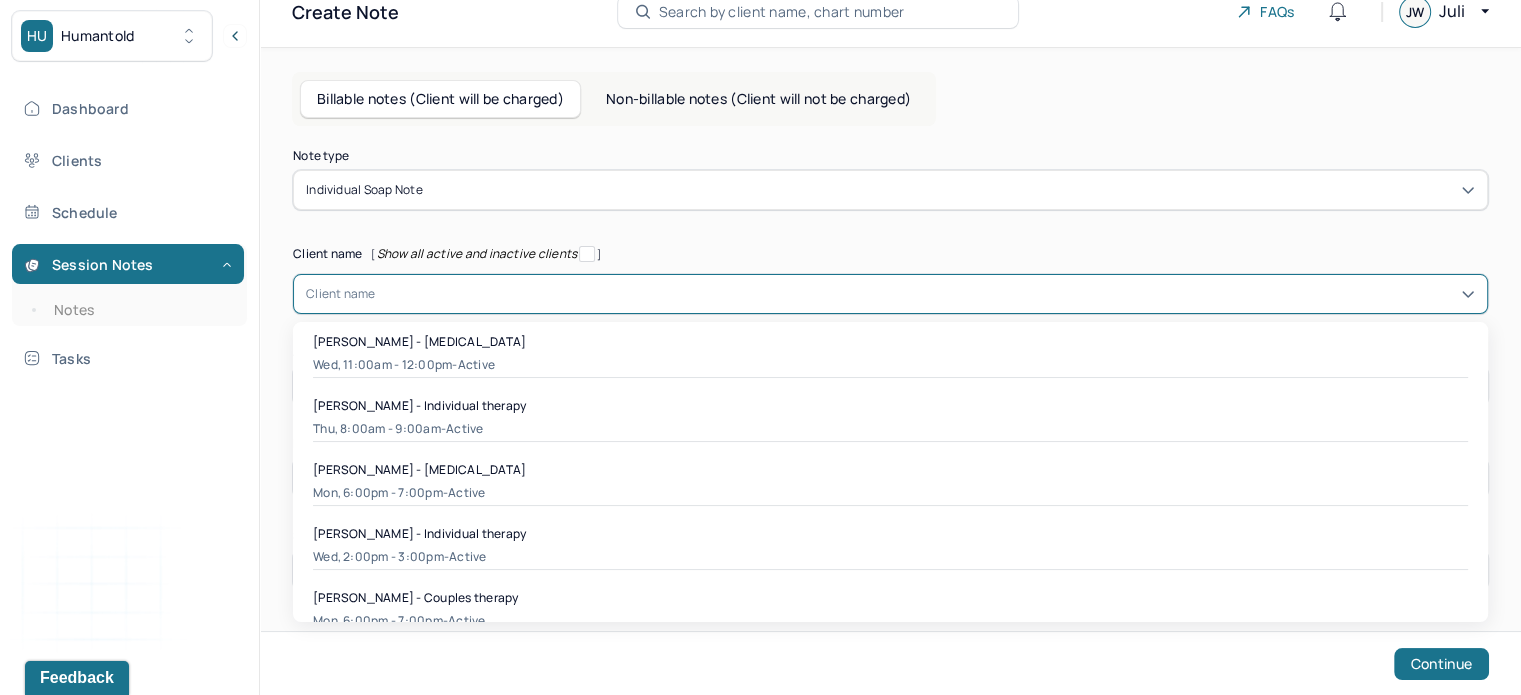 click on "Client name" at bounding box center [341, 294] 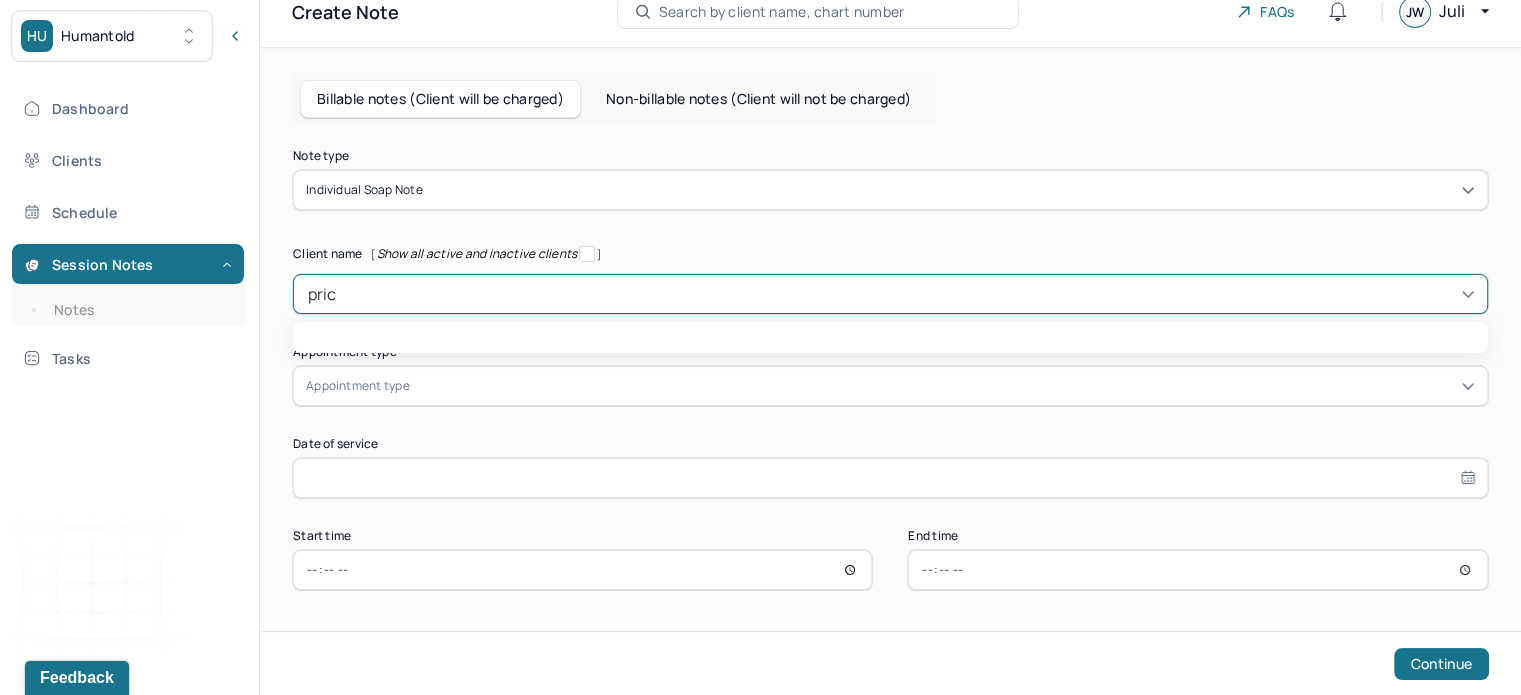 type on "price" 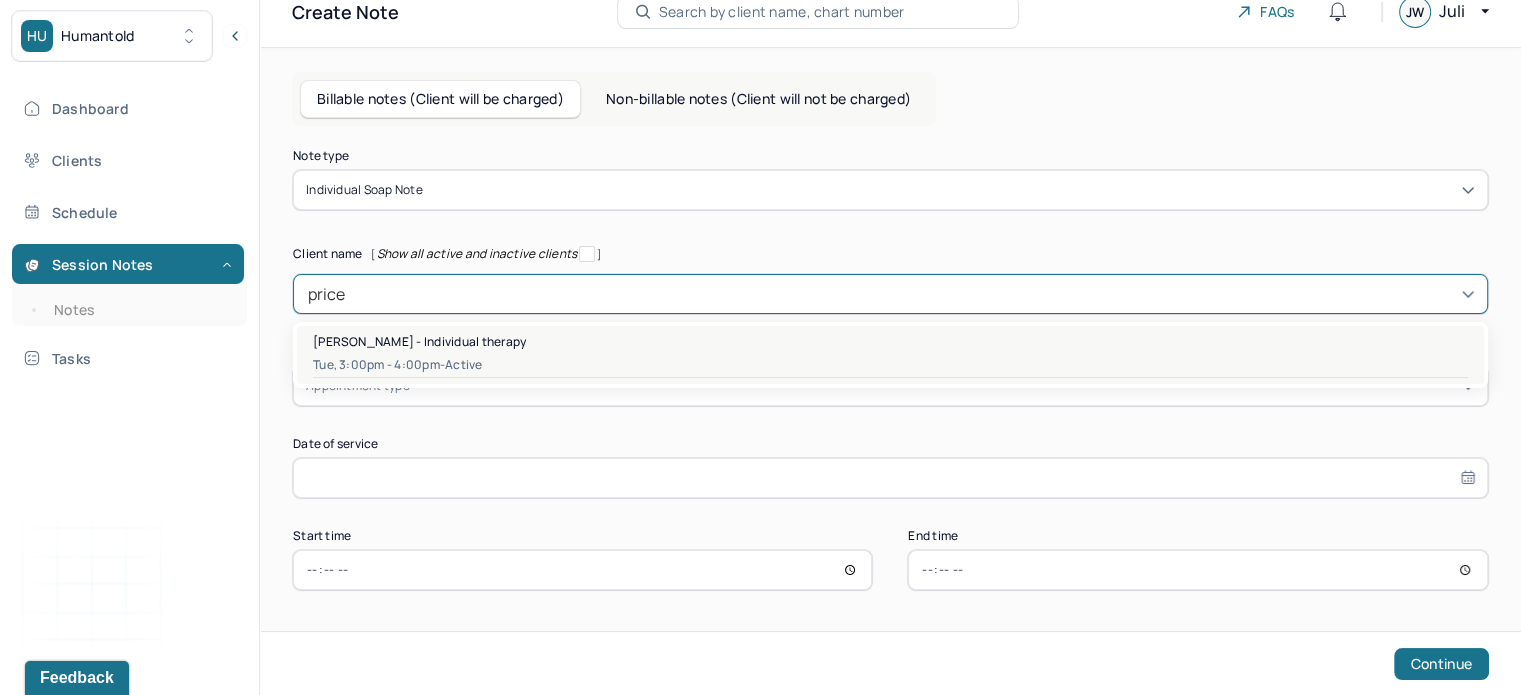 click on "Tue, 3:00pm - 4:00pm  -  active" at bounding box center [890, 365] 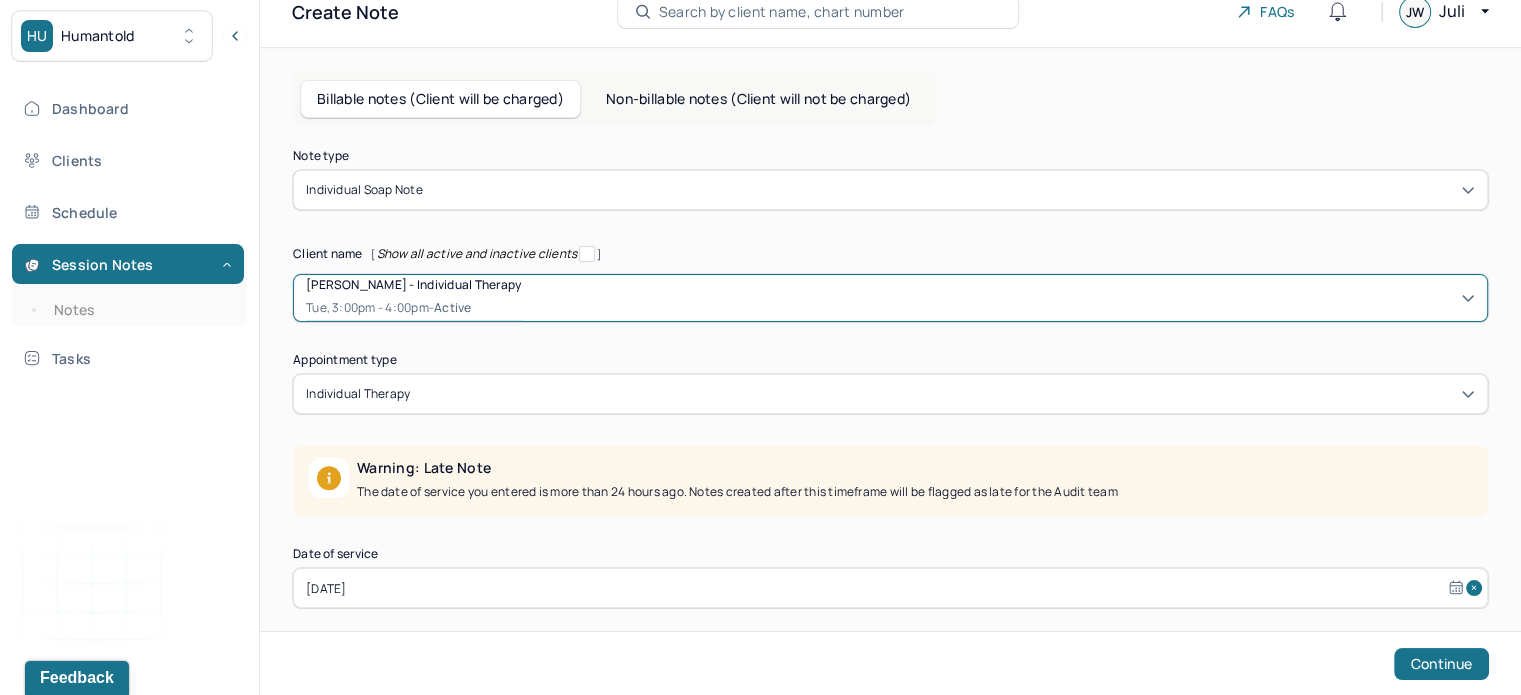 scroll, scrollTop: 177, scrollLeft: 0, axis: vertical 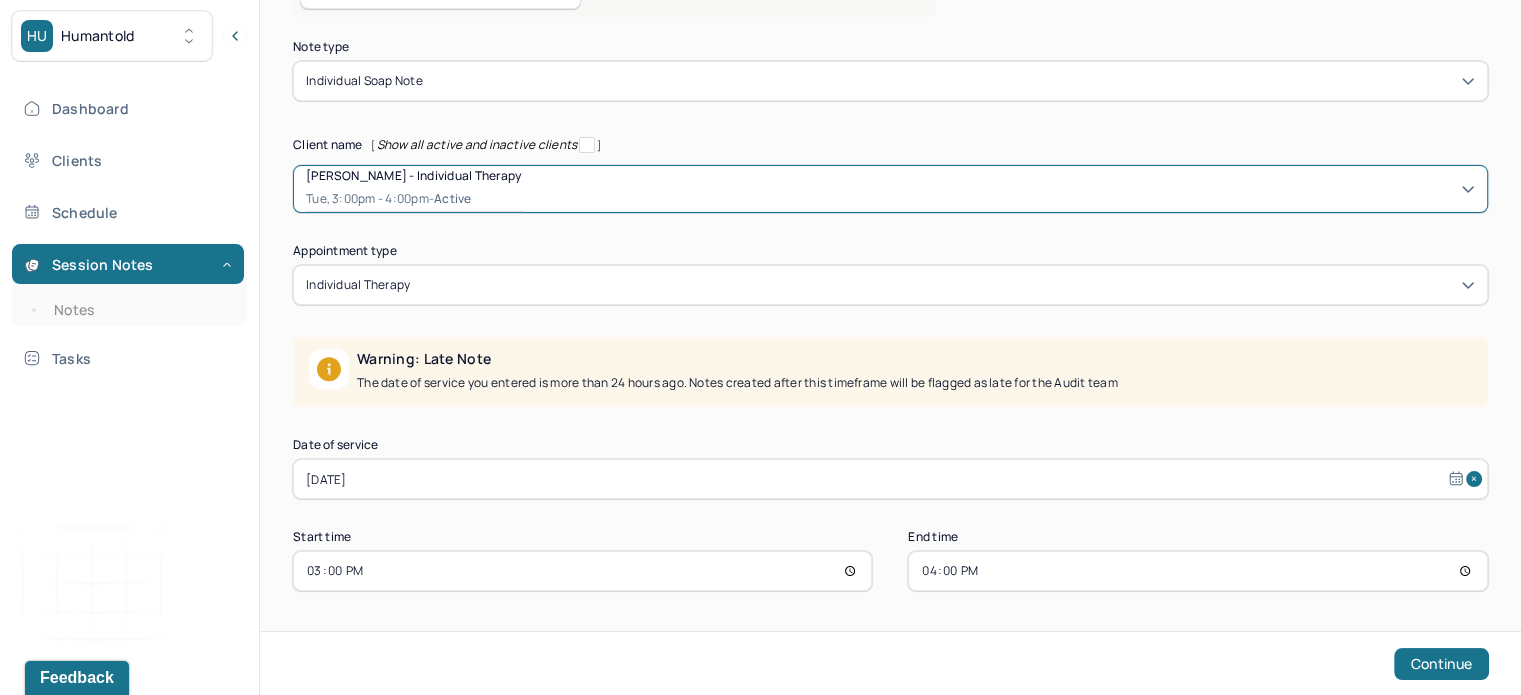 click on "[DATE]" at bounding box center [890, 479] 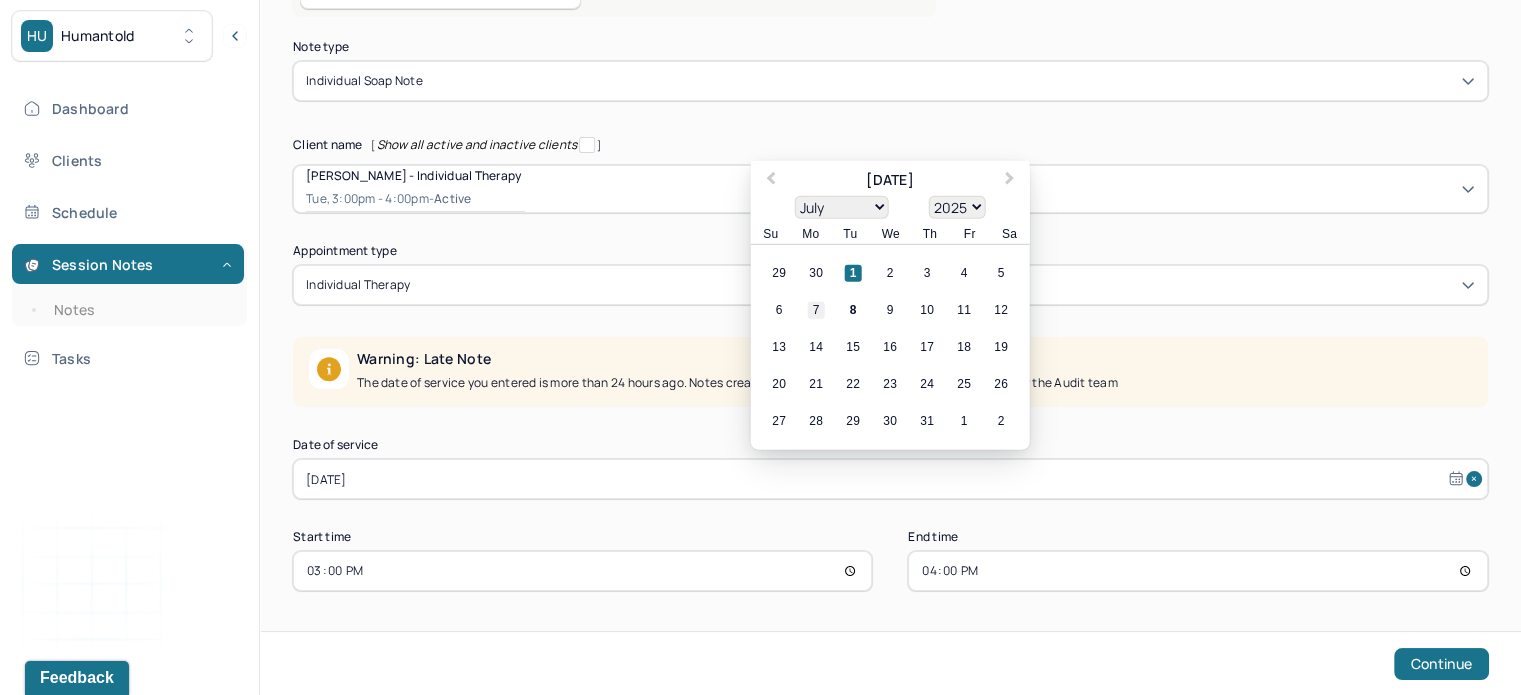 click on "7" at bounding box center (816, 310) 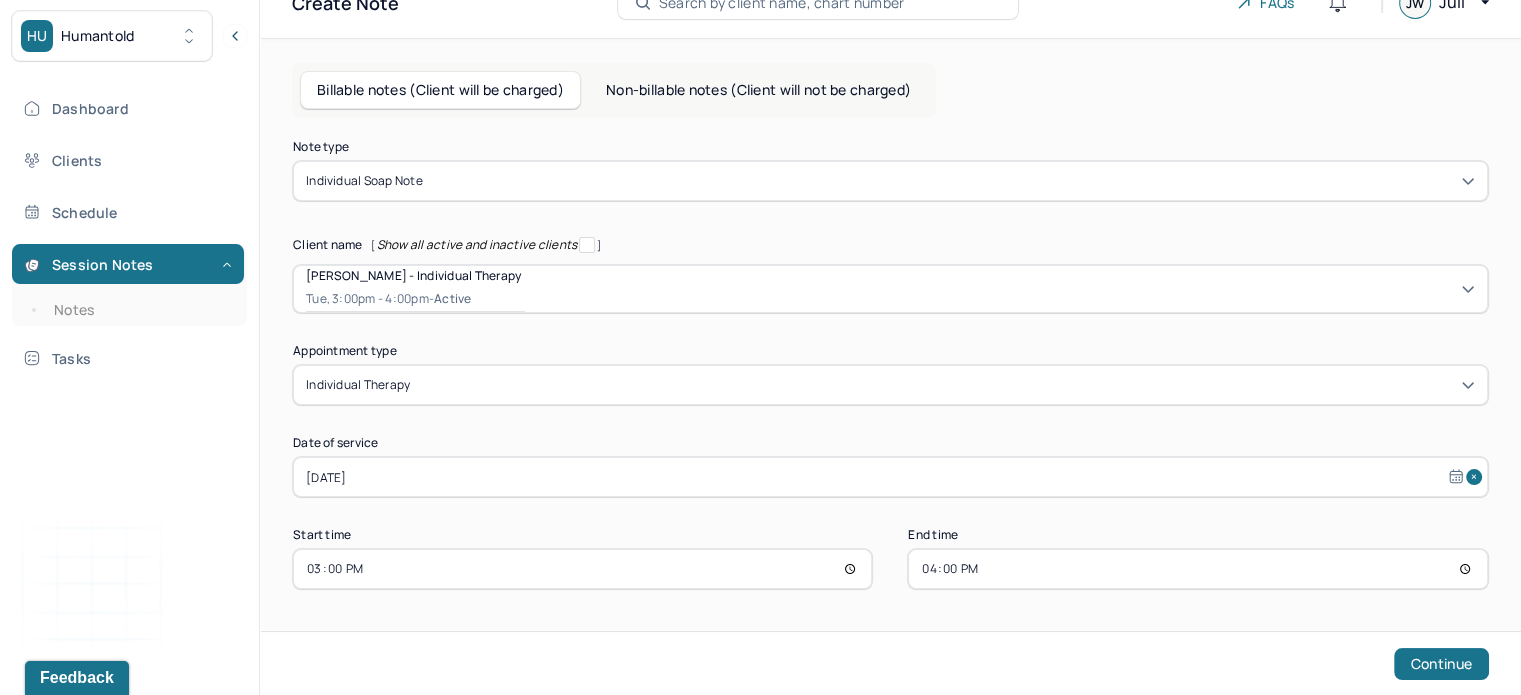 scroll, scrollTop: 76, scrollLeft: 0, axis: vertical 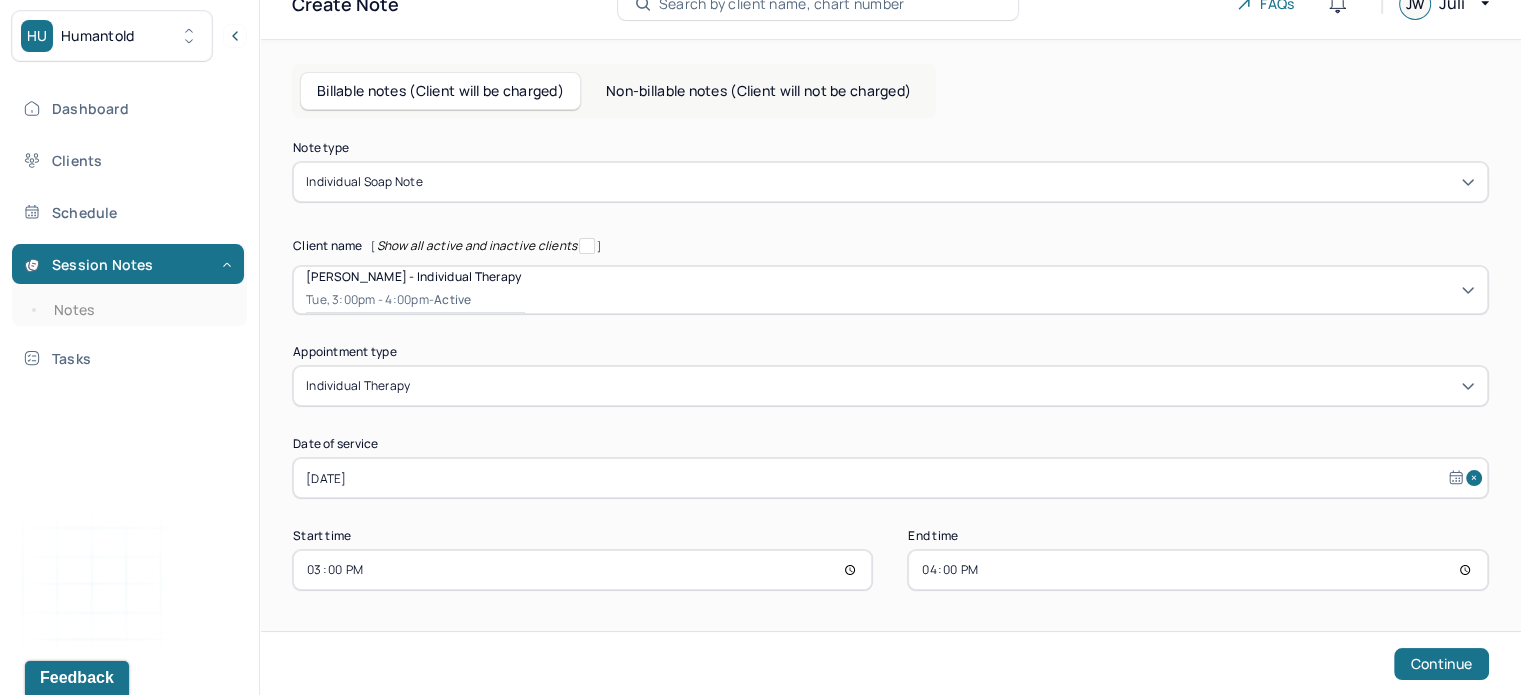 click on "15:00" at bounding box center (582, 570) 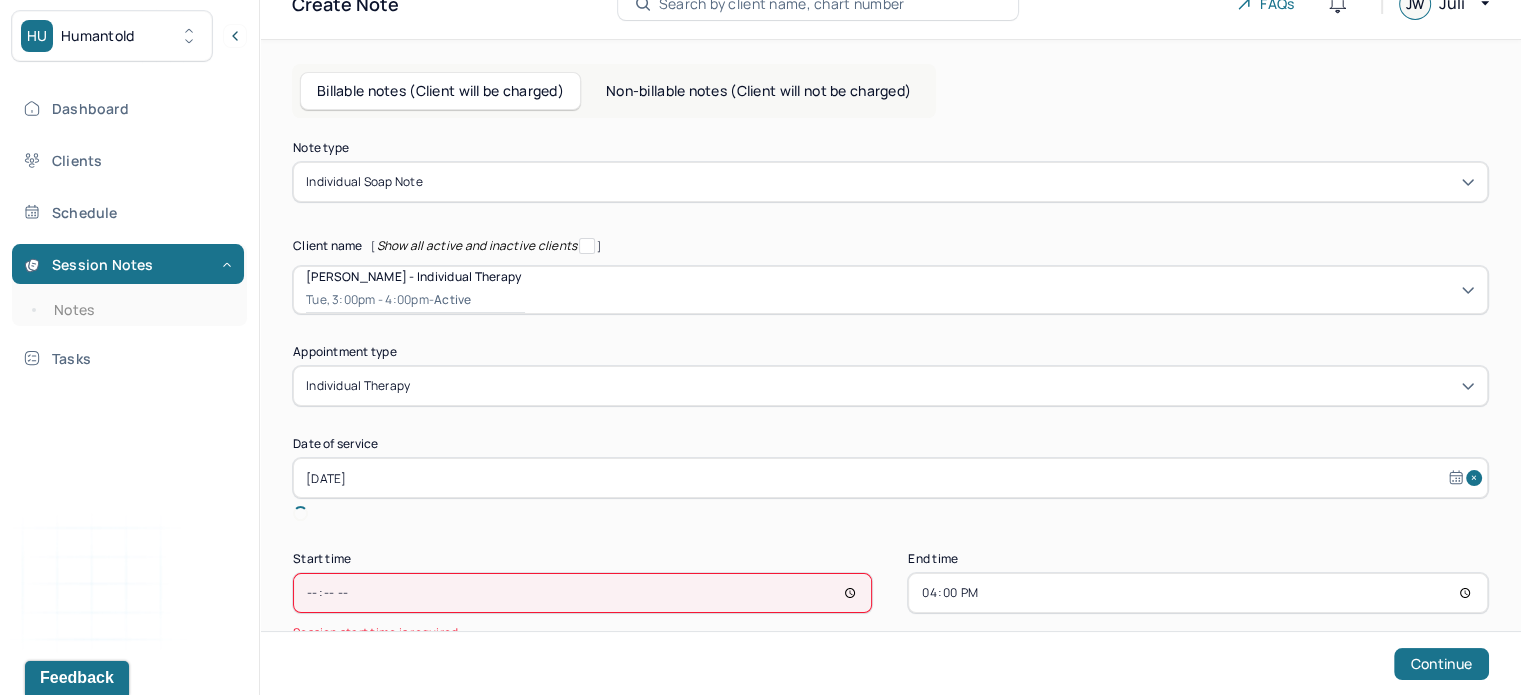 type on "17:00" 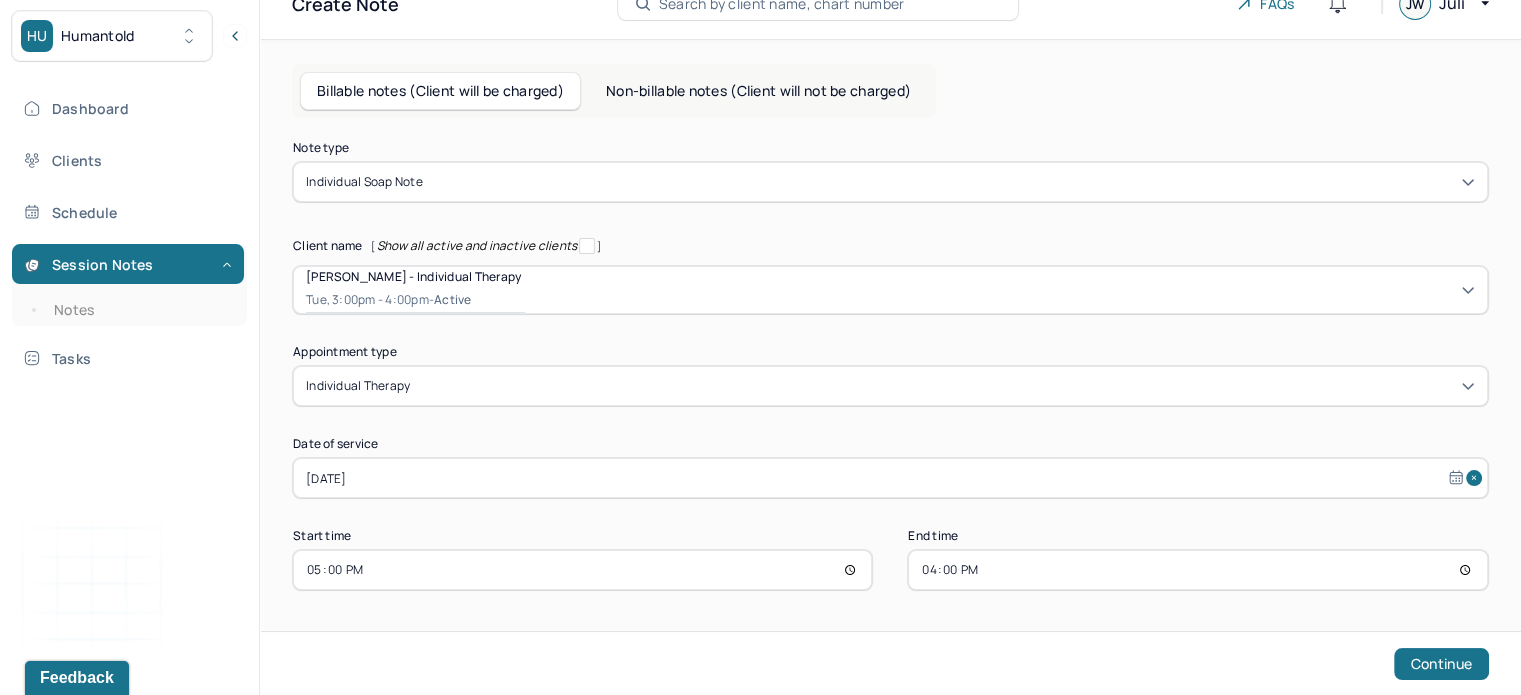click on "16:00" at bounding box center (1197, 570) 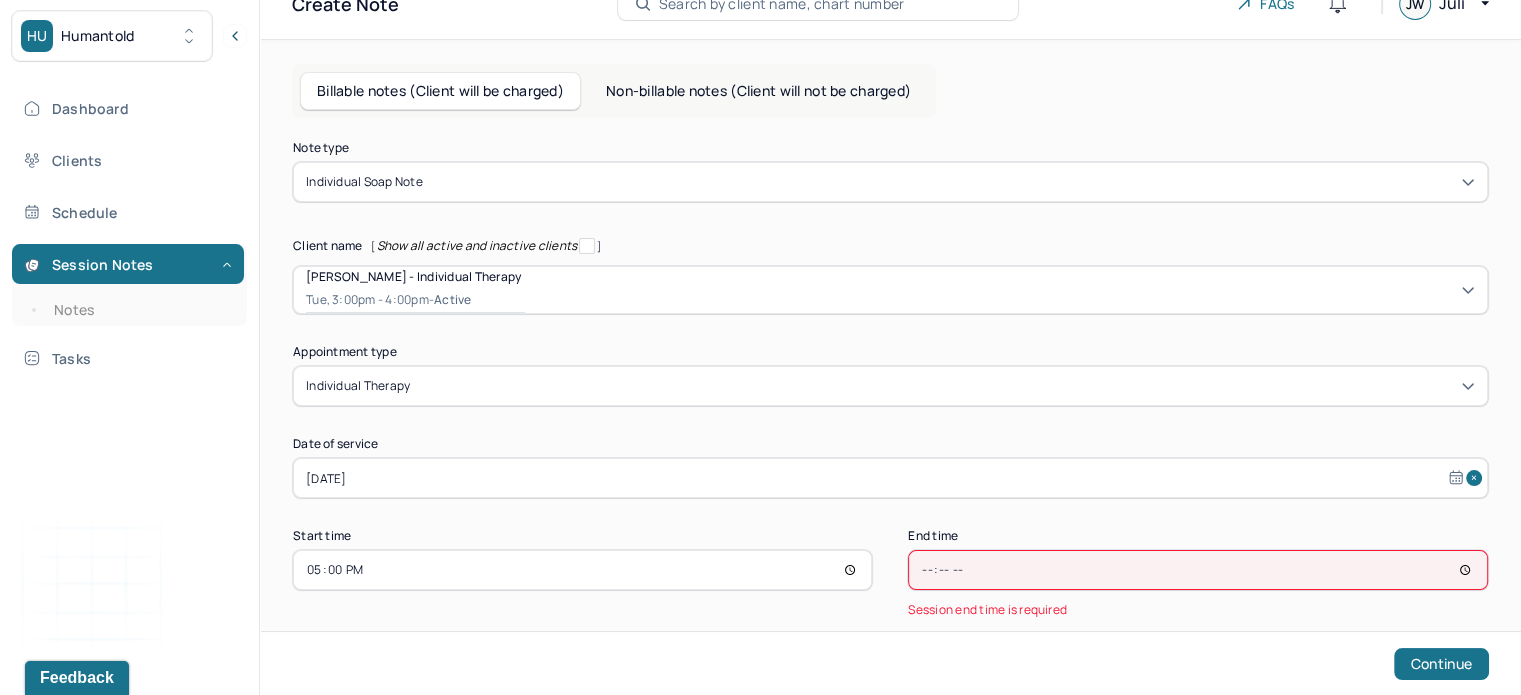 type on "18:00" 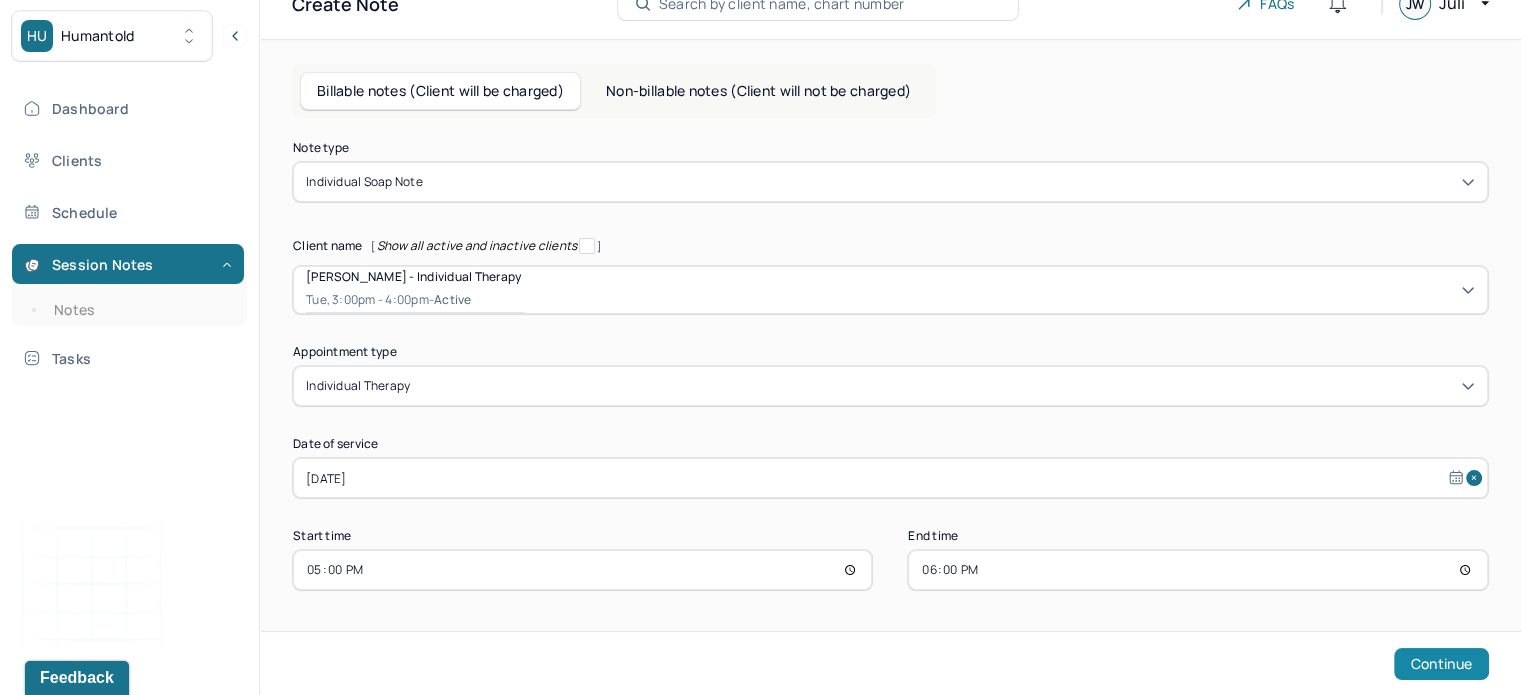 click on "Continue" at bounding box center (1441, 664) 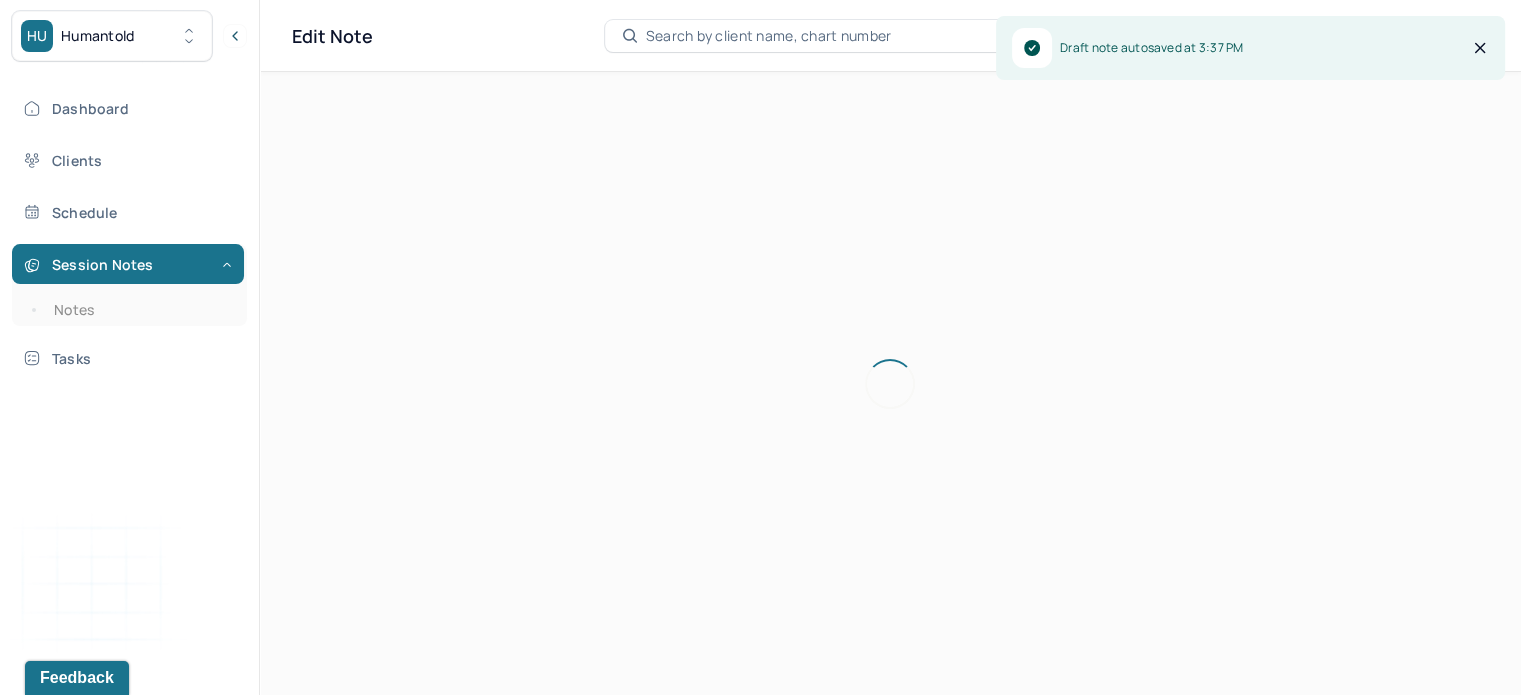 scroll, scrollTop: 36, scrollLeft: 0, axis: vertical 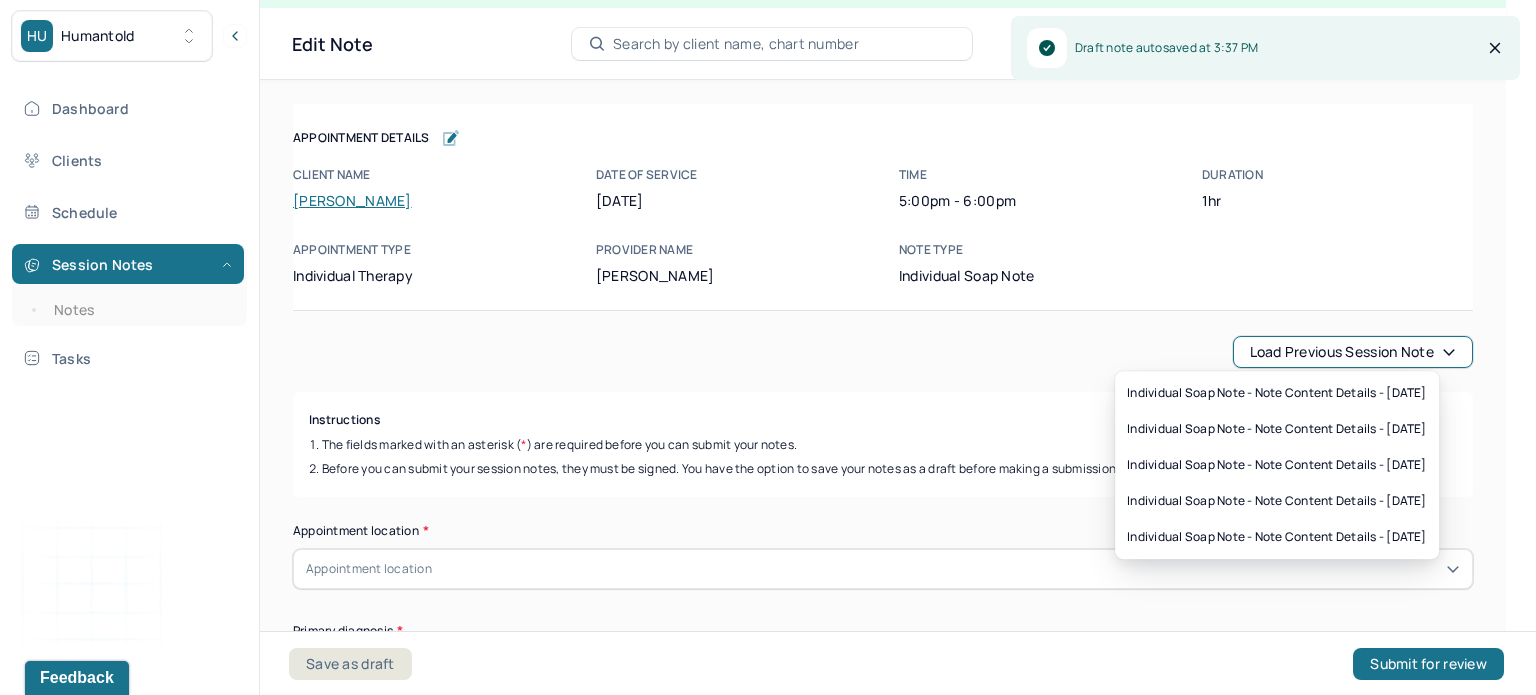 click on "Load previous session note" at bounding box center [1353, 352] 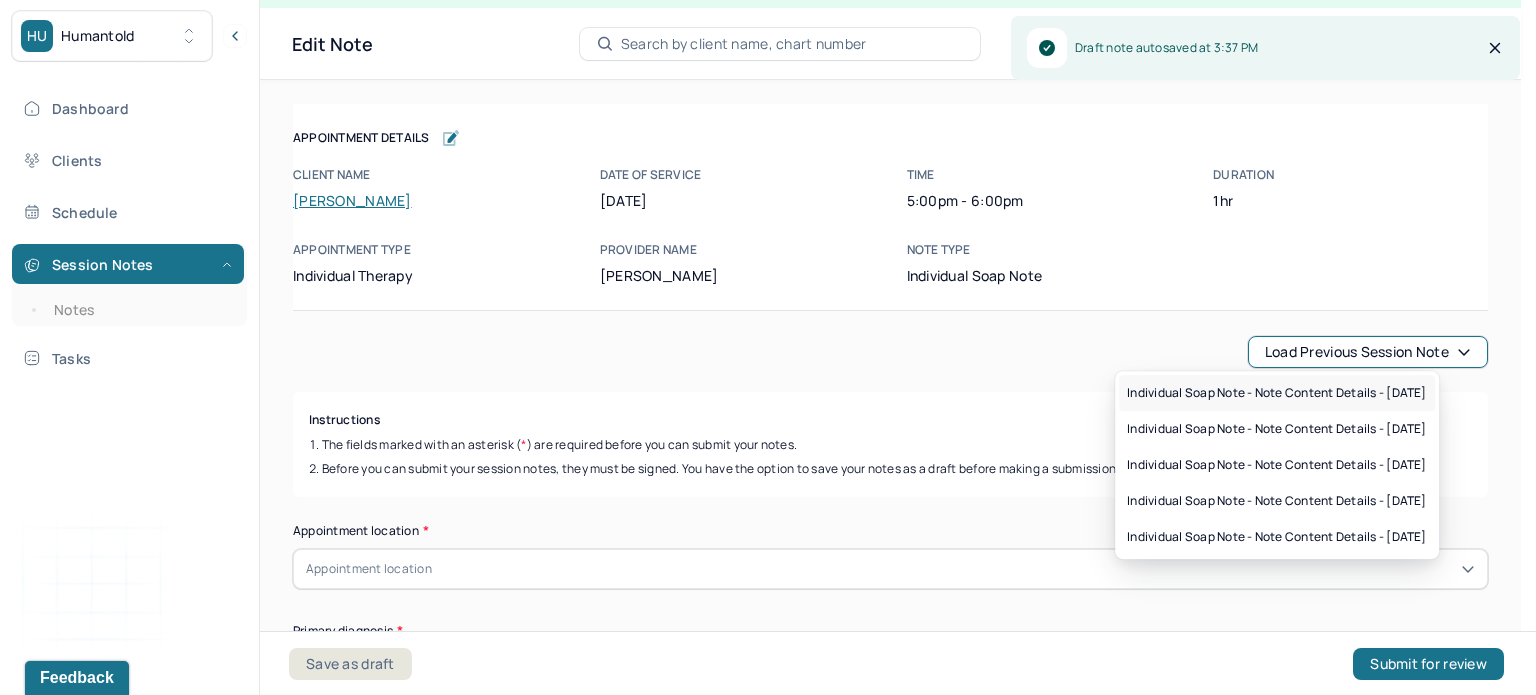 click on "Individual soap note   - Note content Details -   [DATE]" at bounding box center [1277, 393] 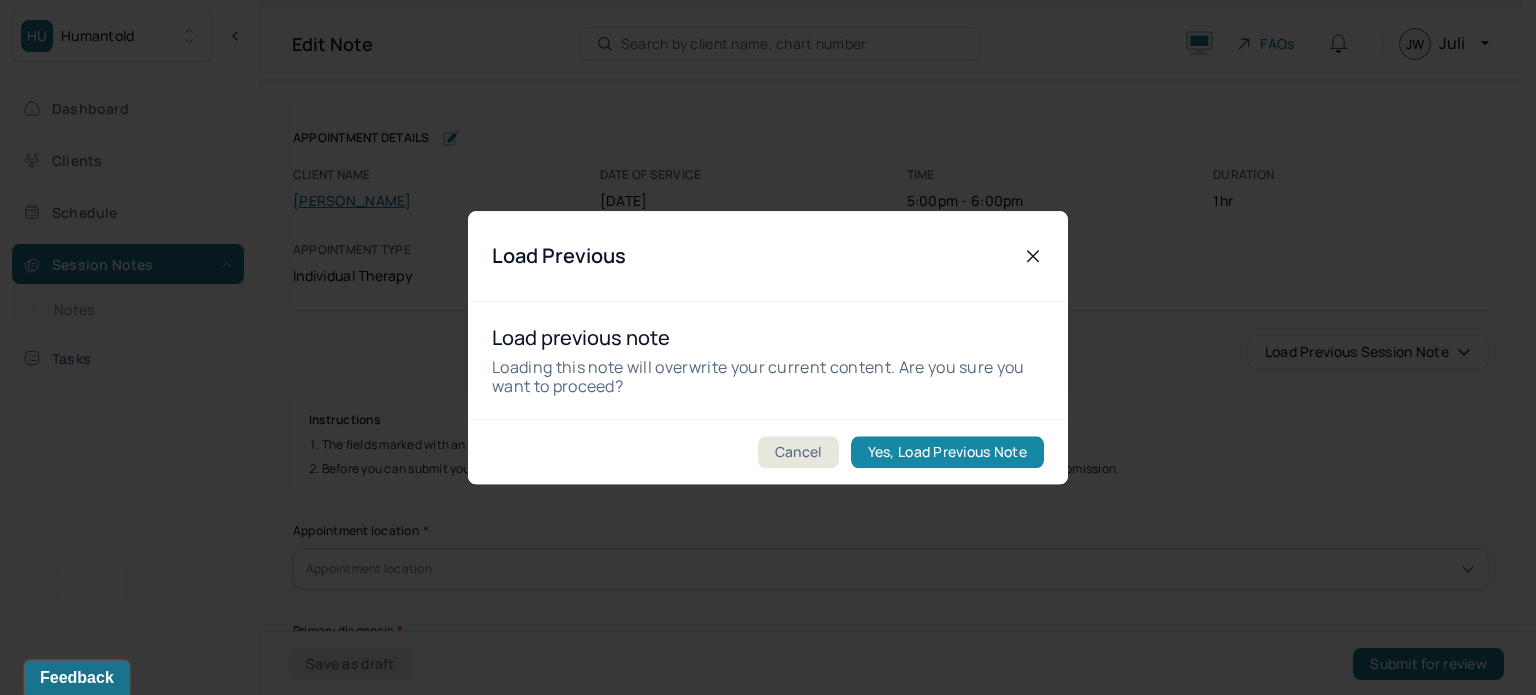 click on "Yes, Load Previous Note" at bounding box center [947, 452] 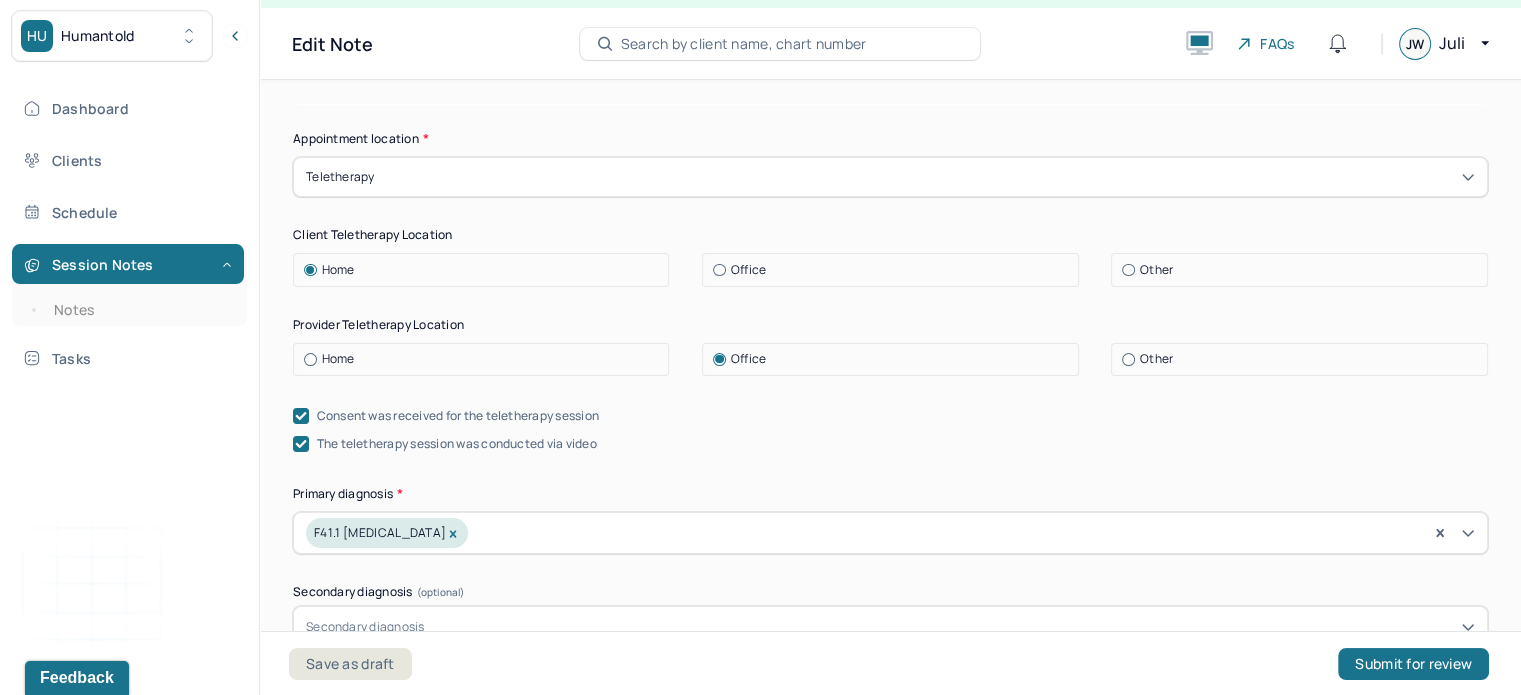 scroll, scrollTop: 394, scrollLeft: 0, axis: vertical 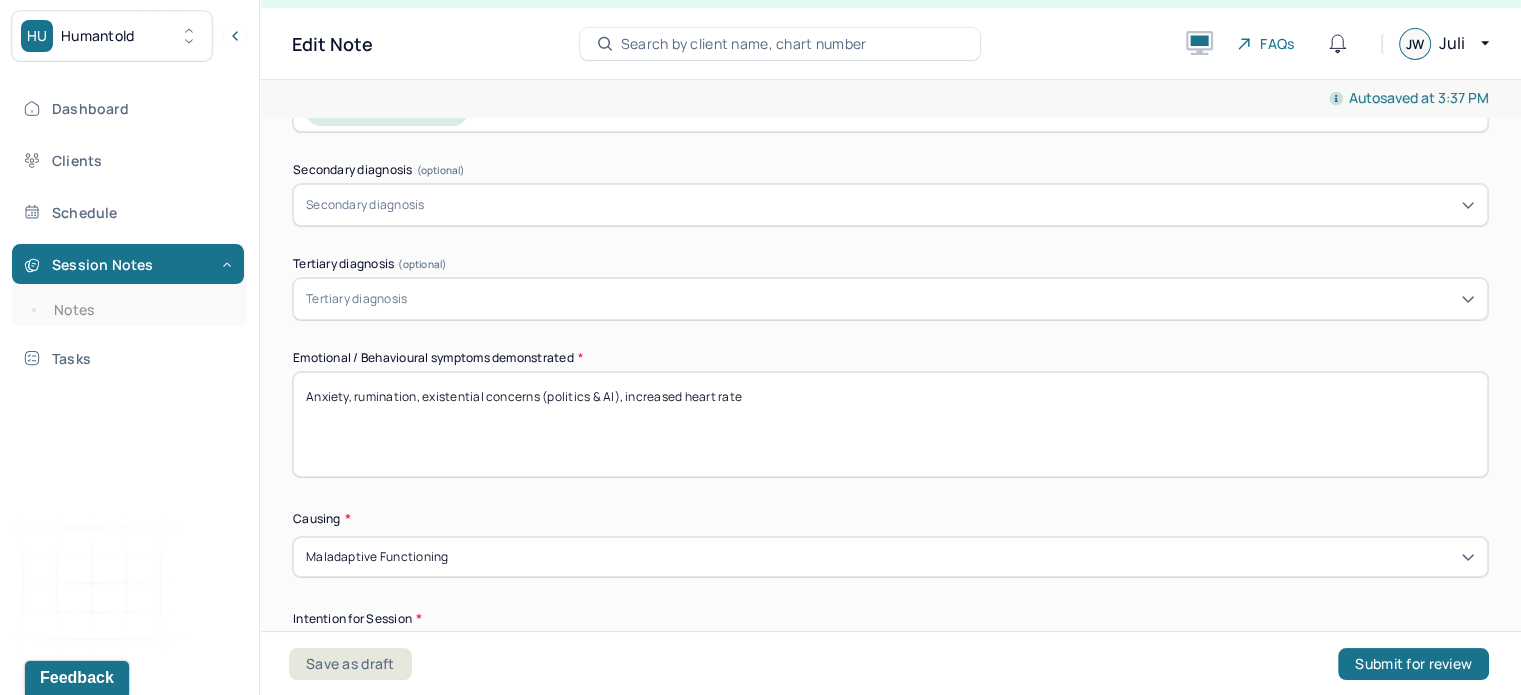 drag, startPoint x: 772, startPoint y: 399, endPoint x: 359, endPoint y: 393, distance: 413.04358 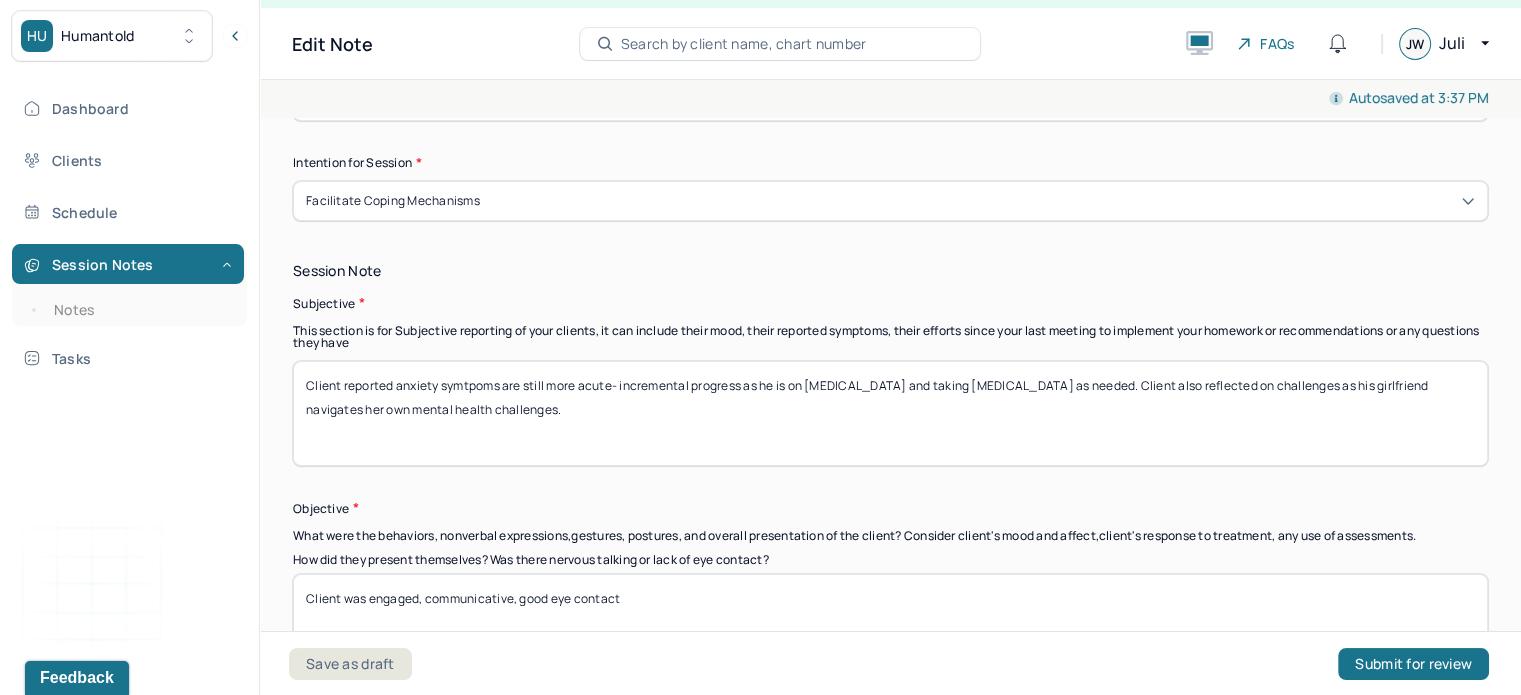 scroll, scrollTop: 1276, scrollLeft: 0, axis: vertical 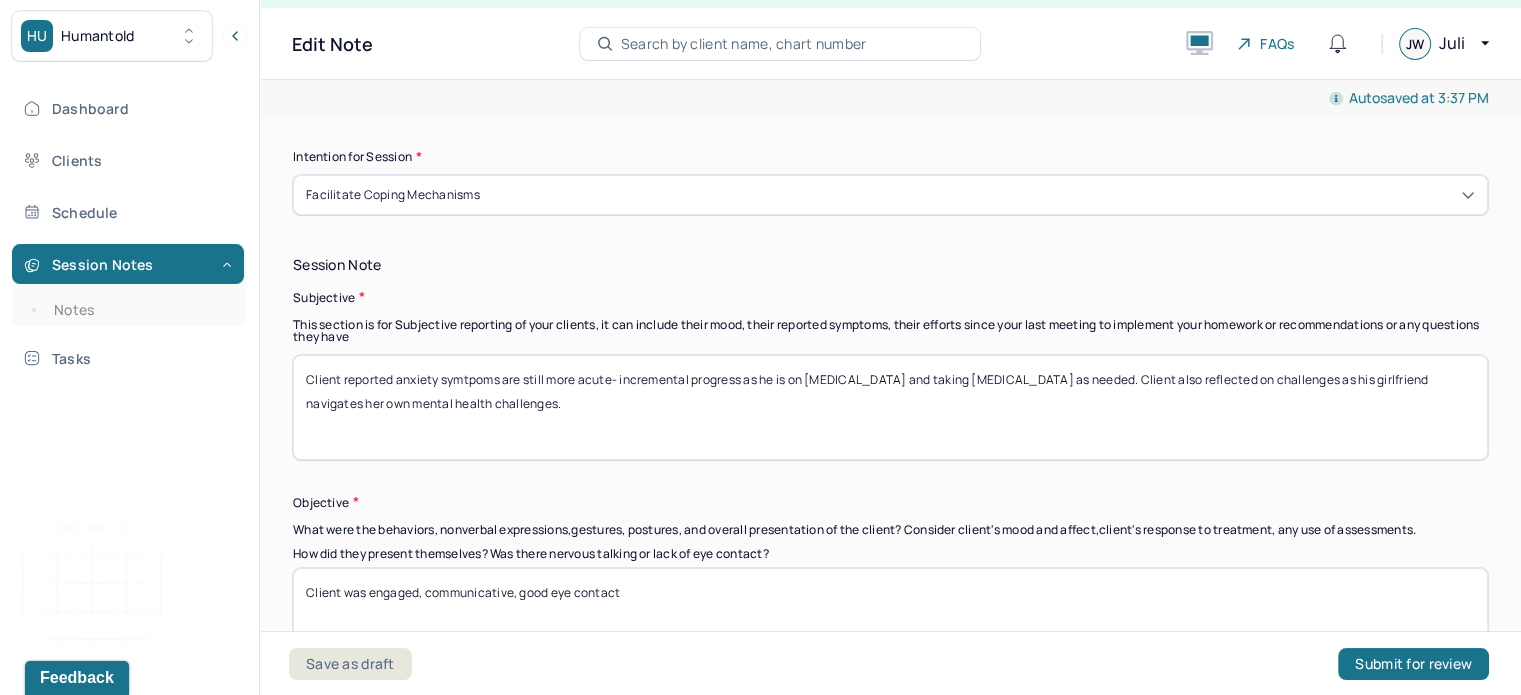 type on "Anxiety, overwhelm, relational concerns" 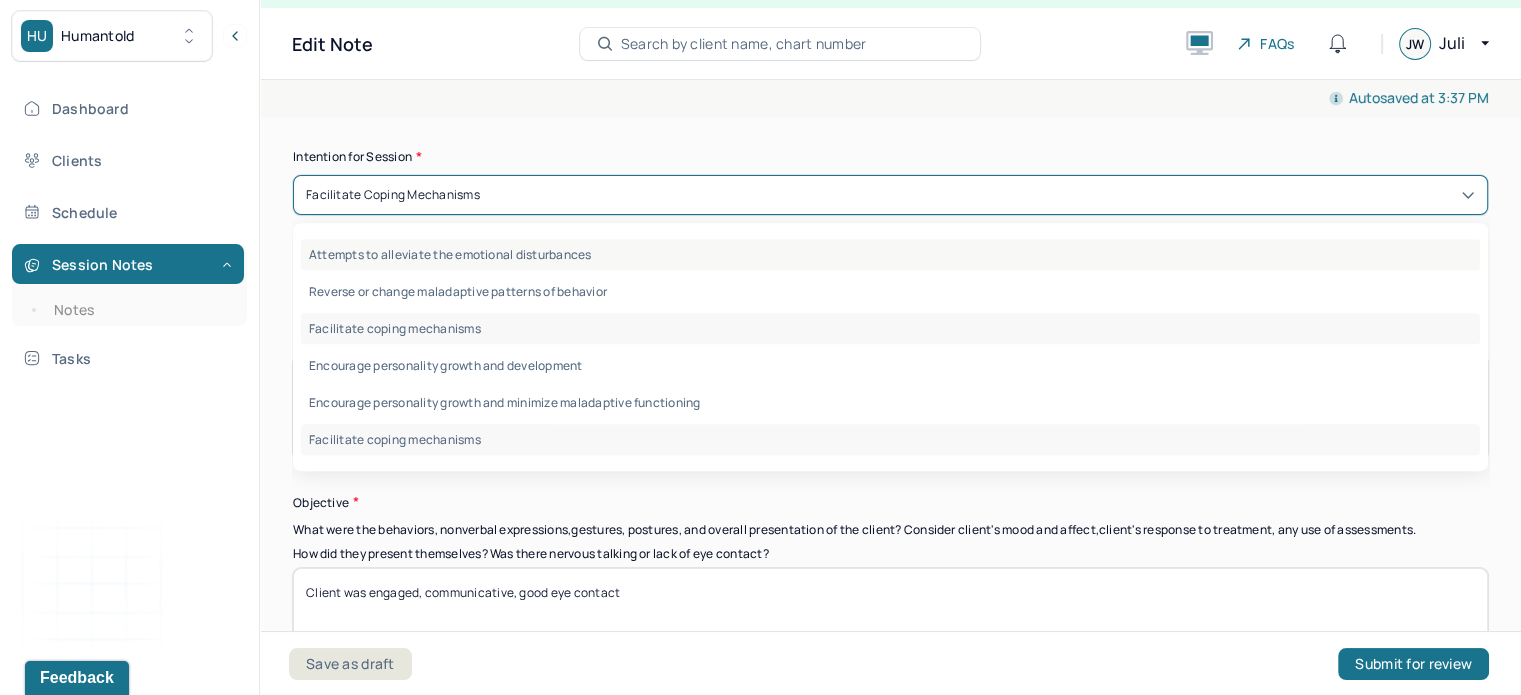 click on "Attempts to alleviate the emotional disturbances" at bounding box center (890, 254) 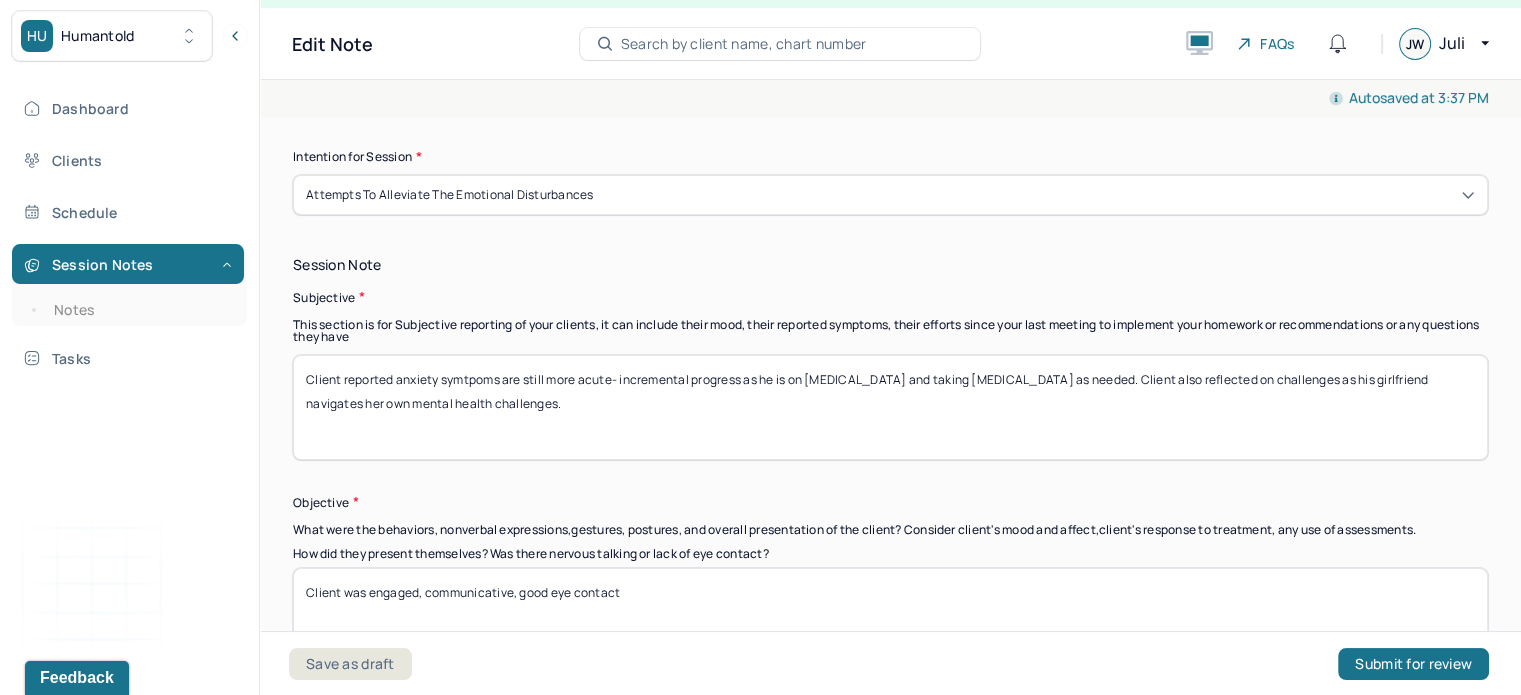 drag, startPoint x: 468, startPoint y: 407, endPoint x: 397, endPoint y: 377, distance: 77.07788 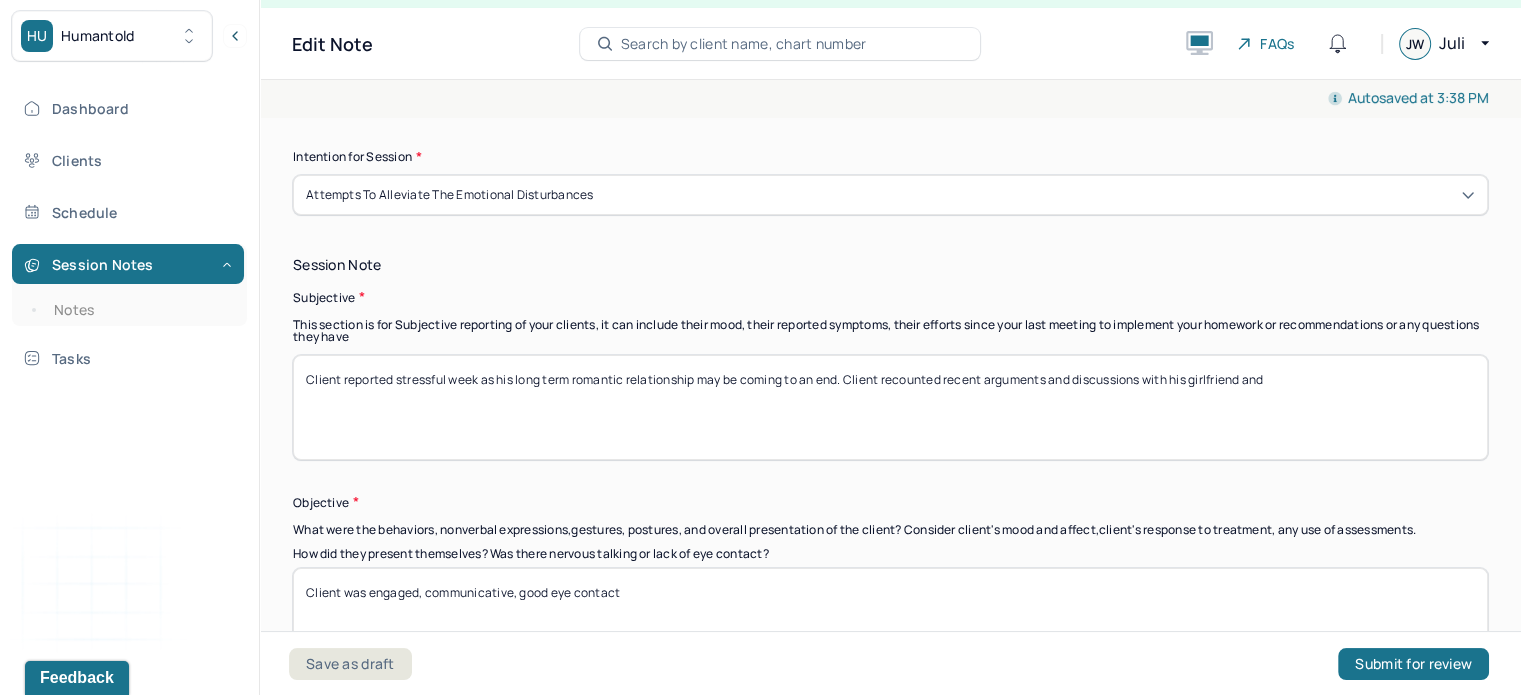 click on "Client reported stressful week as his long term romantic relationship may be coming to an end. Client recounted recent arguments and discussions with his girlfriend and" at bounding box center (890, 407) 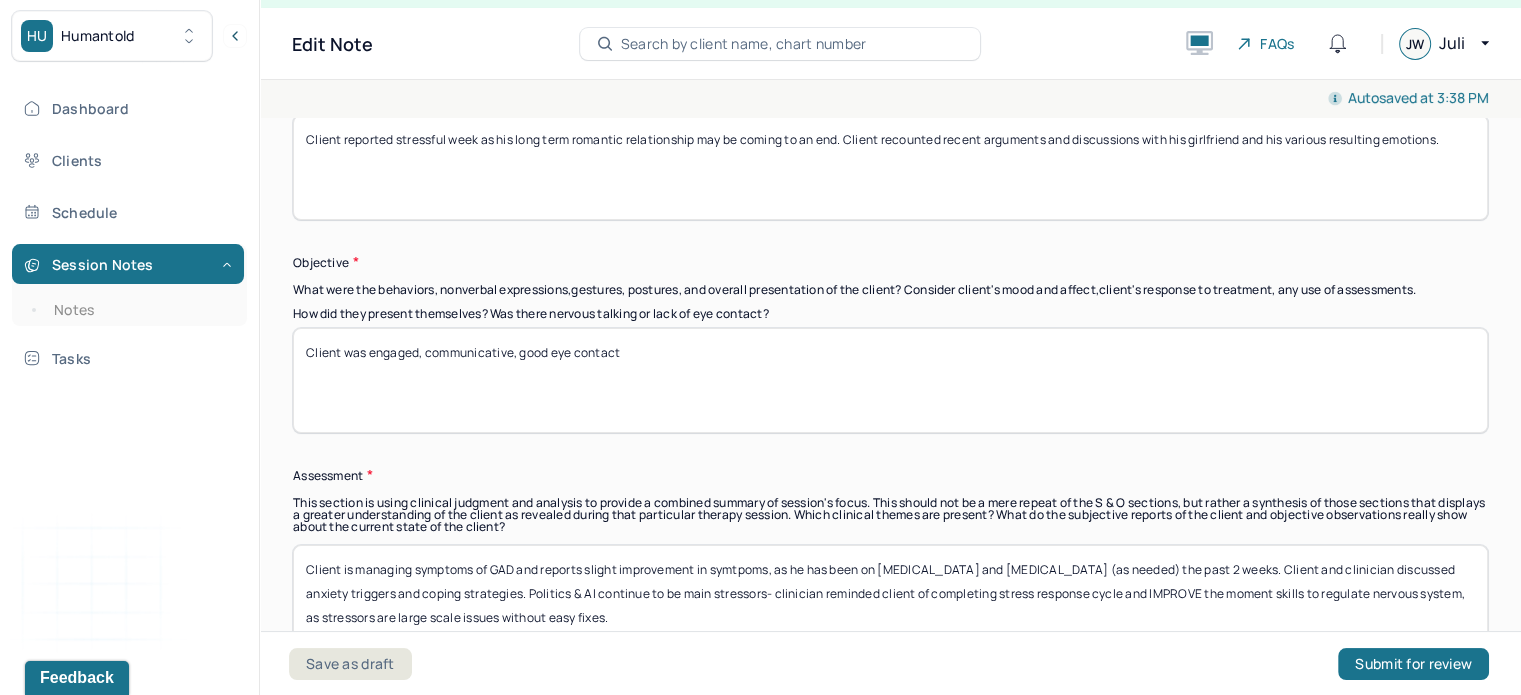 scroll, scrollTop: 1523, scrollLeft: 0, axis: vertical 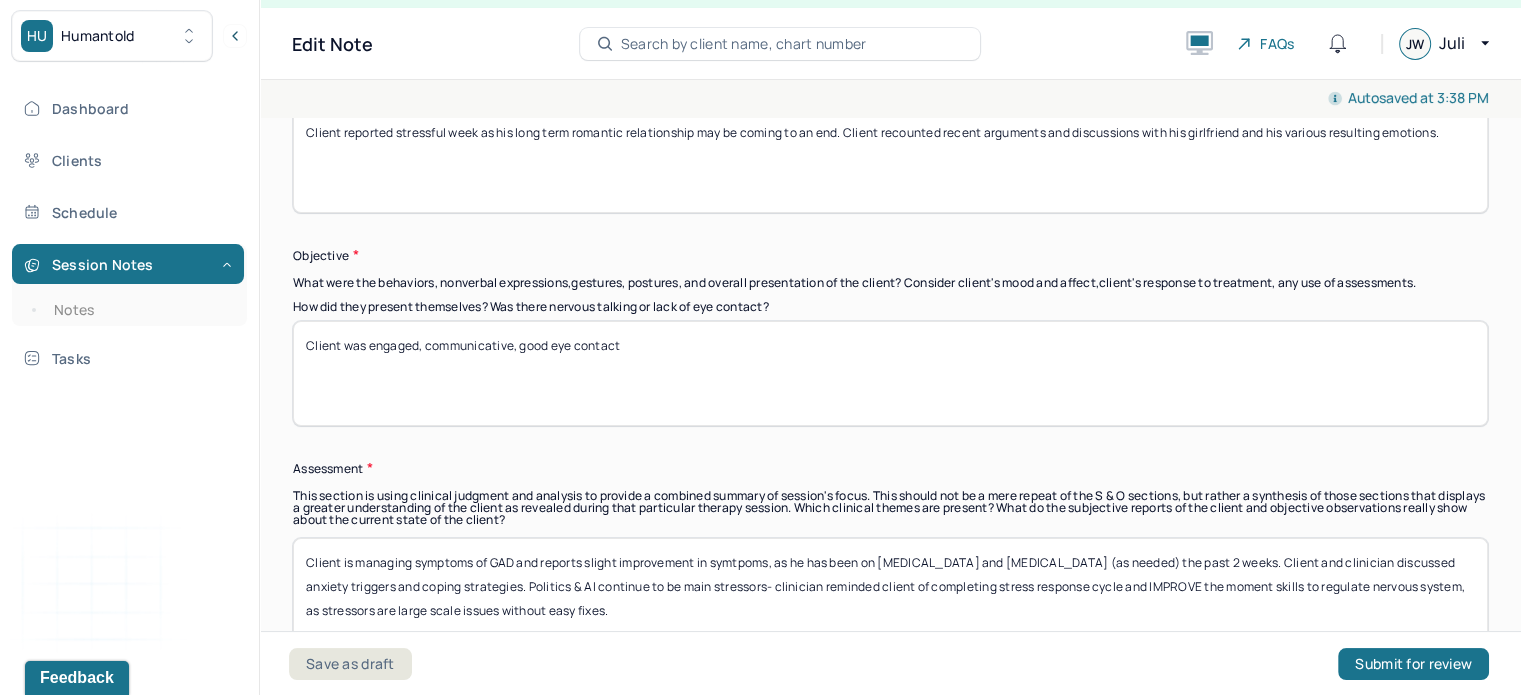 type on "Client reported stressful week as his long term romantic relationship may be coming to an end. Client recounted recent arguments and discussions with his girlfriend and his various resulting emotions." 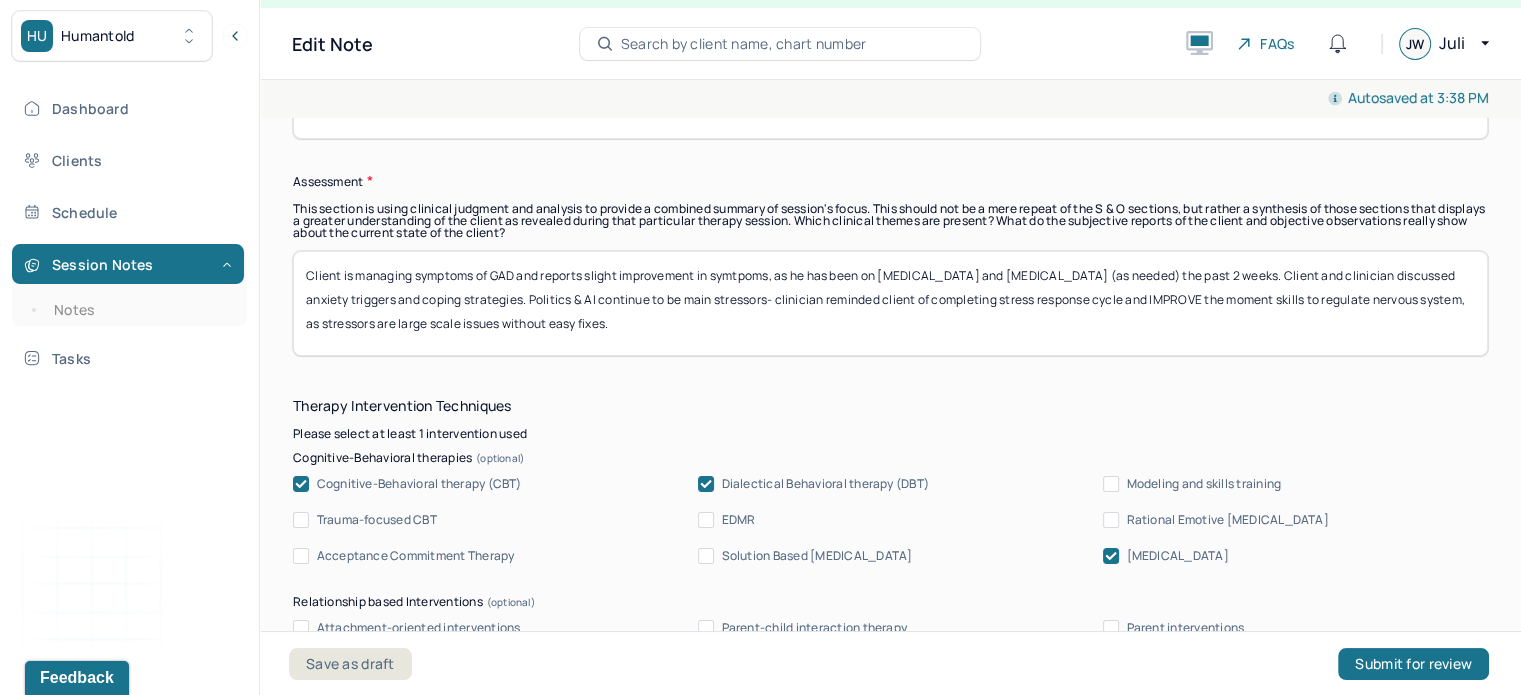 scroll, scrollTop: 1811, scrollLeft: 0, axis: vertical 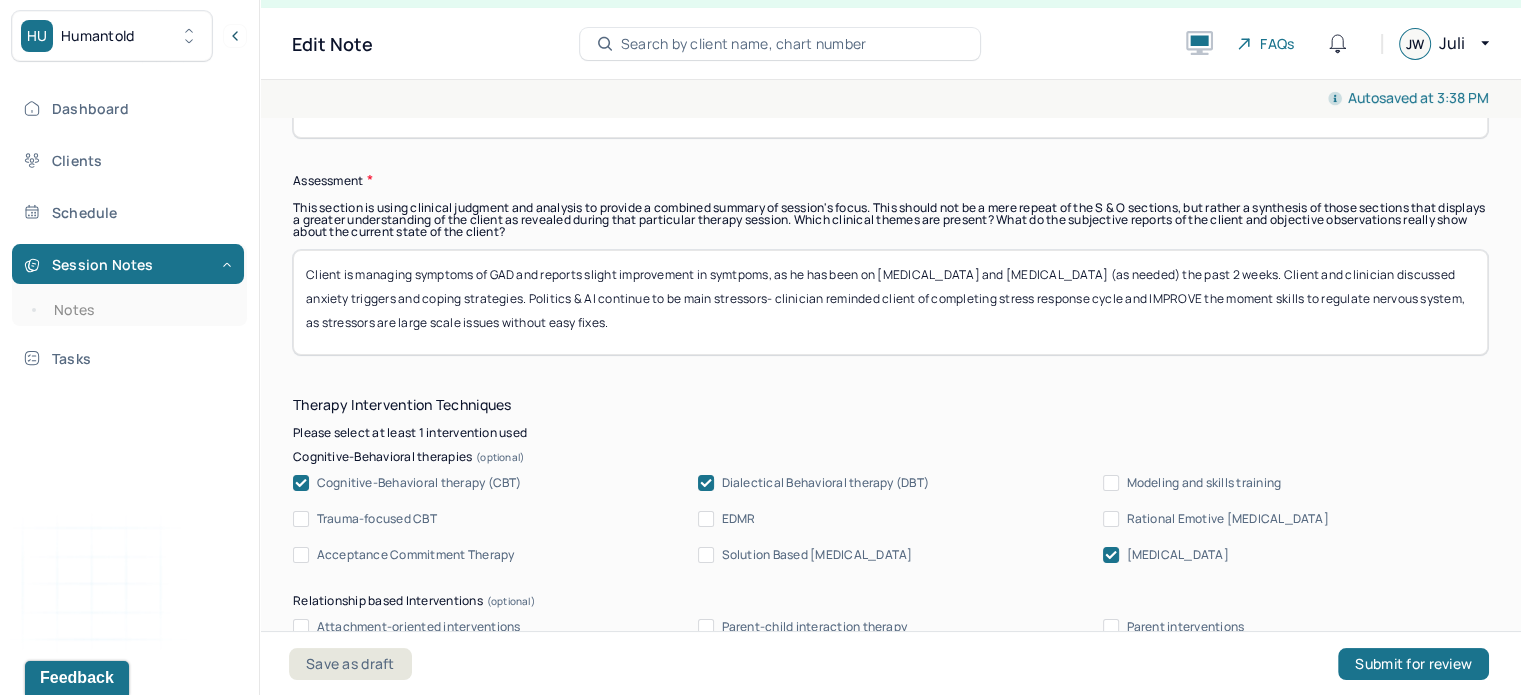 type on "Client was engaged, frustrated, tearful at times, stressed, good eye contact" 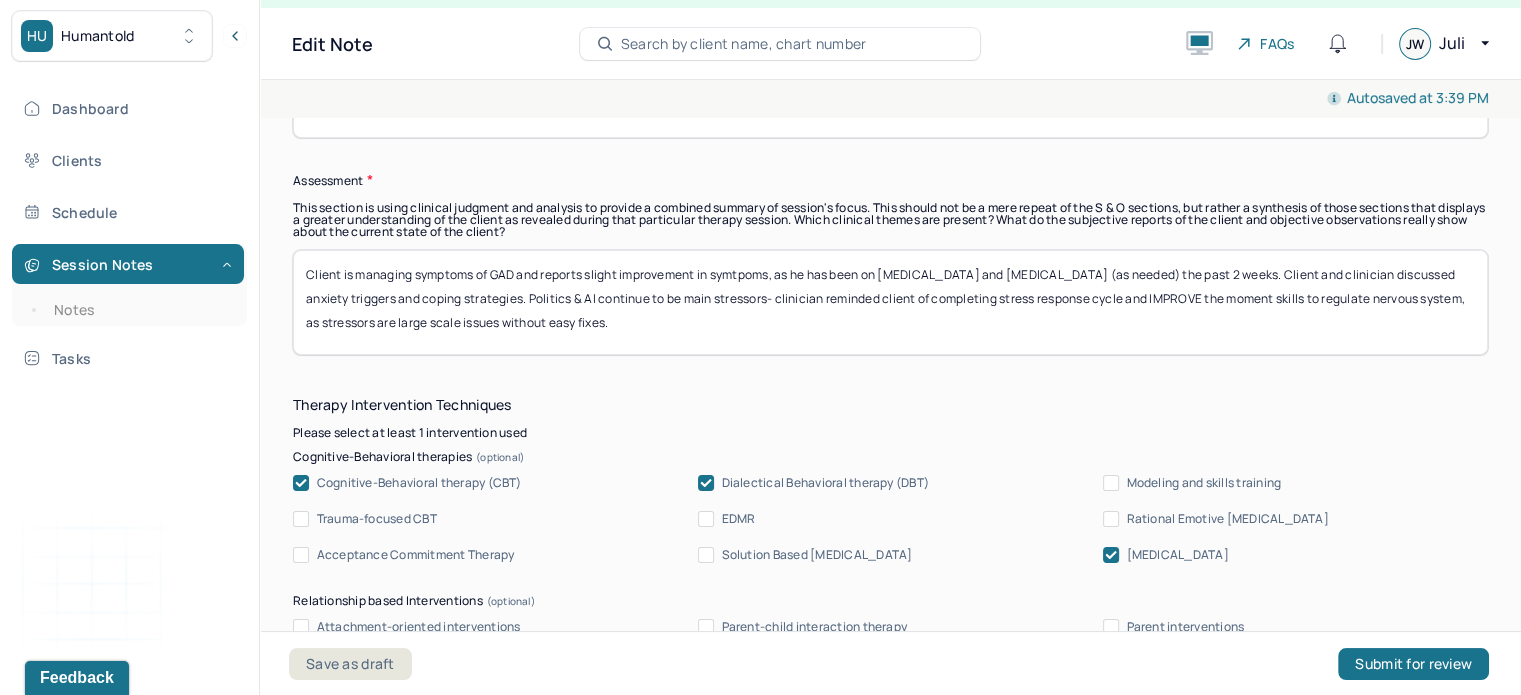drag, startPoint x: 563, startPoint y: 331, endPoint x: 548, endPoint y: 275, distance: 57.974133 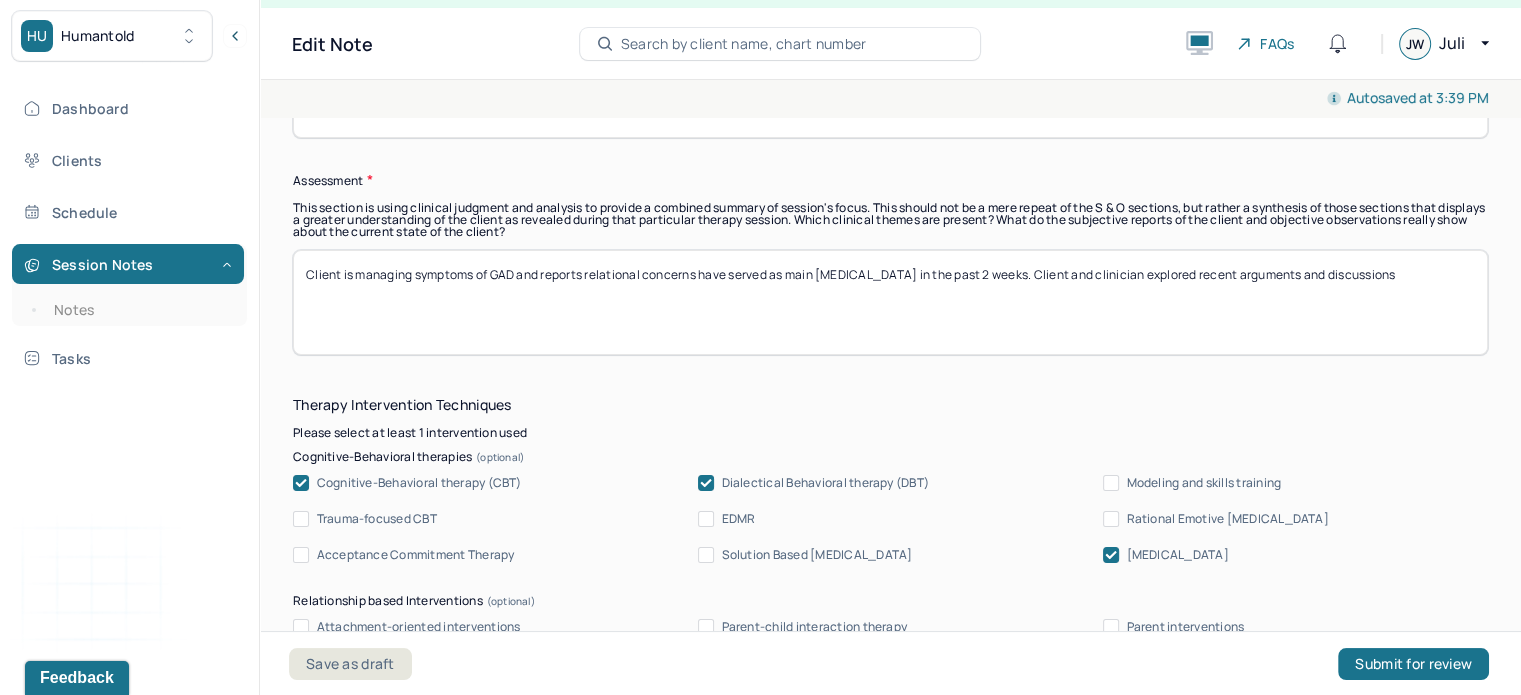 click on "Client is managing symptoms of GAD and reports relational concerns have served as main [MEDICAL_DATA] in the past 2 weeks. Client and clinician explored recent arguements and discussions" at bounding box center (890, 302) 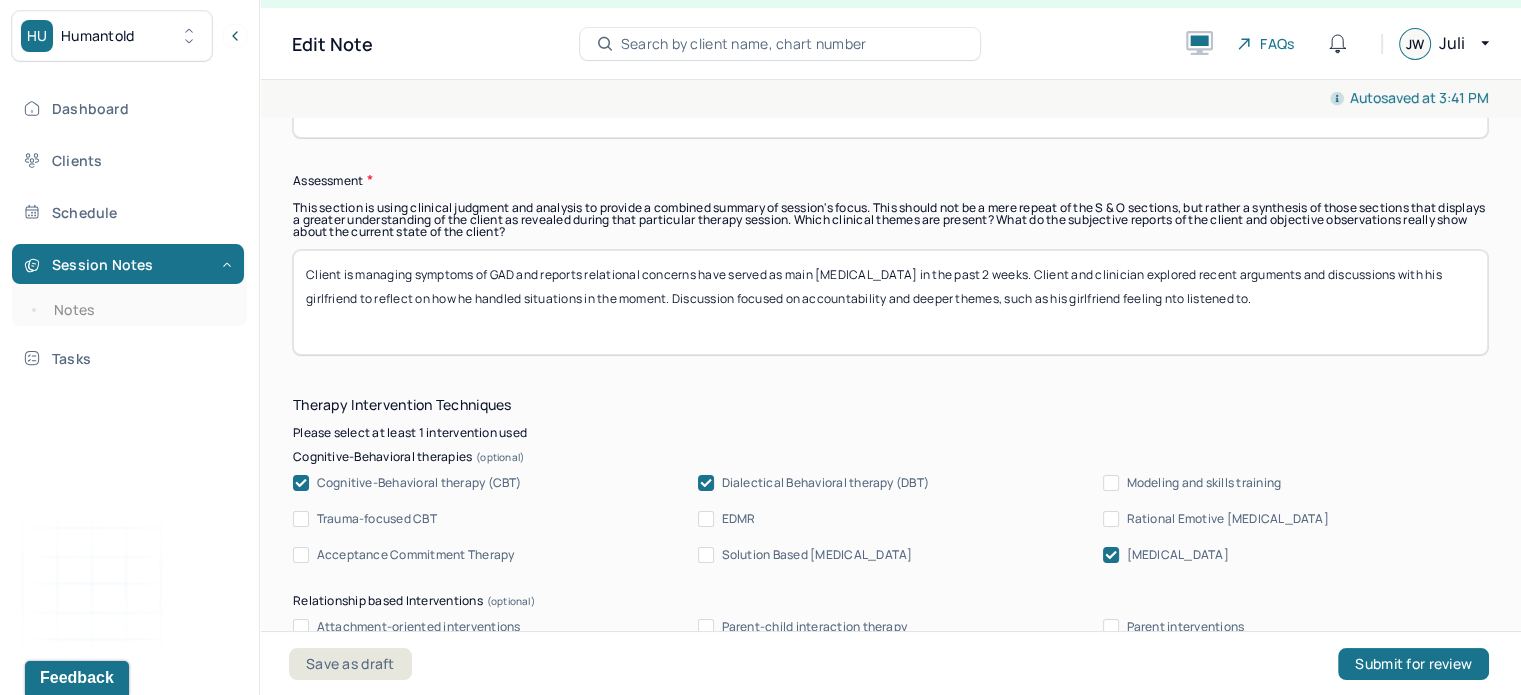 click on "Client is managing symptoms of GAD and reports relational concerns have served as main [MEDICAL_DATA] in the past 2 weeks. Client and clinician explored recent arguments and discussions with his girlfriend to reflect on how he handled situations in the moment. Discussion focused on accountability and deeper themes, such as his girflied feeling nto listened to." at bounding box center (890, 302) 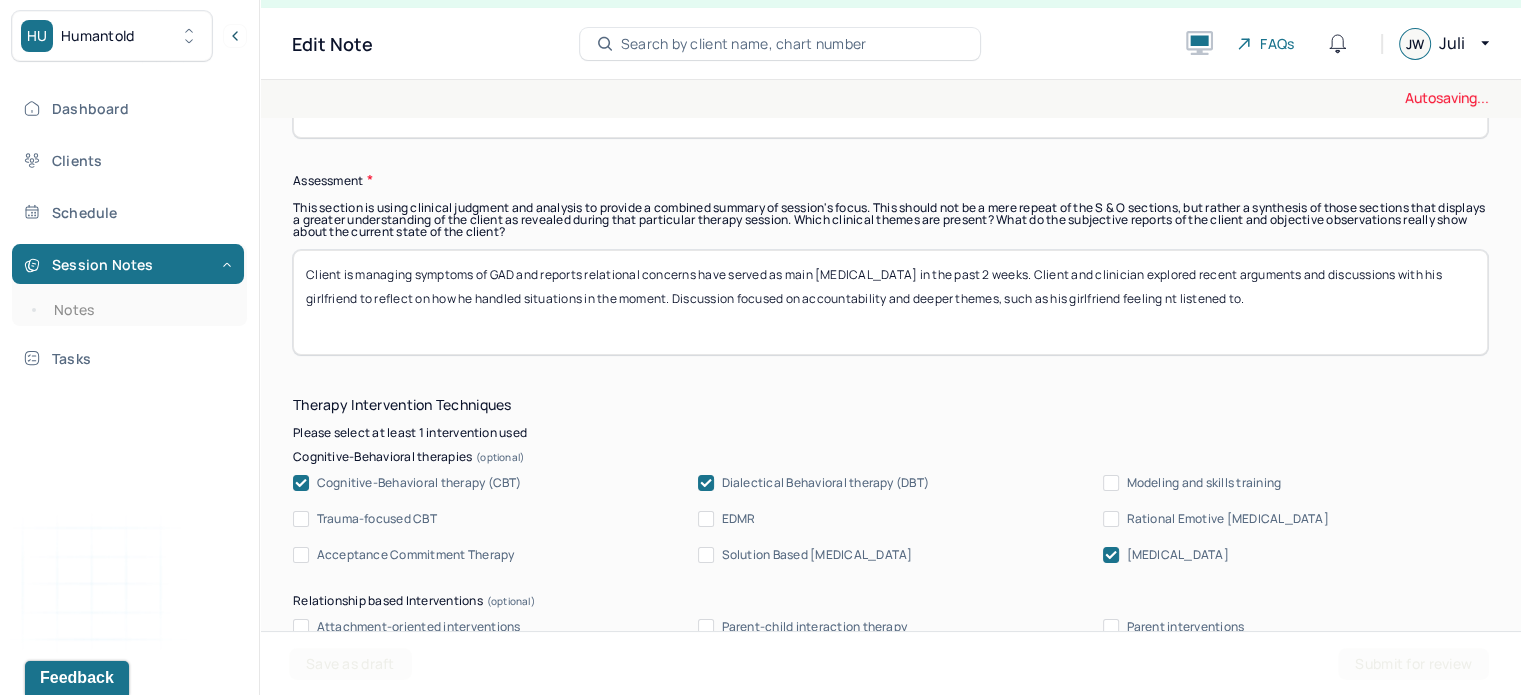 drag, startPoint x: 1224, startPoint y: 291, endPoint x: 948, endPoint y: 324, distance: 277.96582 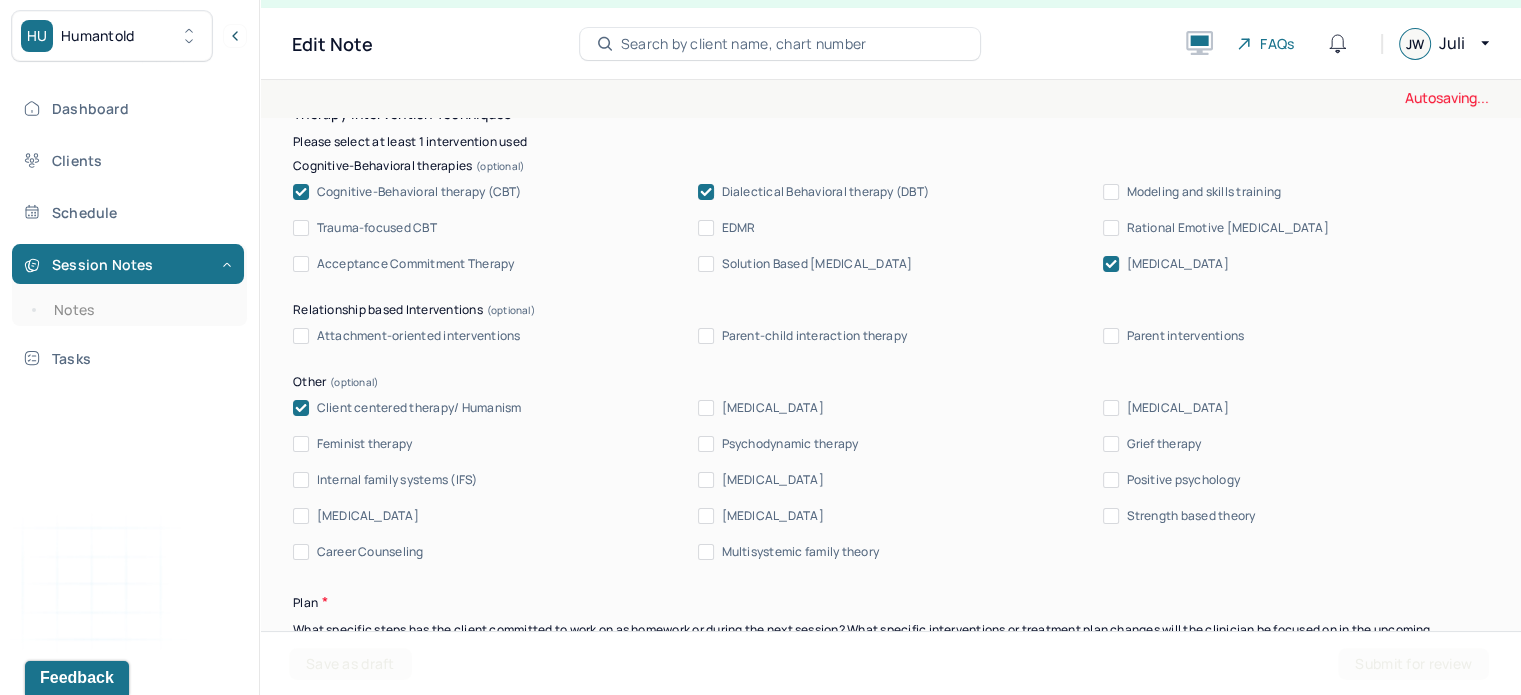 scroll, scrollTop: 2103, scrollLeft: 0, axis: vertical 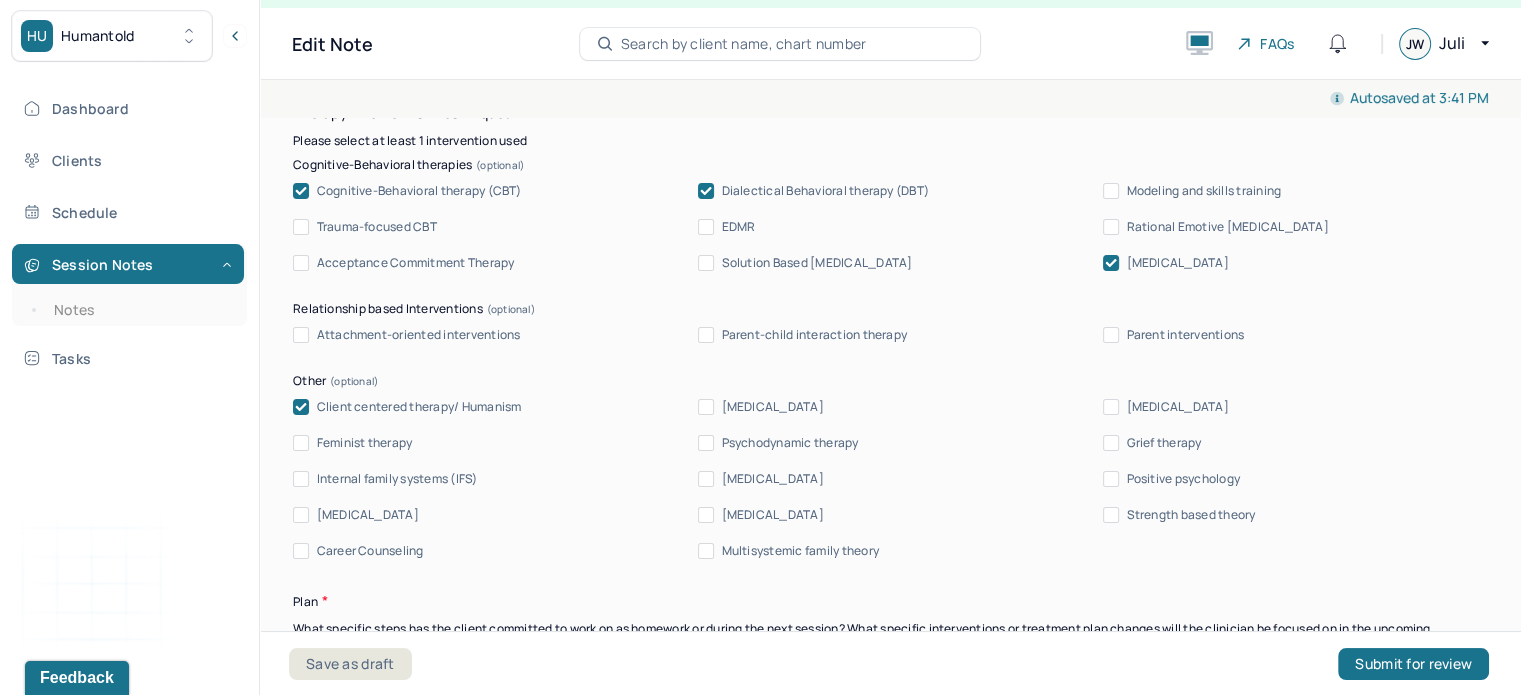 type on "Client is managing symptoms of GAD and reports relational concerns have served as main [MEDICAL_DATA] in the past 2 weeks. Client and clinician explored recent arguments and discussions with his girlfriend to reflect on how he handled situations in the moment. Discussion focused on accountability and deeper themes underlying arguments." 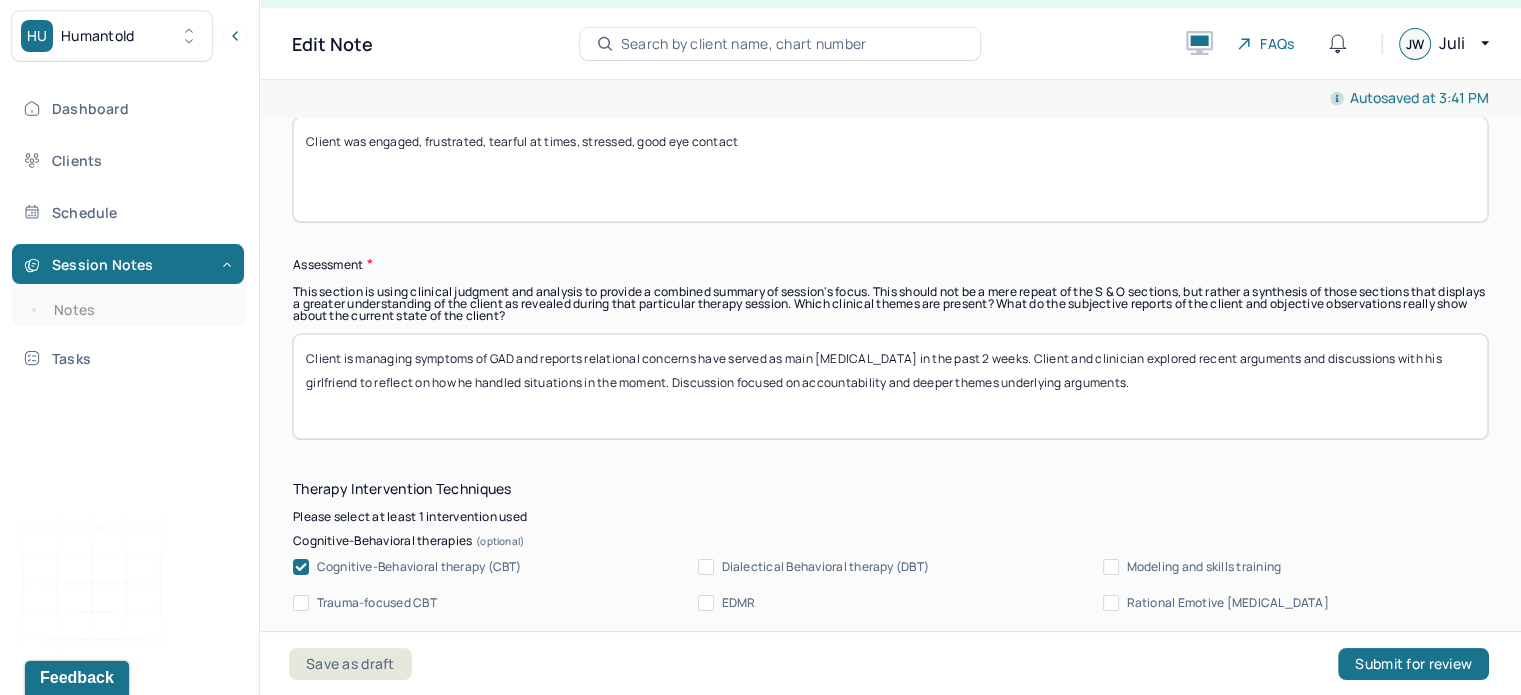 scroll, scrollTop: 1290, scrollLeft: 0, axis: vertical 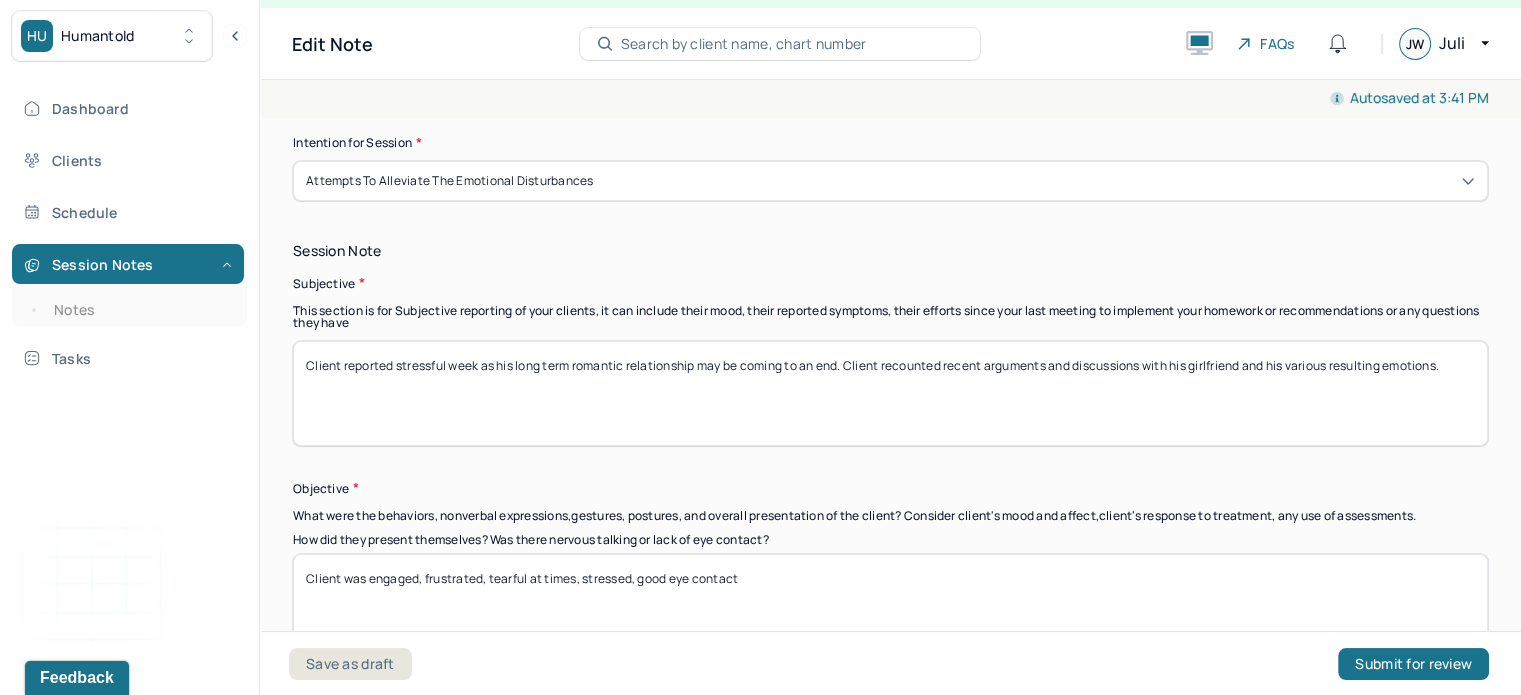 click on "Client reported stressful week as his long term romantic relationship may be coming to an end. Client recounted recent arguments and discussions with his girlfriend and his various resulting emotions." at bounding box center (890, 393) 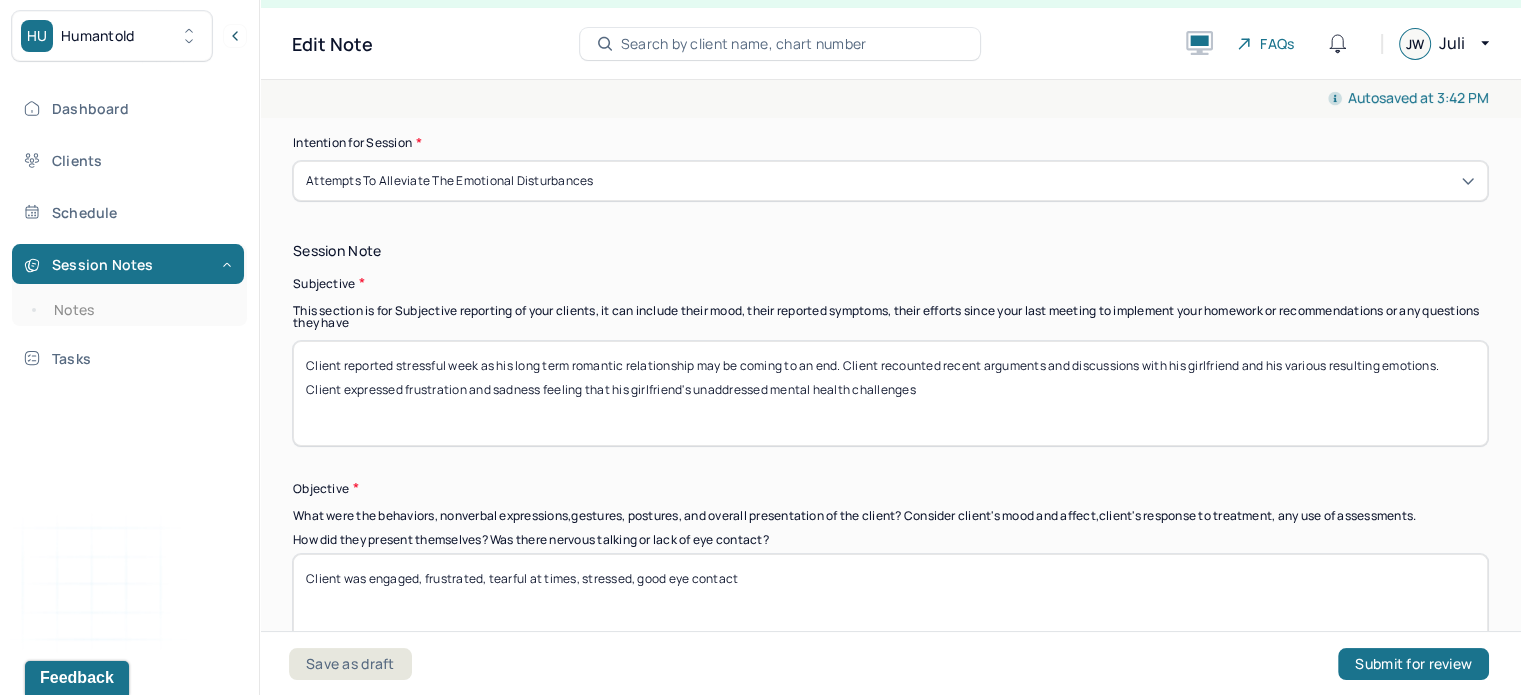 click on "Client reported stressful week as his long term romantic relationship may be coming to an end. Client recounted recent arguments and discussions with his girlfriend and his various resulting emotions. Client expressed furstration and sadness feeling that his girlfriend's unaddressed mental health challenges" at bounding box center (890, 393) 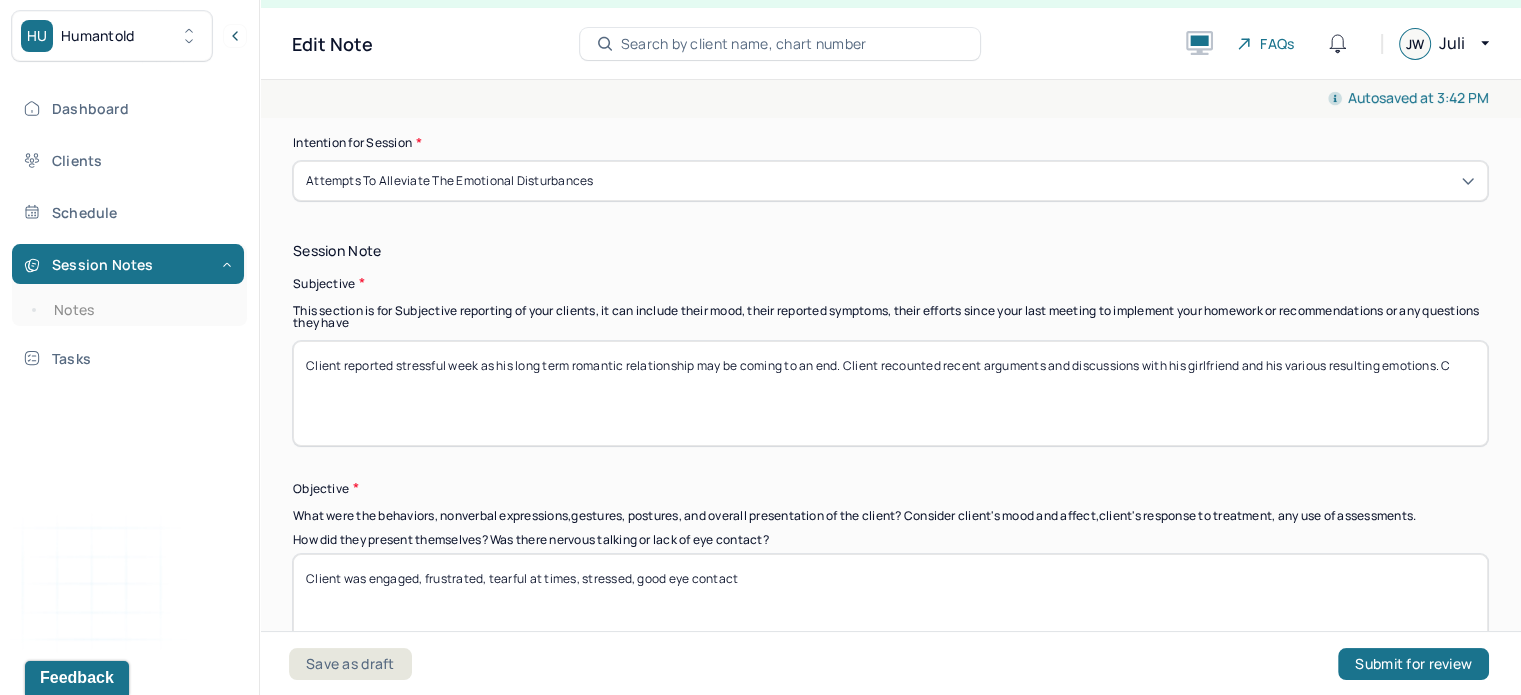 type on "Client reported stressful week as his long term romantic relationship may be coming to an end. Client recounted recent arguments and discussions with his girlfriend and his various resulting emotions." 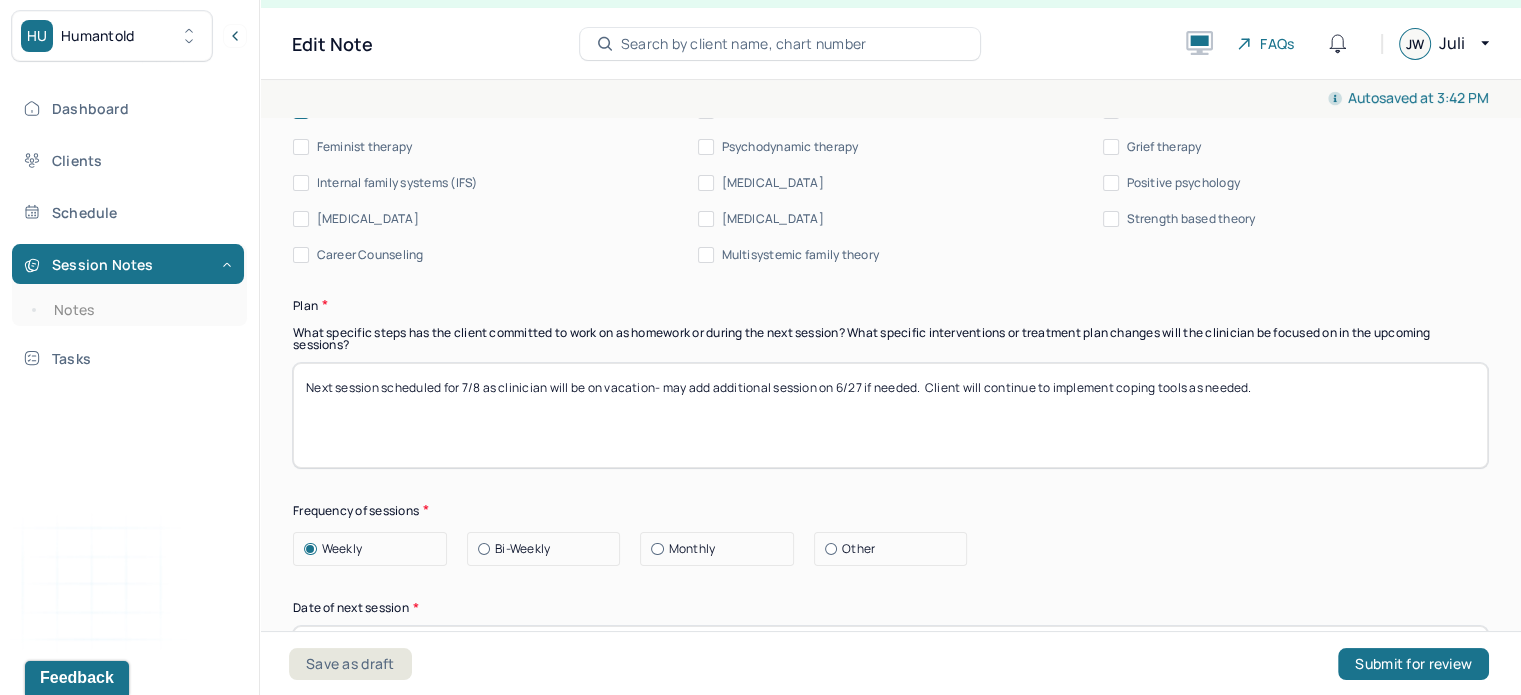 scroll, scrollTop: 2399, scrollLeft: 0, axis: vertical 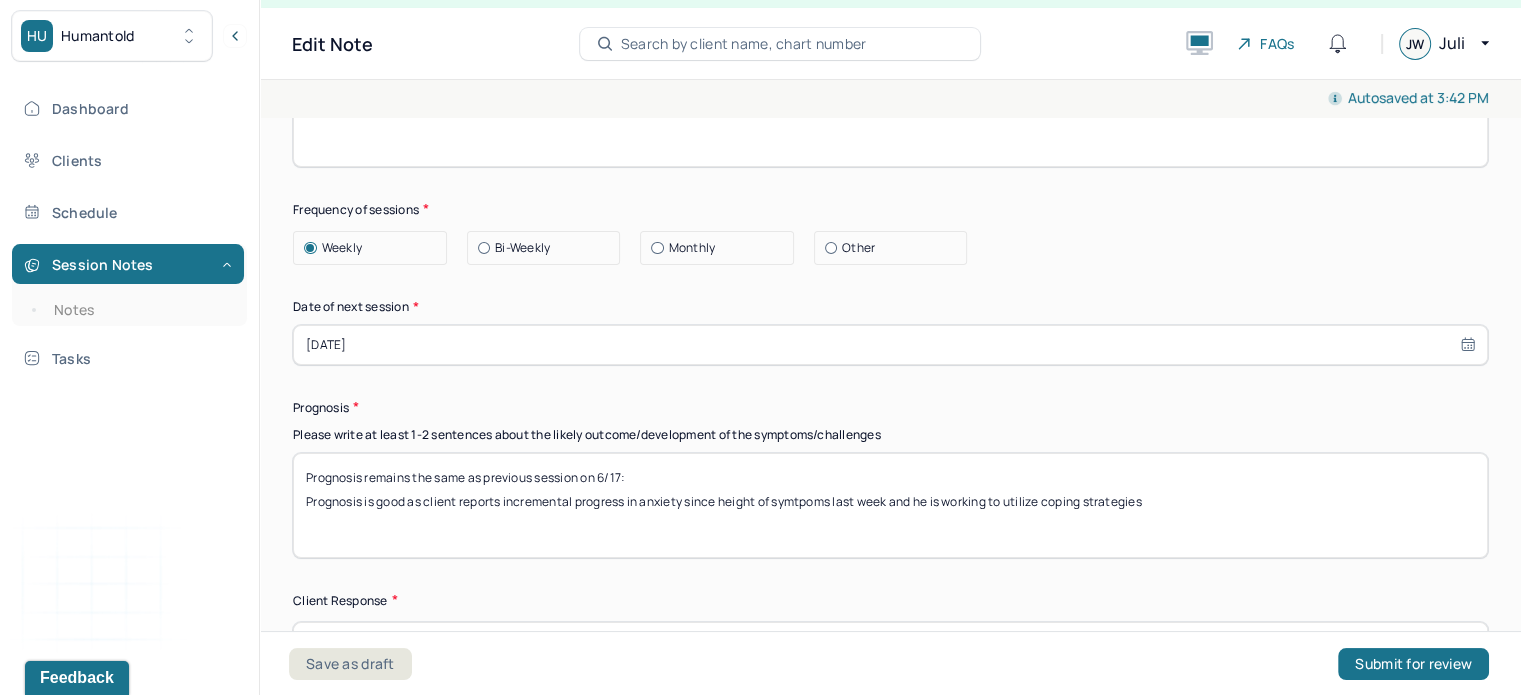 type on "Next session scheduled for 7/15 to continue exploring his relational issues" 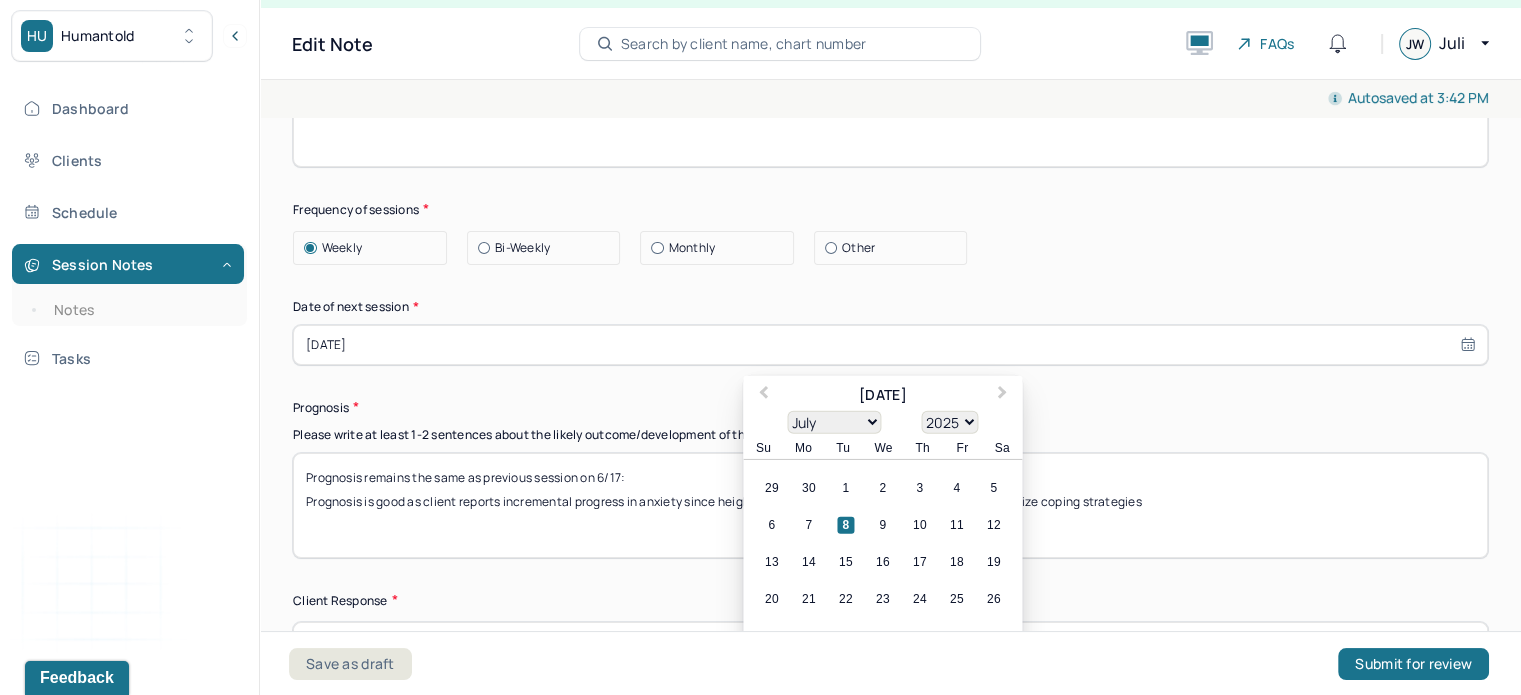 click on "[DATE]" at bounding box center (890, 345) 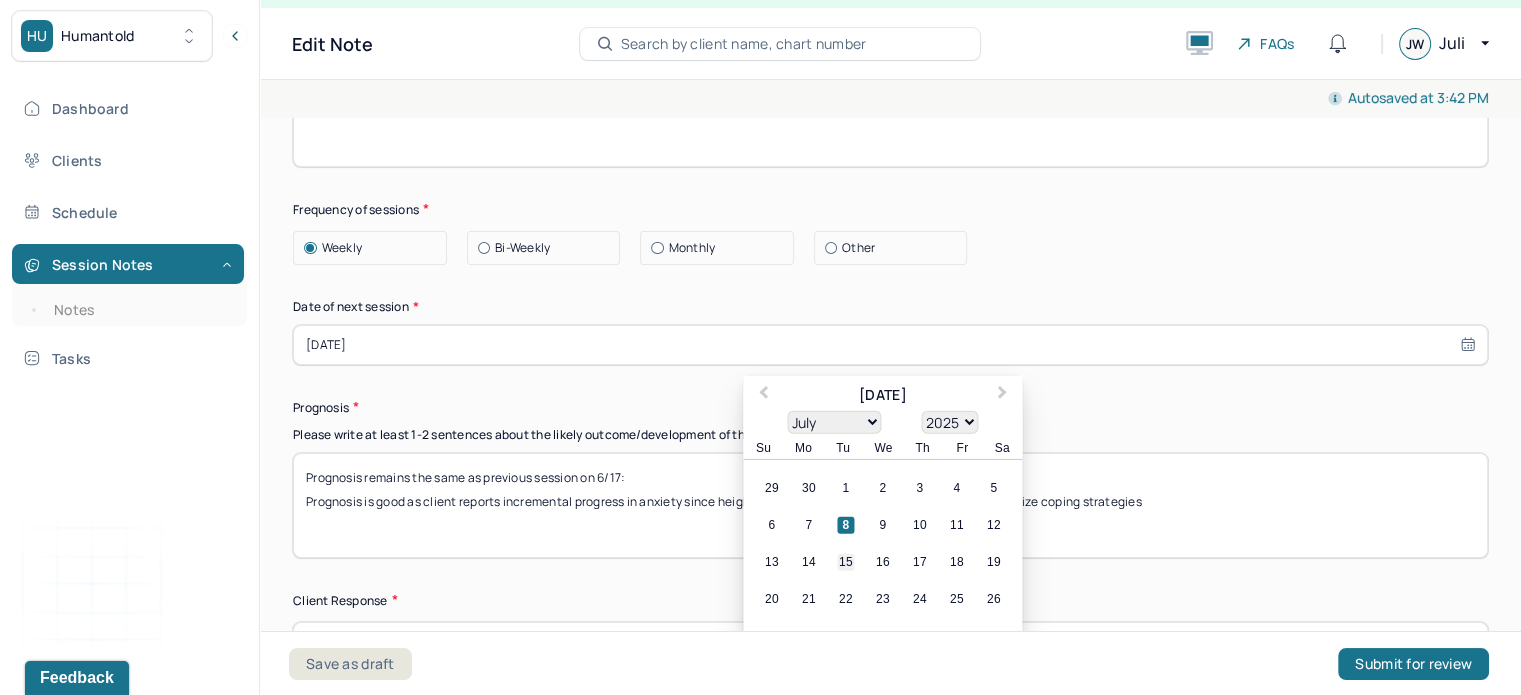 click on "15" at bounding box center [845, 561] 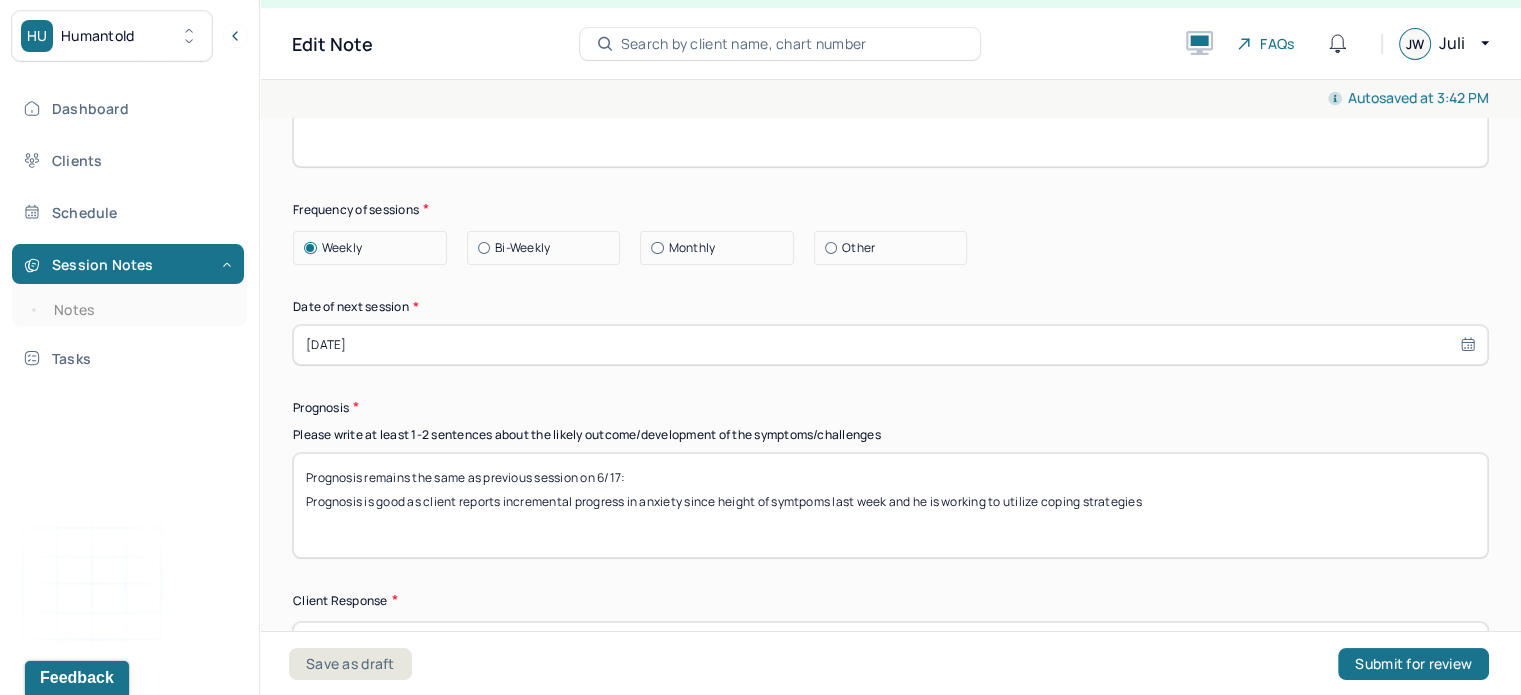 drag, startPoint x: 1211, startPoint y: 493, endPoint x: 364, endPoint y: 484, distance: 847.0478 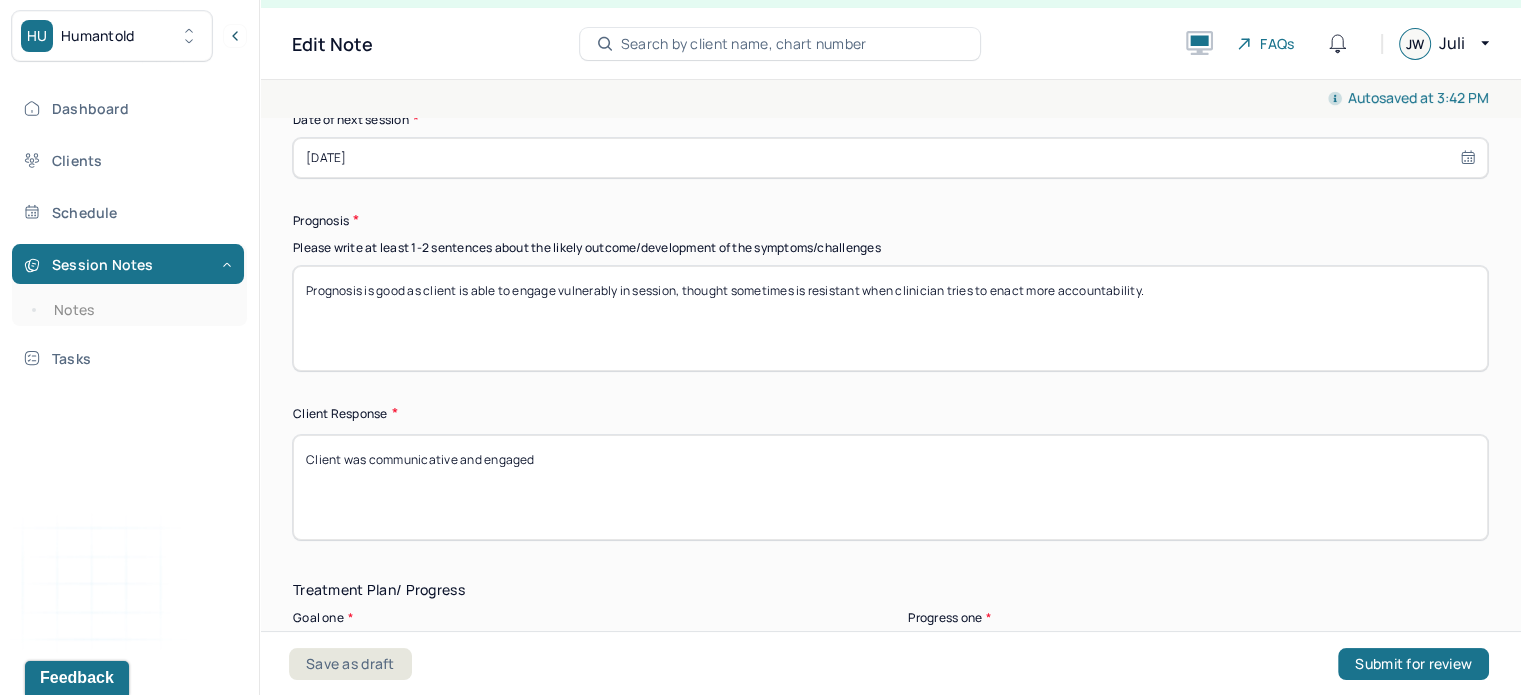 scroll, scrollTop: 2900, scrollLeft: 0, axis: vertical 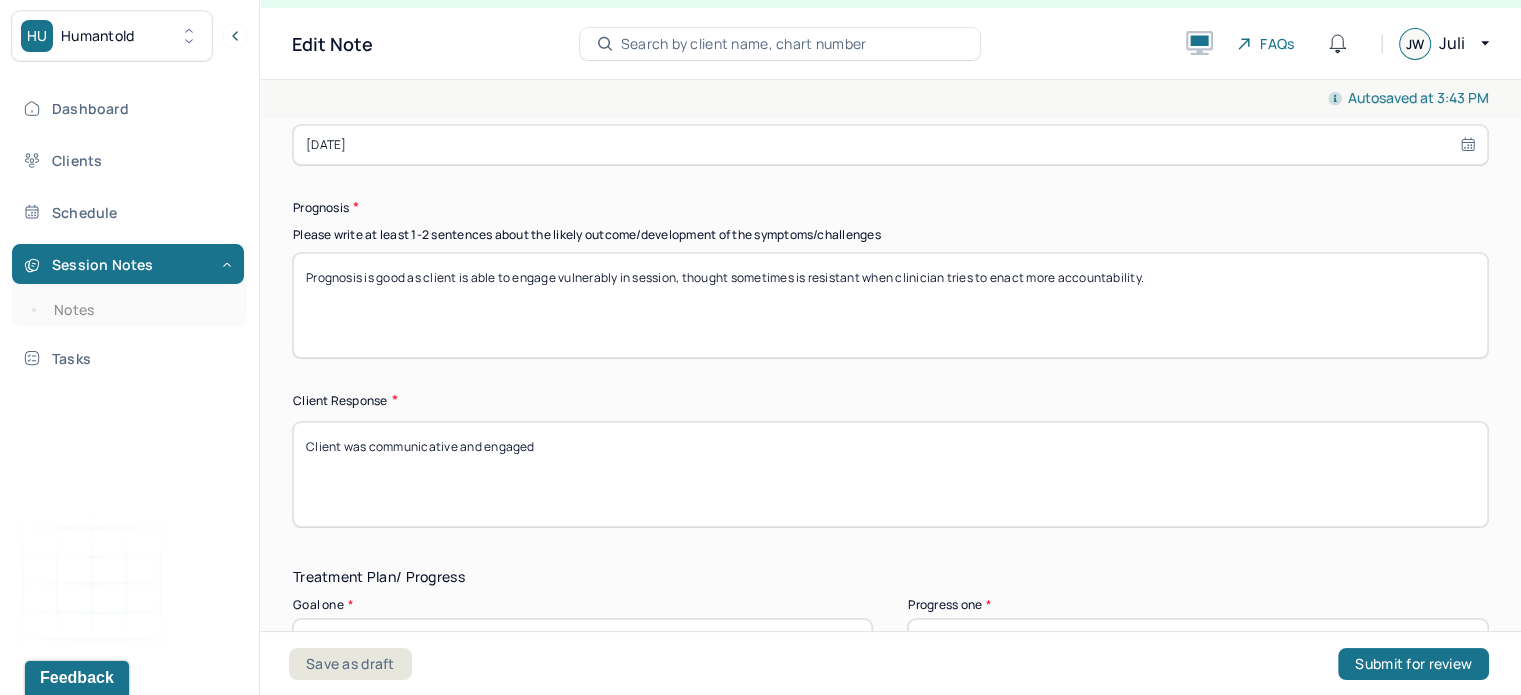 drag, startPoint x: 546, startPoint y: 474, endPoint x: 361, endPoint y: 456, distance: 185.87361 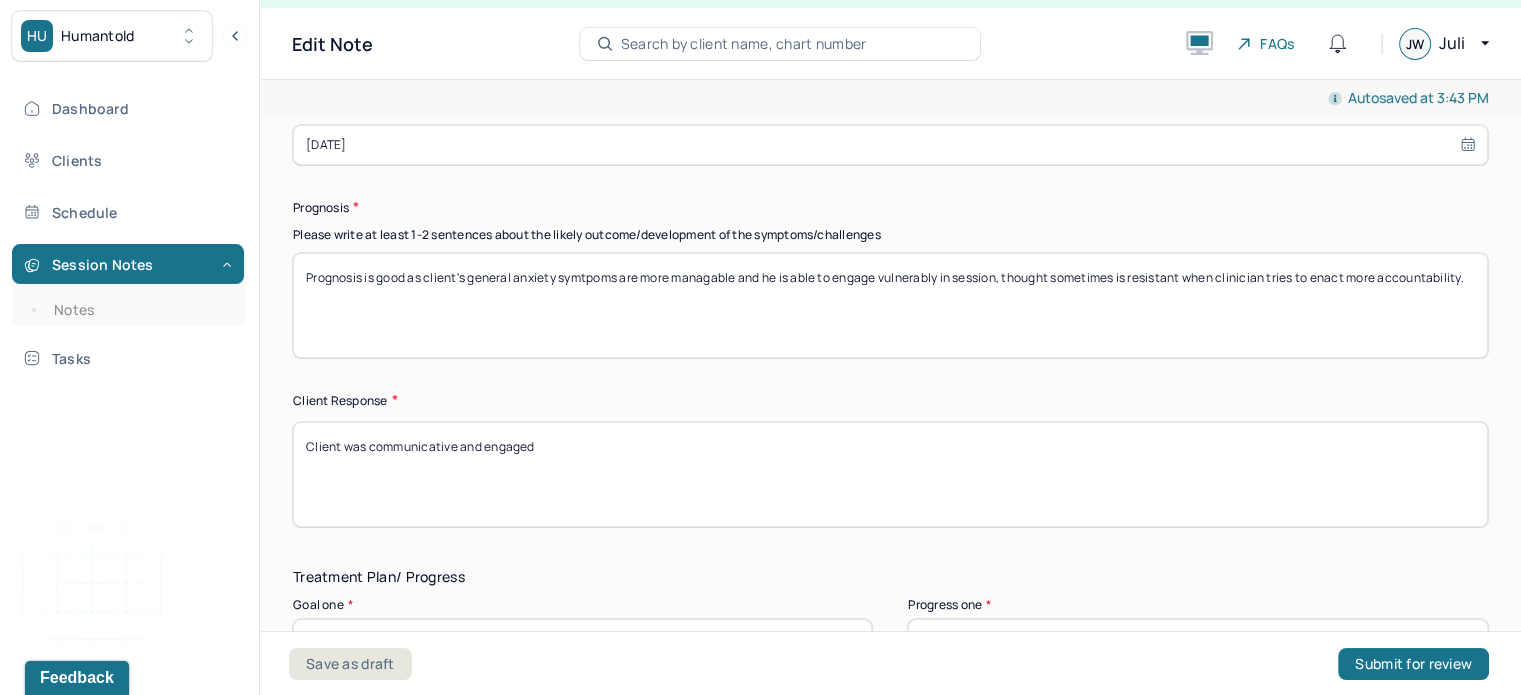 click on "Prognosis is good as client's general anxiety symtpoms are more managable and he is able to engage vulnerably in session, thought sometimes is resistant when clinician tries to enact more accountability." at bounding box center (890, 305) 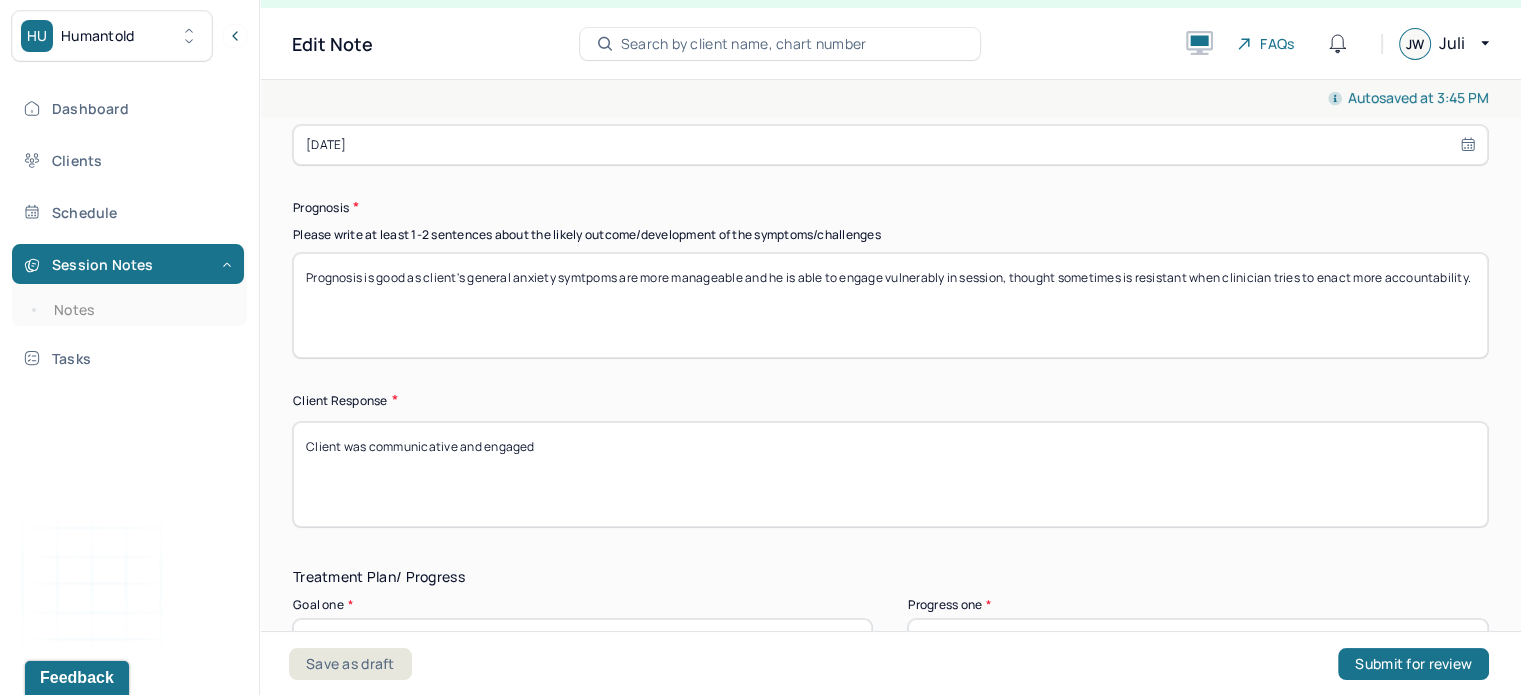 drag, startPoint x: 578, startPoint y: 312, endPoint x: 1014, endPoint y: 272, distance: 437.83102 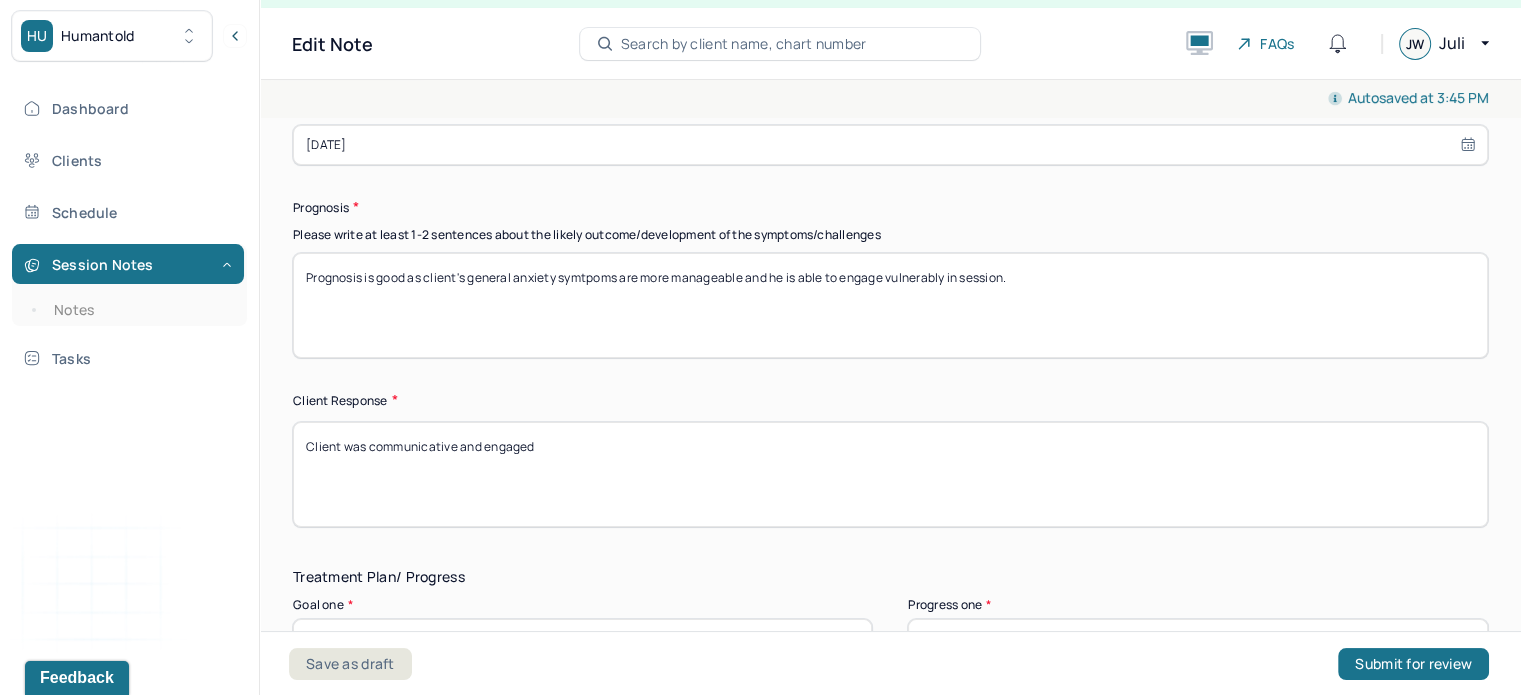 type on "Prognosis is good as client's general anxiety symtpoms are more manageable and he is able to engage vulnerably in session." 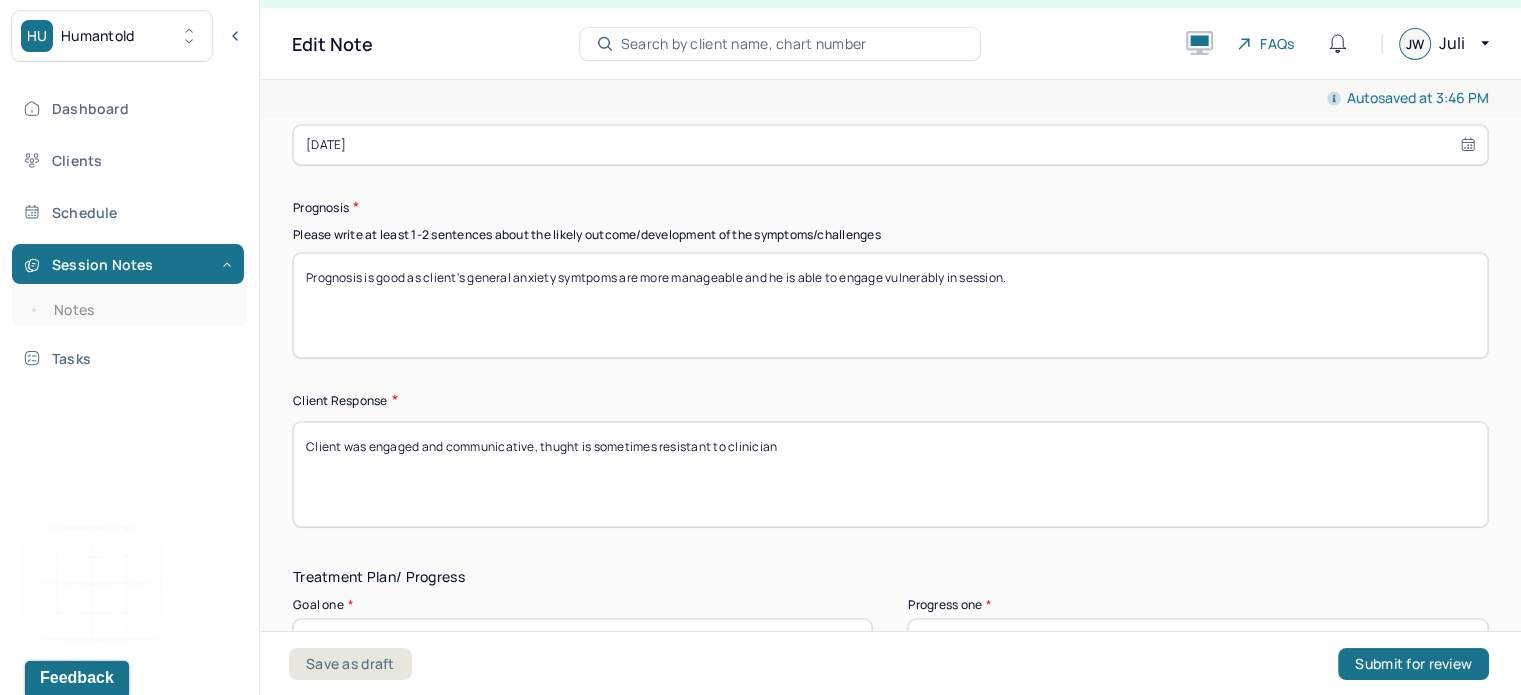 drag, startPoint x: 833, startPoint y: 453, endPoint x: 555, endPoint y: 467, distance: 278.3523 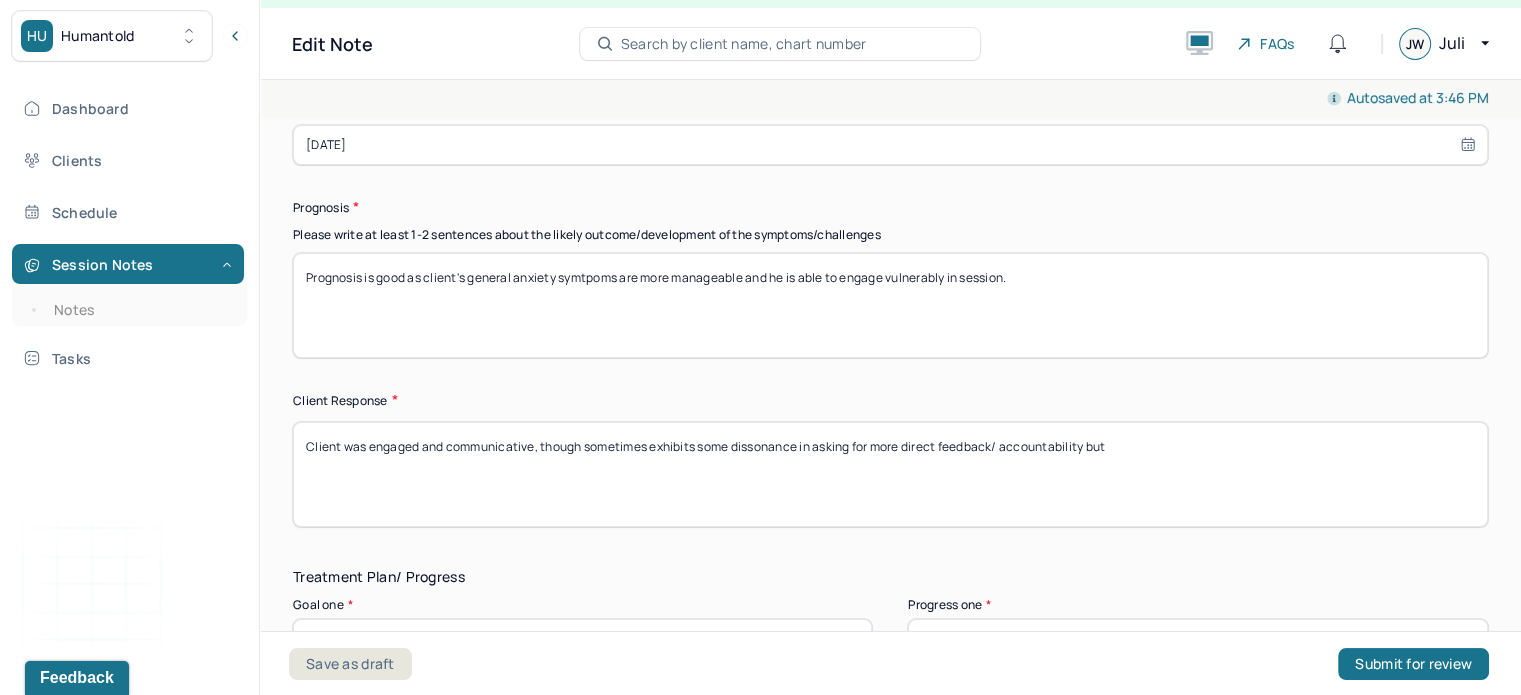 click on "Client was engaged and communicative, though sometimes exhibits some dissonance in asking for more direct feedback/ accoumtablity but" at bounding box center [890, 474] 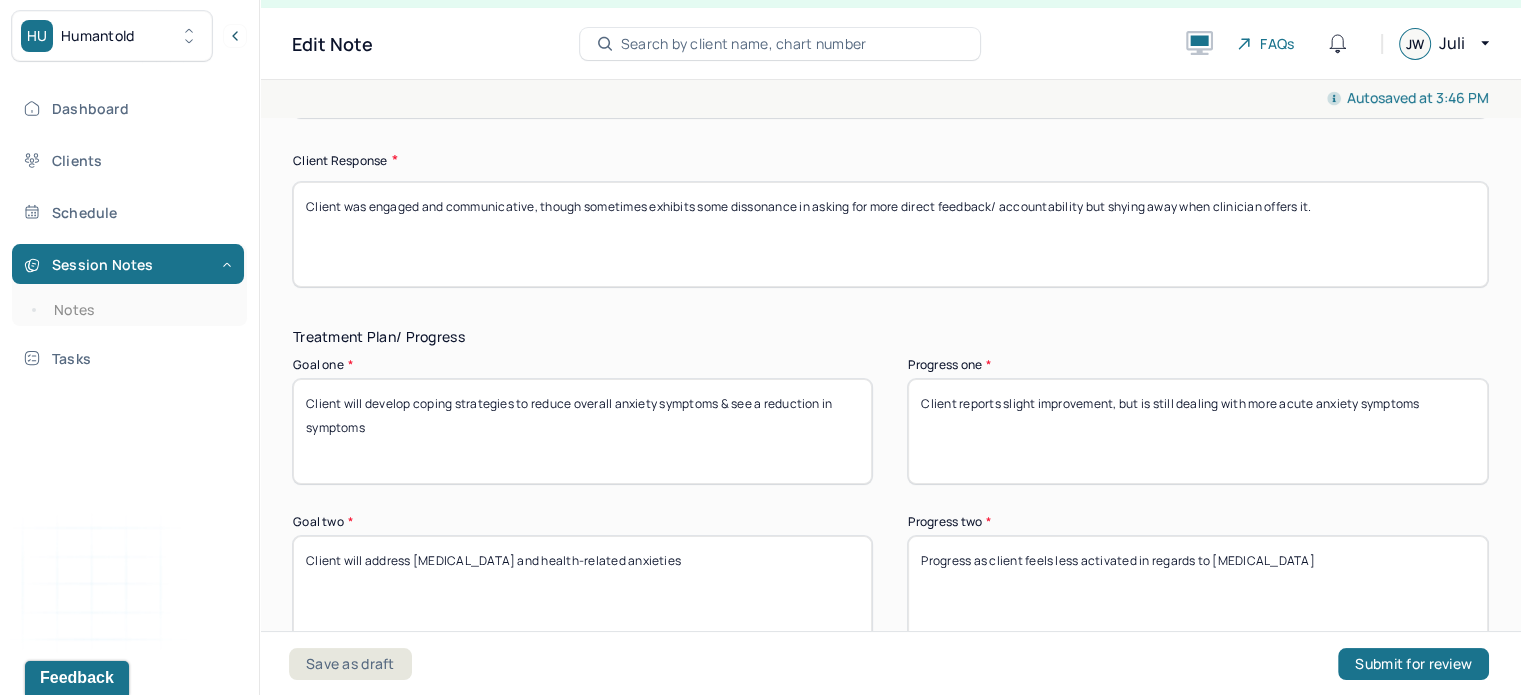 scroll, scrollTop: 3148, scrollLeft: 0, axis: vertical 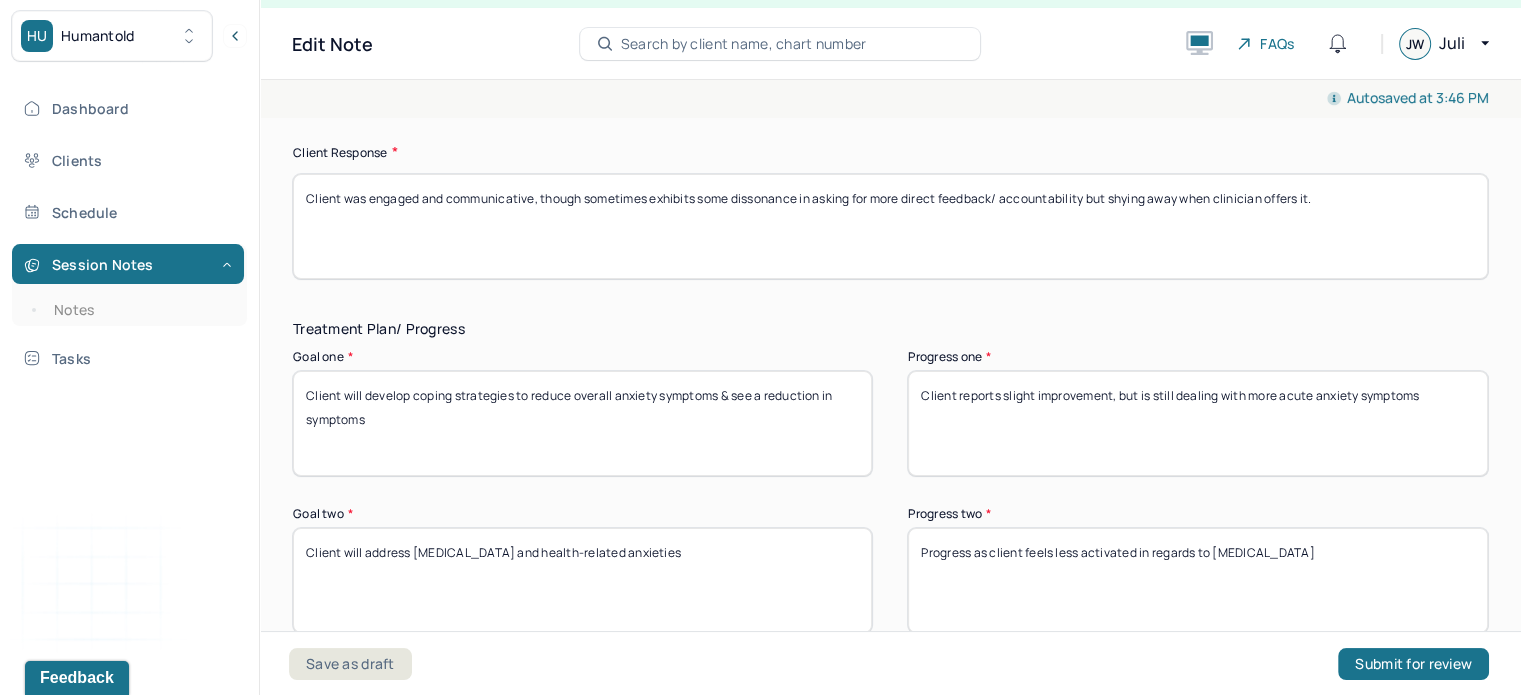 type on "Client was engaged and communicative, though sometimes exhibits some dissonance in asking for more direct feedback/ accountability but shying away when clinician offers it." 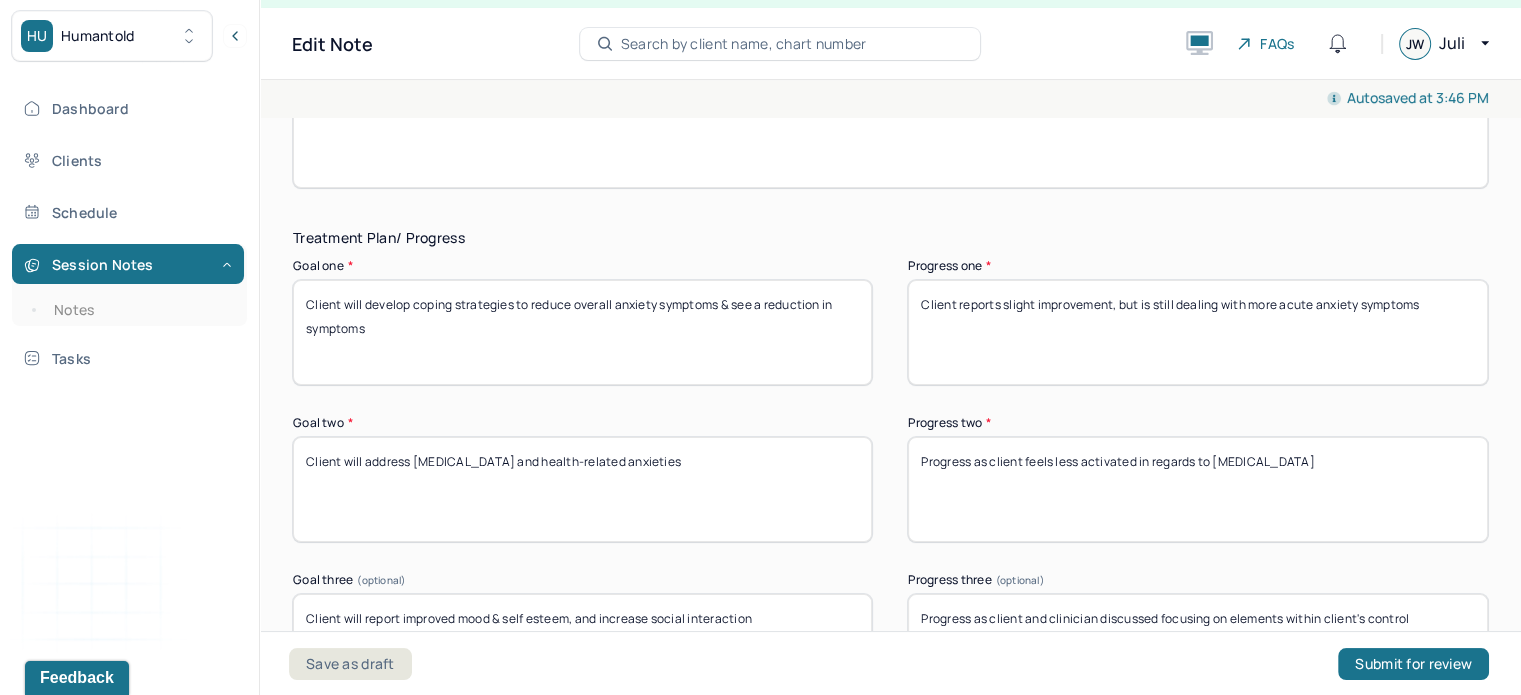 drag, startPoint x: 1441, startPoint y: 295, endPoint x: 860, endPoint y: 303, distance: 581.05505 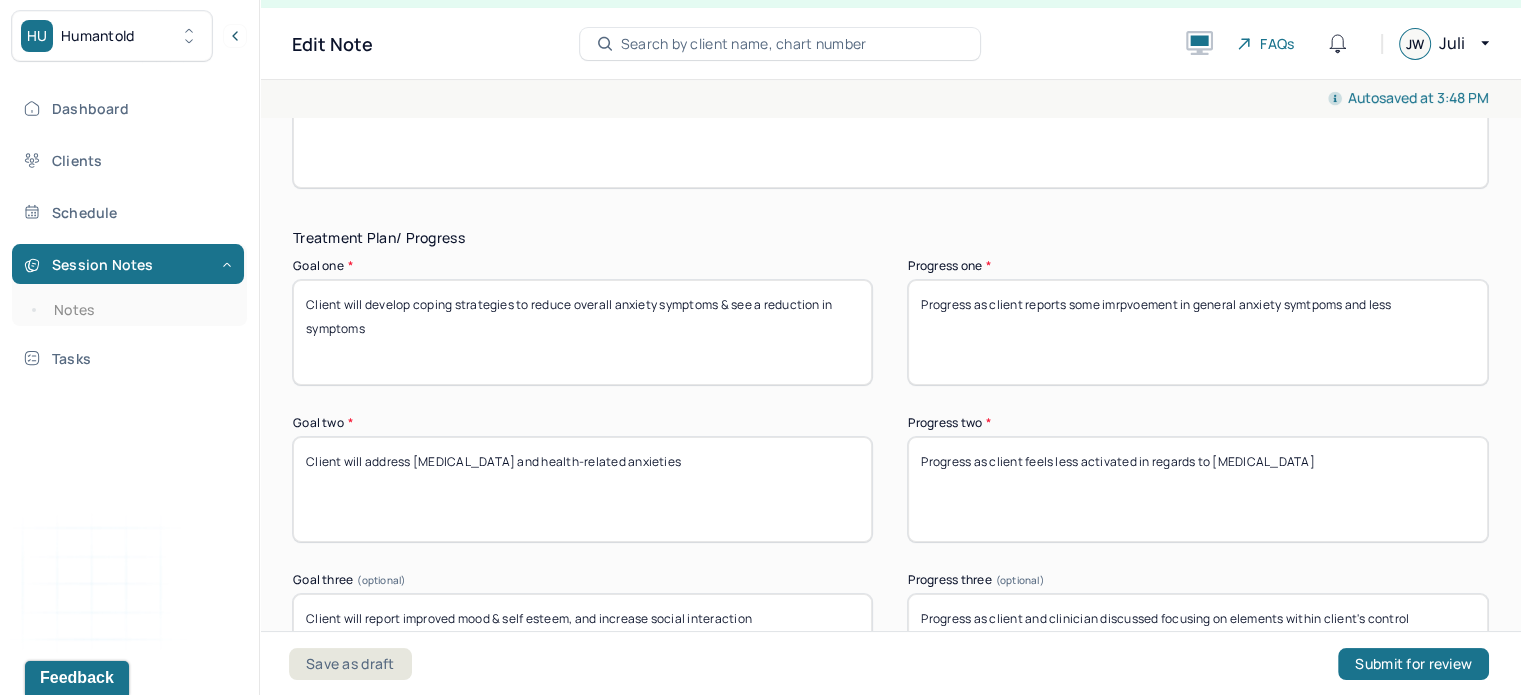 click on "Progress as client reports some imrpvoement in general anxiety symtpoms and less" at bounding box center [1197, 332] 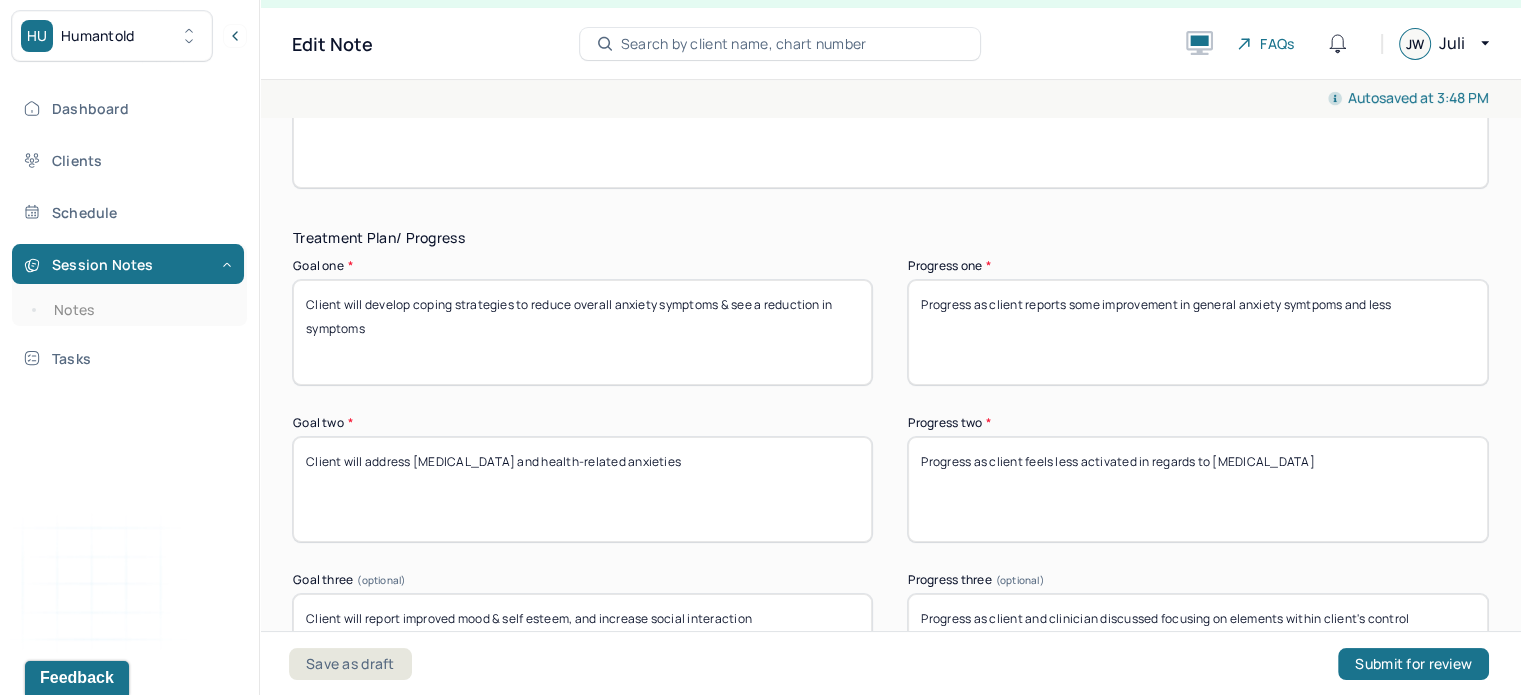 click on "Progress as client reports some imrpvoement in general anxiety symtpoms and less" at bounding box center [1197, 332] 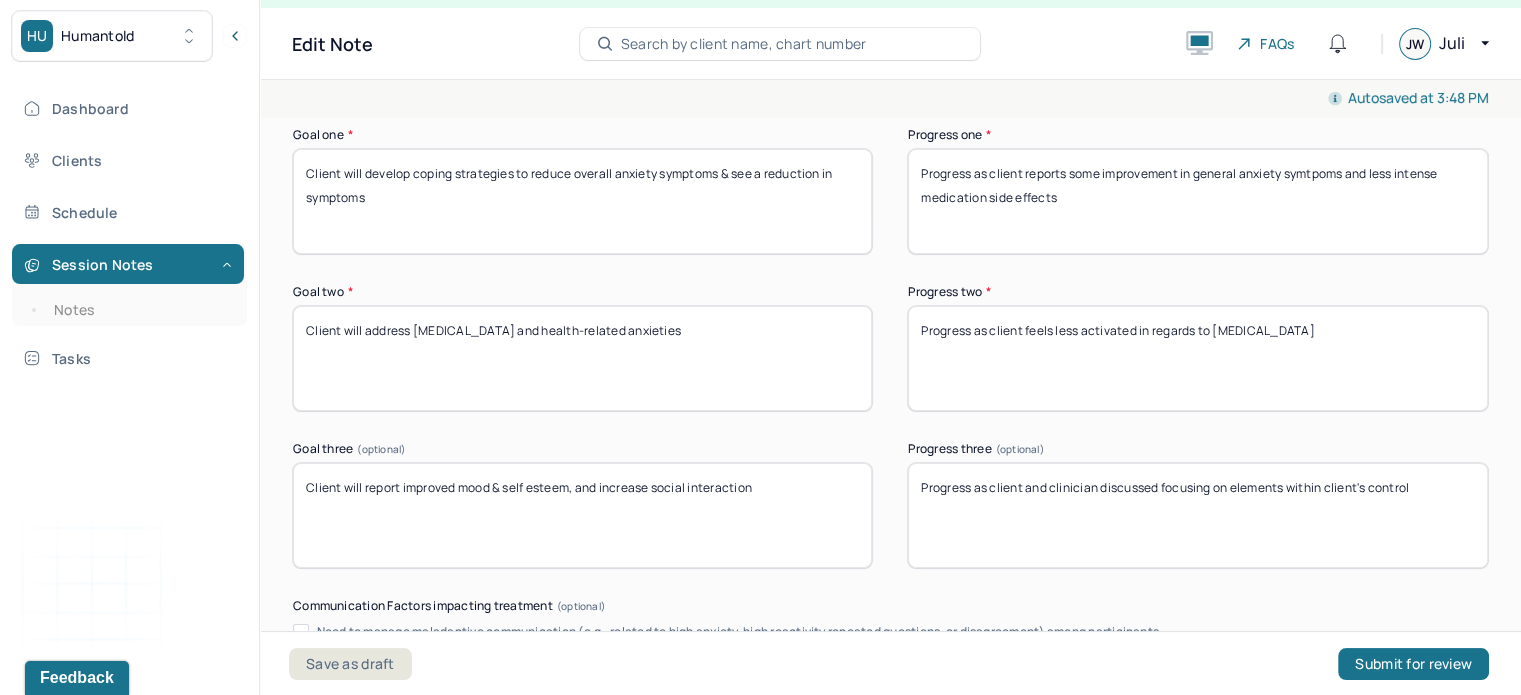 scroll, scrollTop: 3371, scrollLeft: 0, axis: vertical 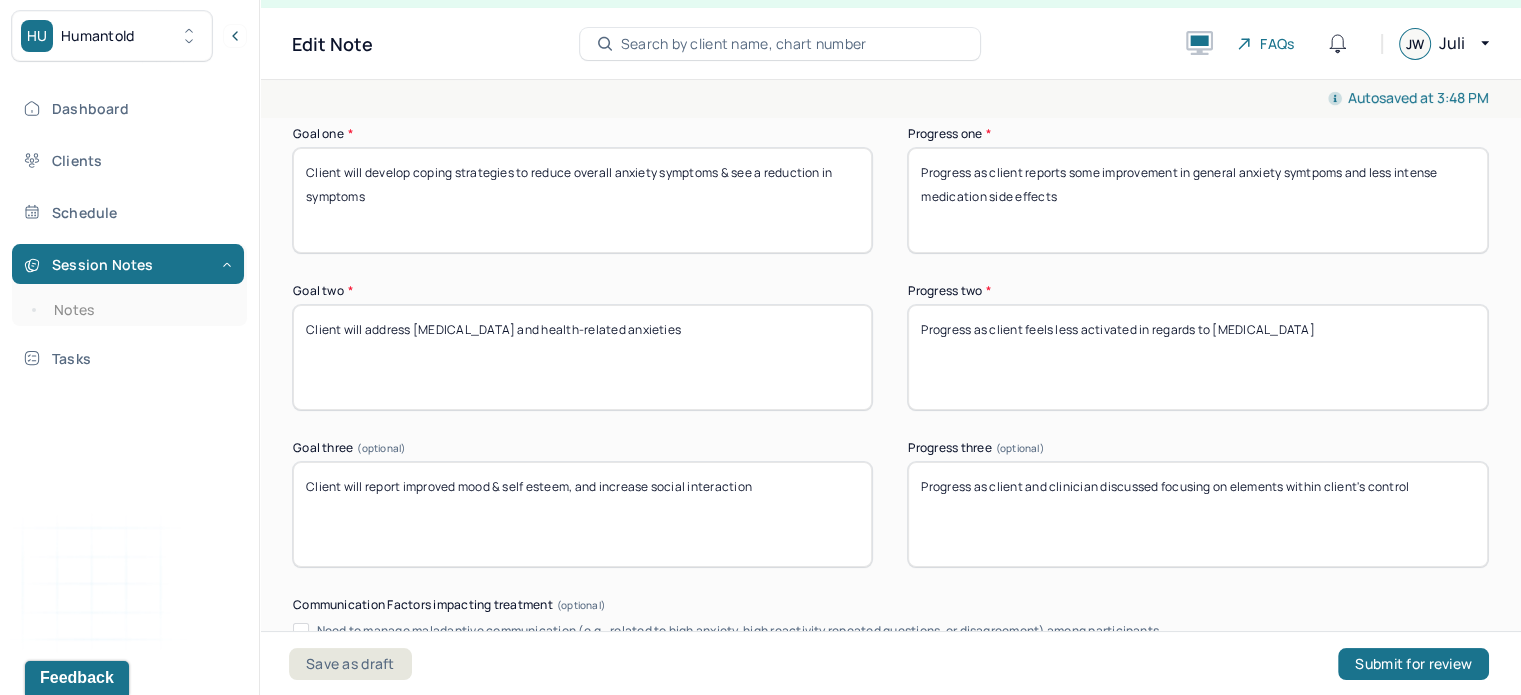 type on "Progress as client reports some improvement in general anxiety symtpoms and less intense medication side effects" 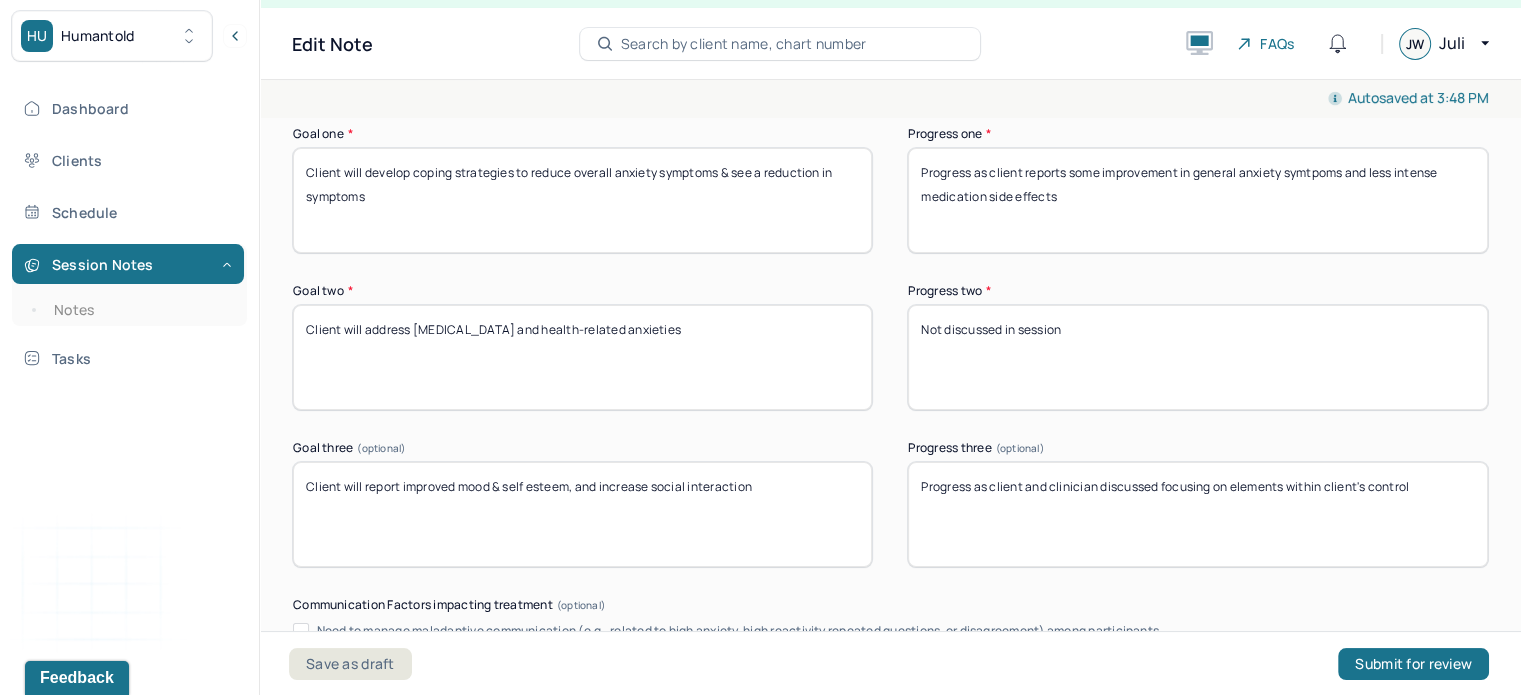 type on "Not discussed in session" 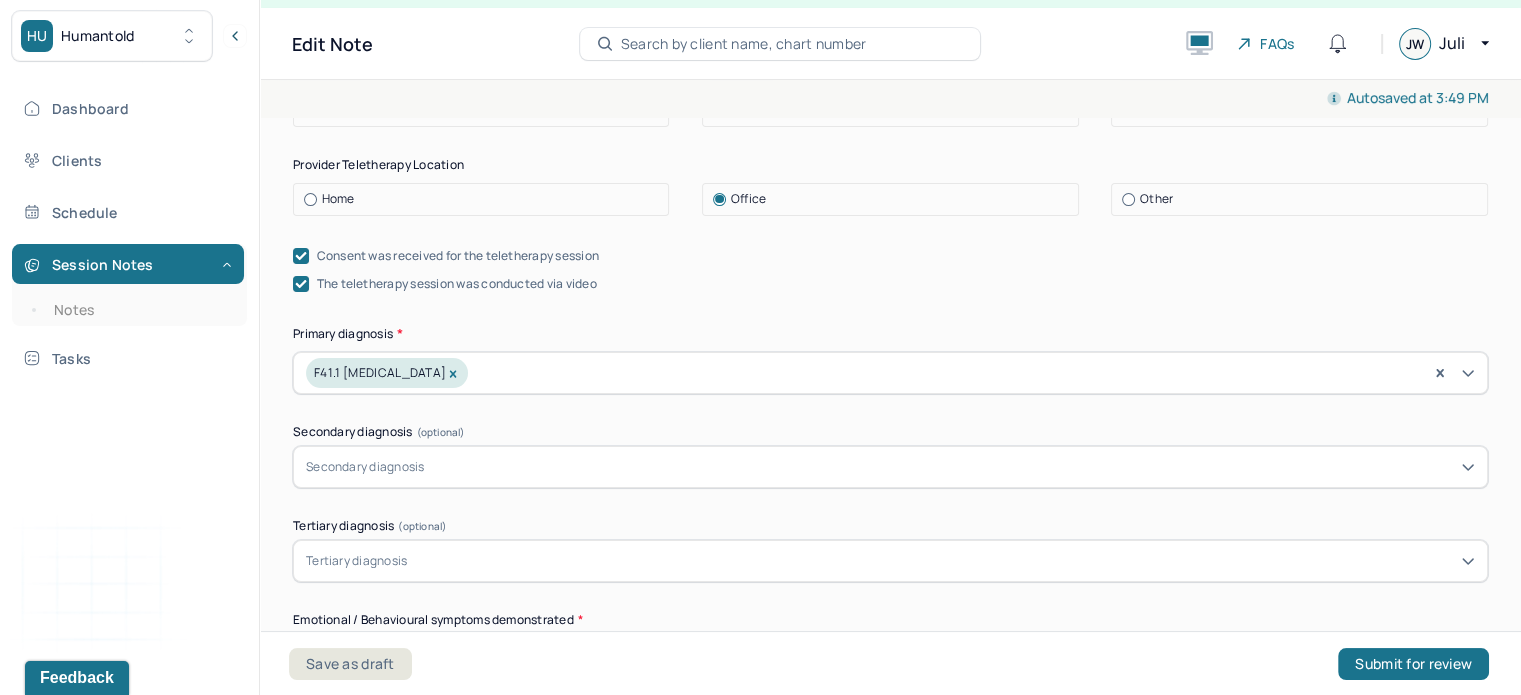 scroll, scrollTop: 0, scrollLeft: 0, axis: both 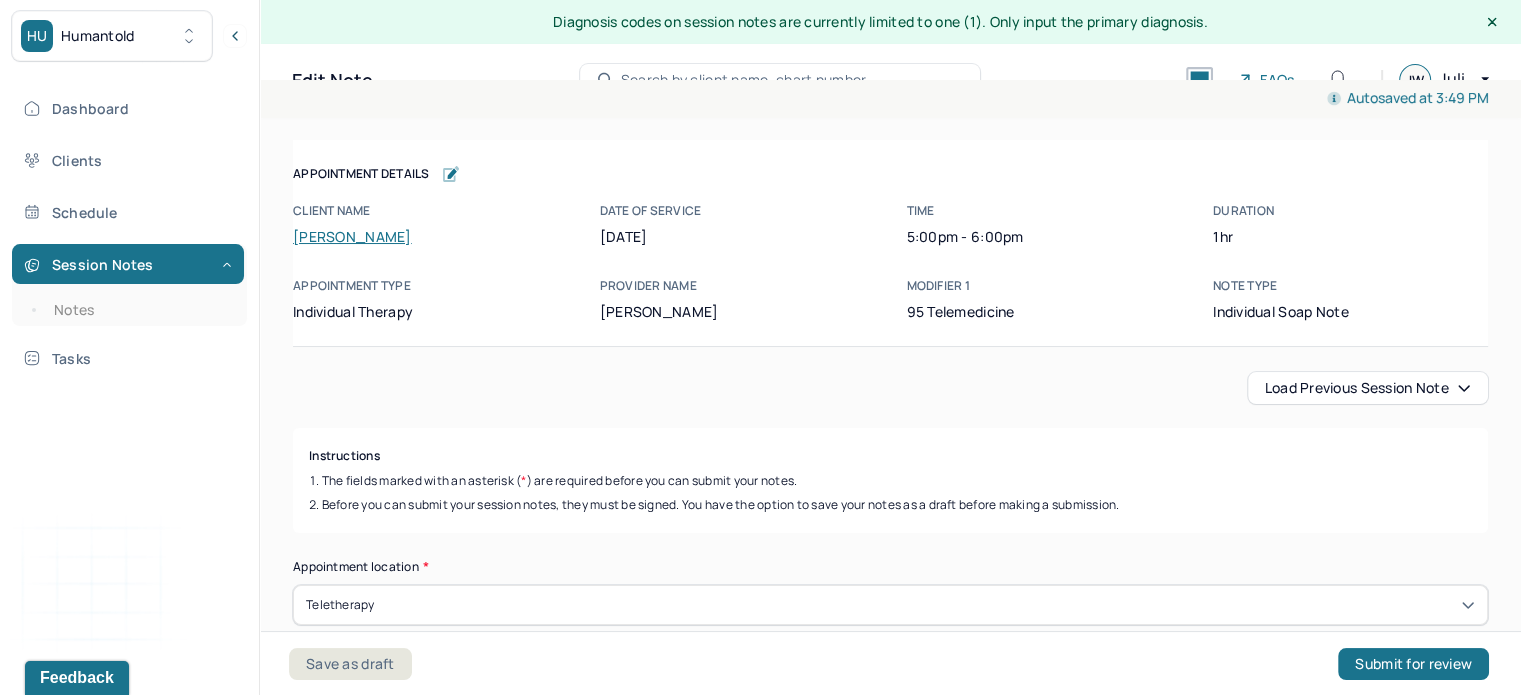 type on "Client experienced more distress and low mood recently due to difficulties in his romantic relationship." 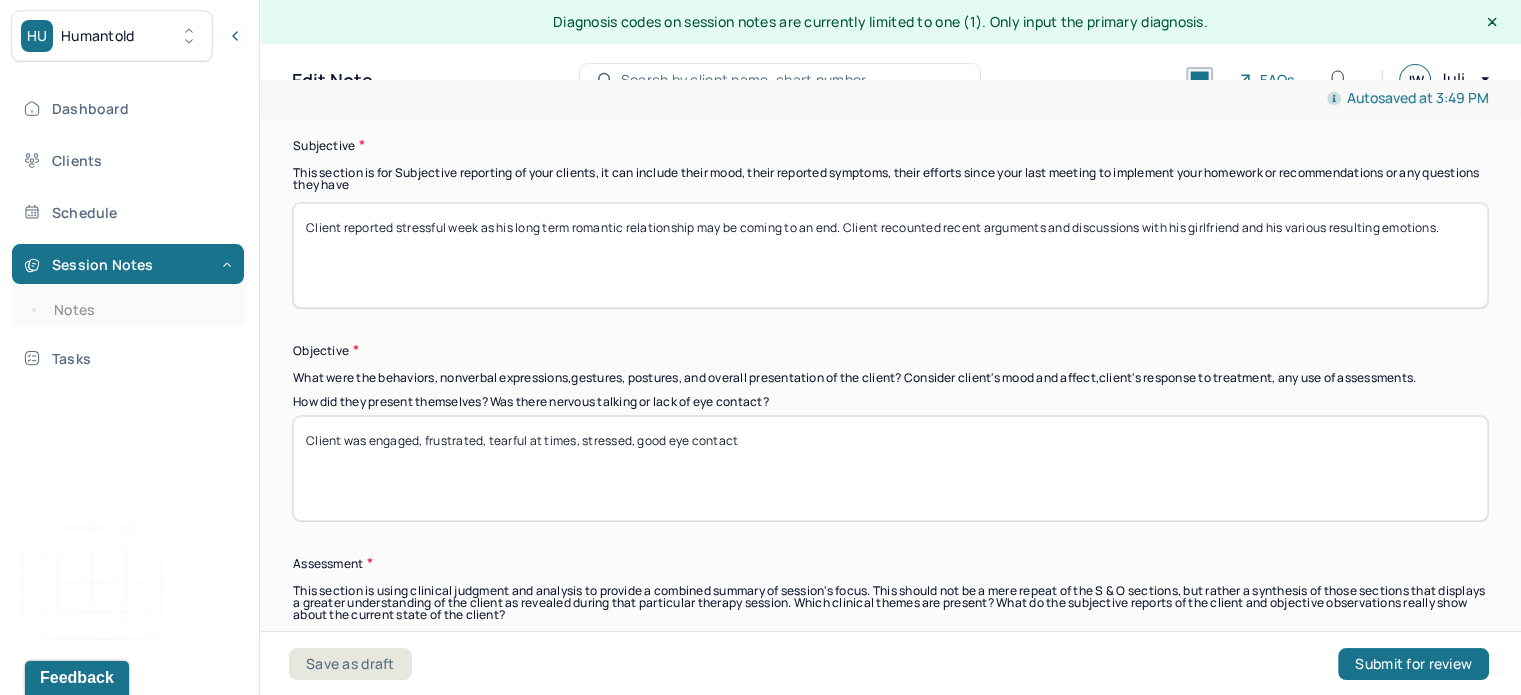 scroll, scrollTop: 1466, scrollLeft: 0, axis: vertical 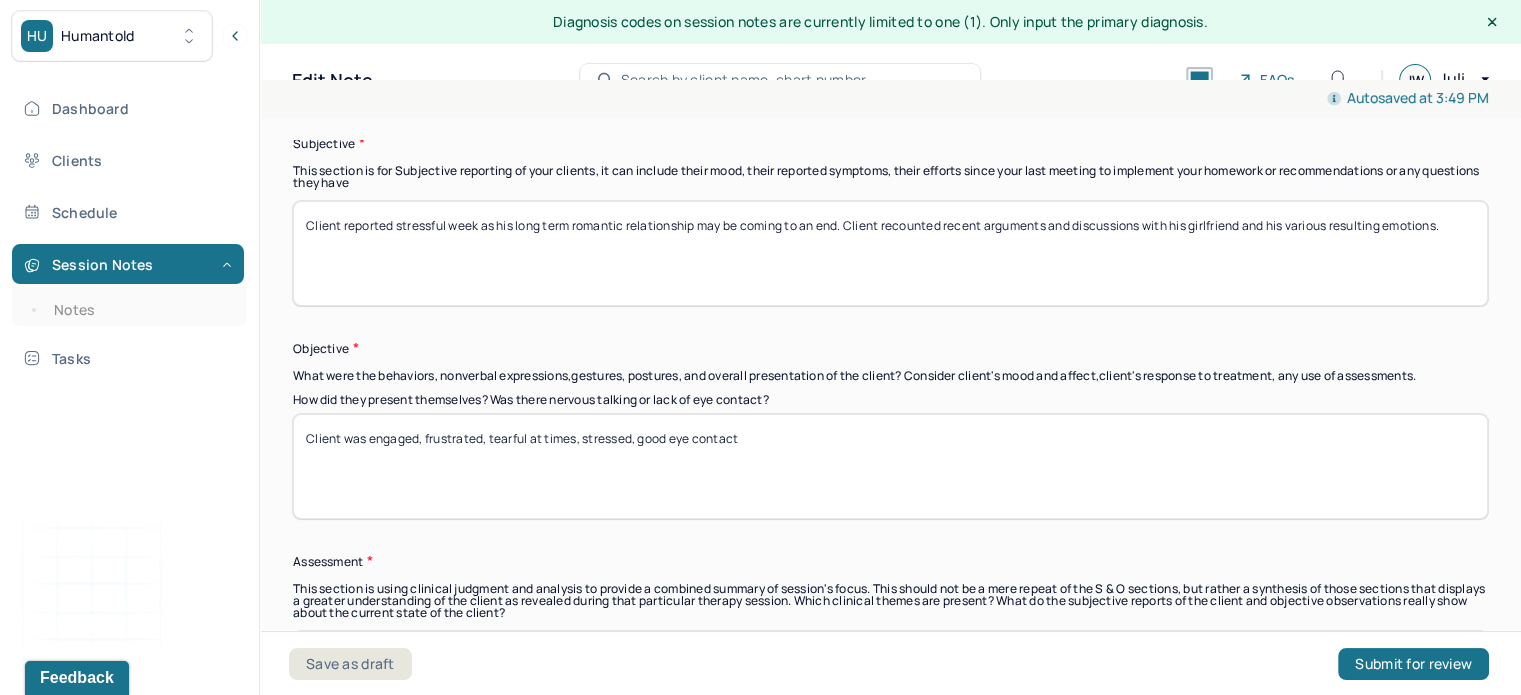 click on "Client reported stressful week as his long term romantic relationship may be coming to an end. Client recounted recent arguments and discussions with his girlfriend and his various resulting emotions." at bounding box center (890, 253) 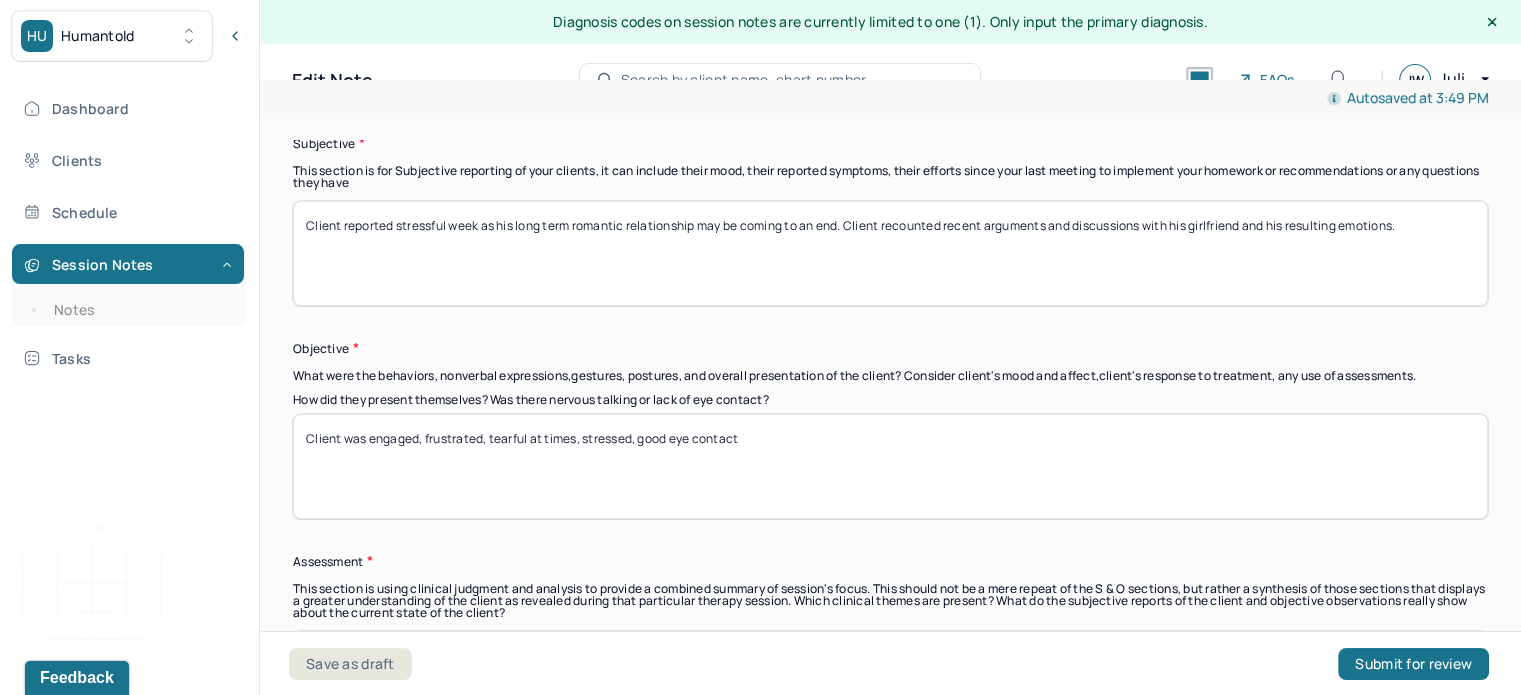 scroll, scrollTop: 1587, scrollLeft: 0, axis: vertical 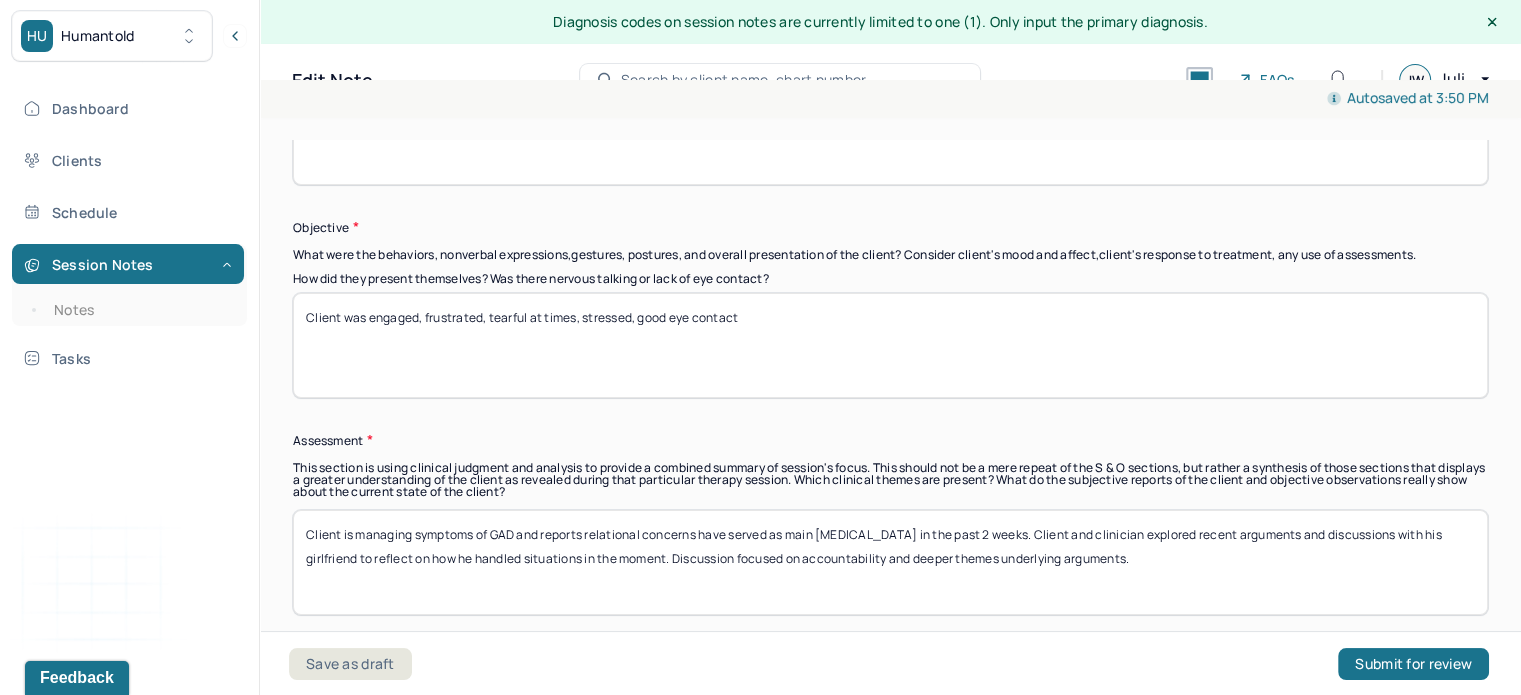 type on "Client reported stressful week as his long term romantic relationship may be coming to an end. Client recounted recent arguments and discussions with his girlfriend and his resulting emotions." 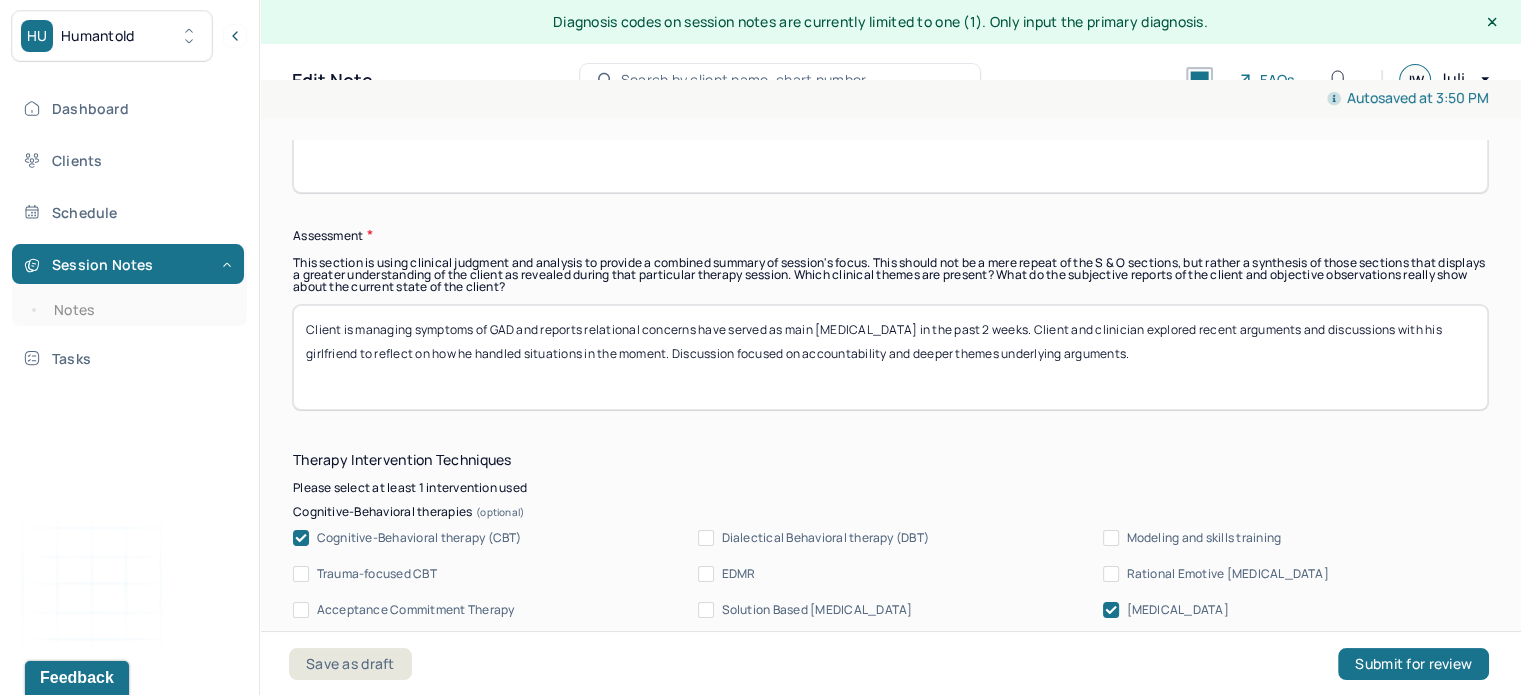 scroll, scrollTop: 1794, scrollLeft: 0, axis: vertical 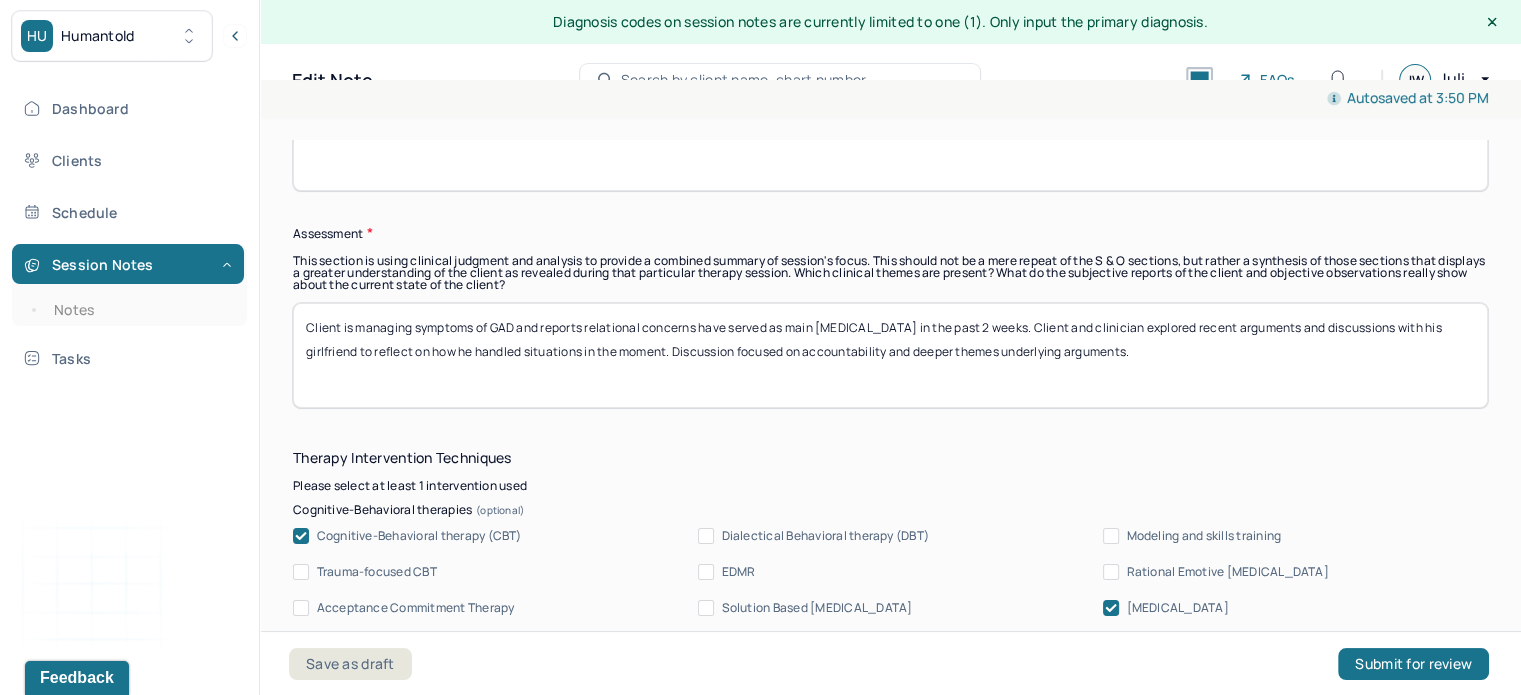 click on "Client is managing symptoms of GAD and reports relational concerns have served as main [MEDICAL_DATA] in the past 2 weeks. Client and clinician explored recent arguments and discussions with his girlfriend to reflect on how he handled situations in the moment. Discussion focused on accountability and deeper themes underlying arguments." at bounding box center [890, 355] 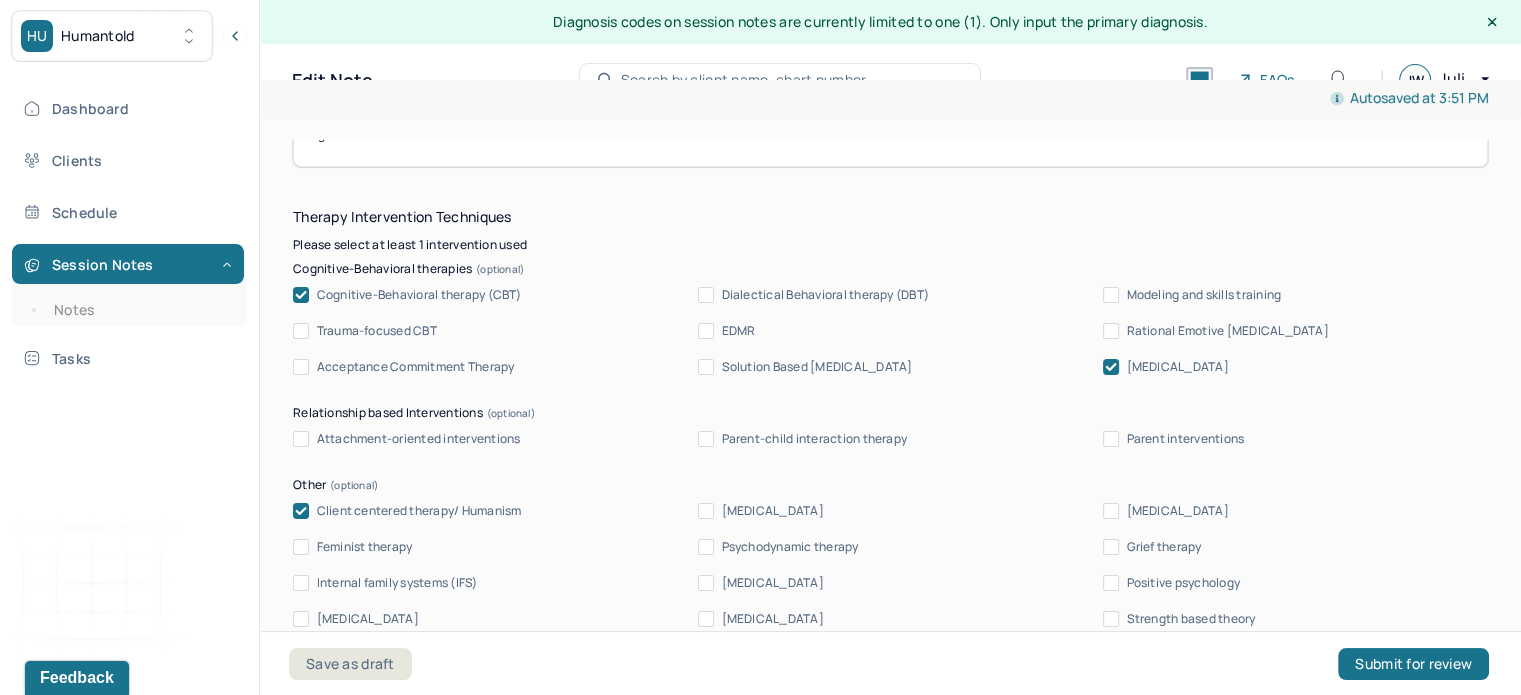 scroll, scrollTop: 2158, scrollLeft: 0, axis: vertical 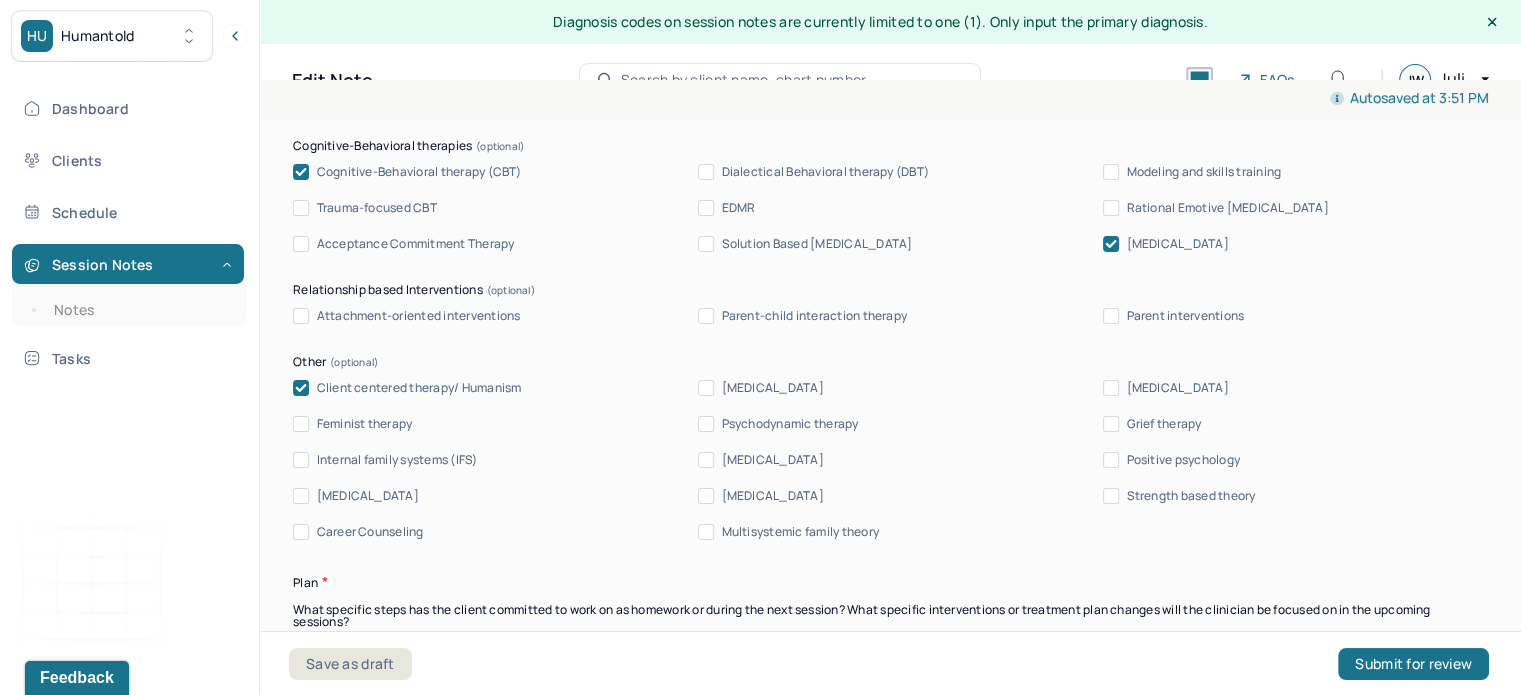 type on "Client is managing symptoms of GAD and reports relational concerns have served as main [MEDICAL_DATA] in the past 2 weeks. Client and clinician explored recent arguments and discussions with his girlfriend to reflect on how he handled situations in the moment and ways he could have reacted in ways more aligned with his values.. Discussion focused on accountability and deeper themes underlying arguments." 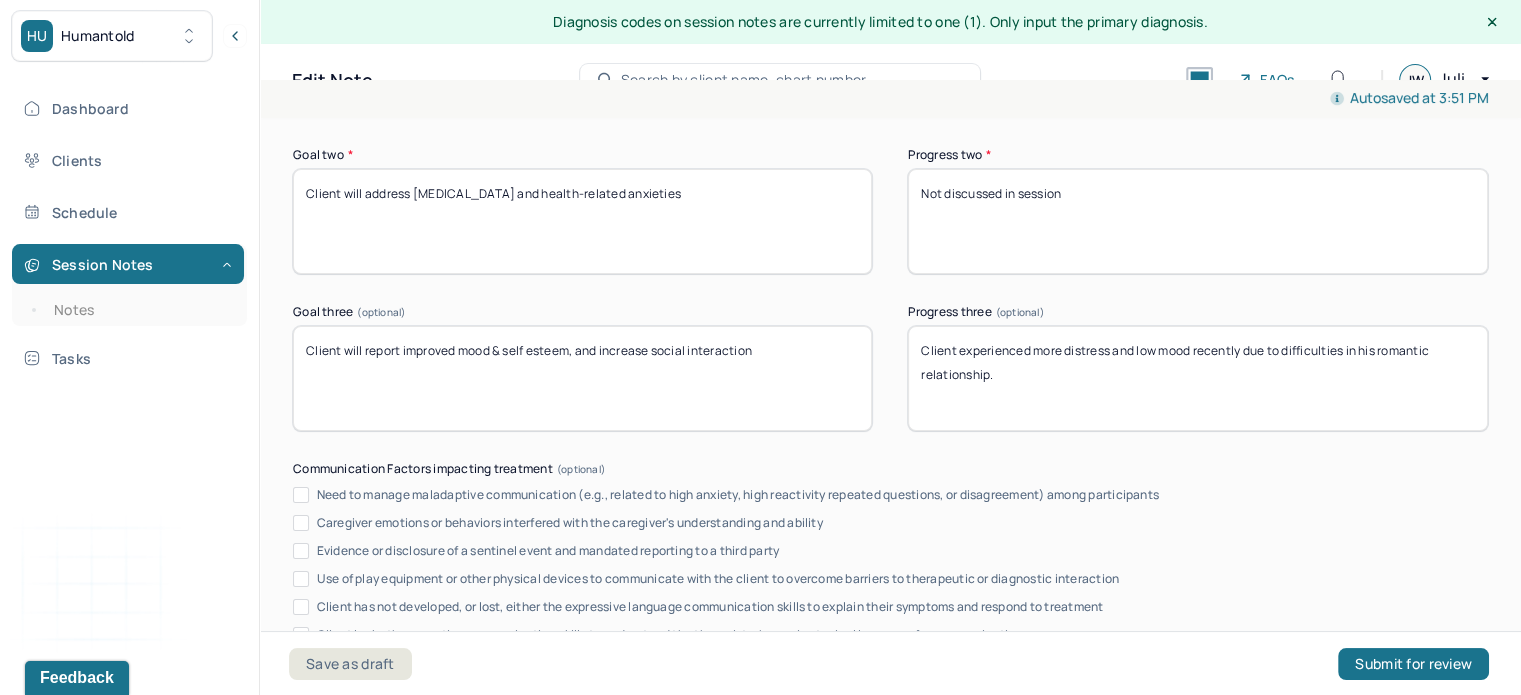 scroll, scrollTop: 3956, scrollLeft: 0, axis: vertical 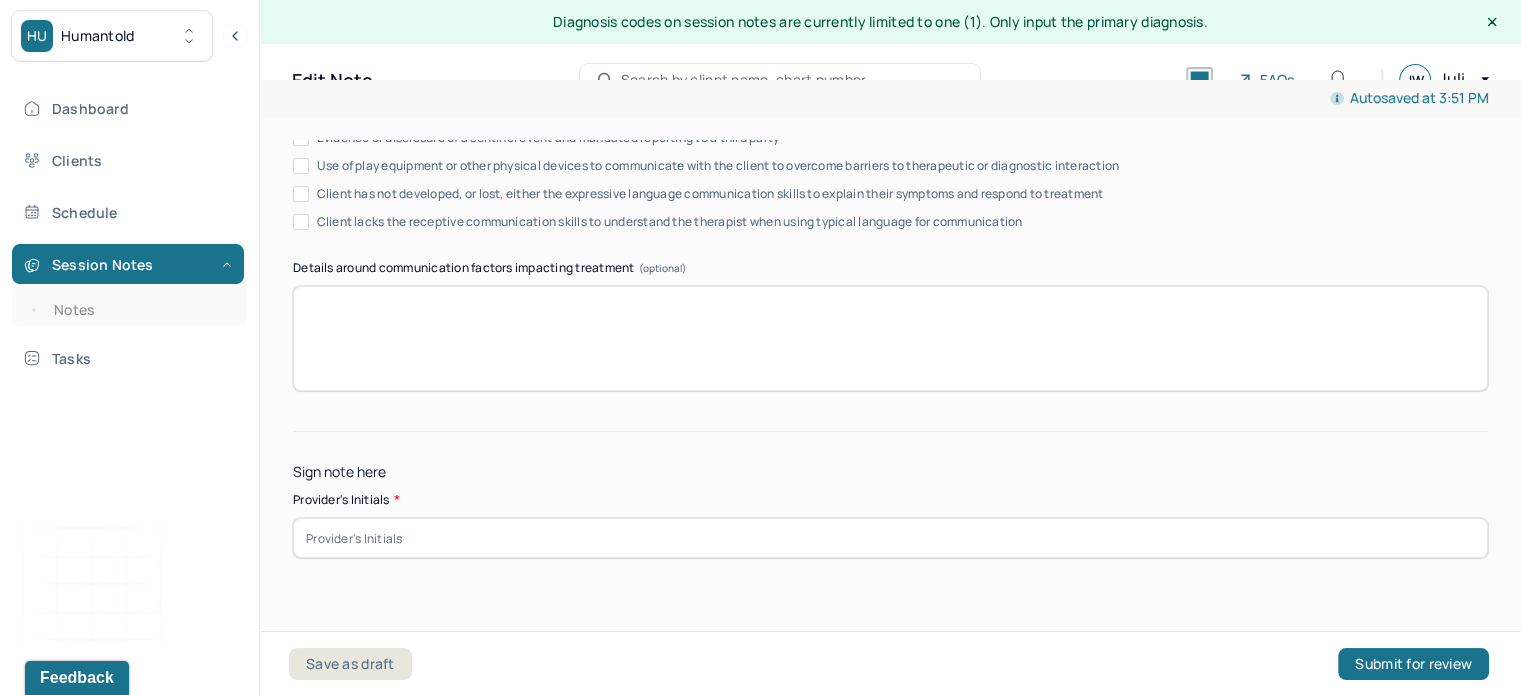 click on "Instructions The fields marked with an asterisk ( * ) are required before you can submit your notes. Before you can submit your session notes, they must be signed. You have the option to save your notes as a draft before making a submission. Appointment location * Teletherapy Client Teletherapy Location Home Office Other Provider Teletherapy Location Home Office Other Consent was received for the teletherapy session The teletherapy session was conducted via video Primary diagnosis * F41.1 [MEDICAL_DATA] Secondary diagnosis (optional) Secondary diagnosis Tertiary diagnosis (optional) Tertiary diagnosis Emotional / Behavioural symptoms demonstrated * Anxiety, overwhelm, relational concerns
Causing * Maladaptive Functioning Intention for Session * Attempts to alleviate the emotional disturbances Session Note Subjective Objective How did they present themselves? Was there nervous talking or lack of eye contact? Client was engaged, frustrated, tearful at times, stressed, good eye contact  EDMR Plan" at bounding box center [890, -1410] 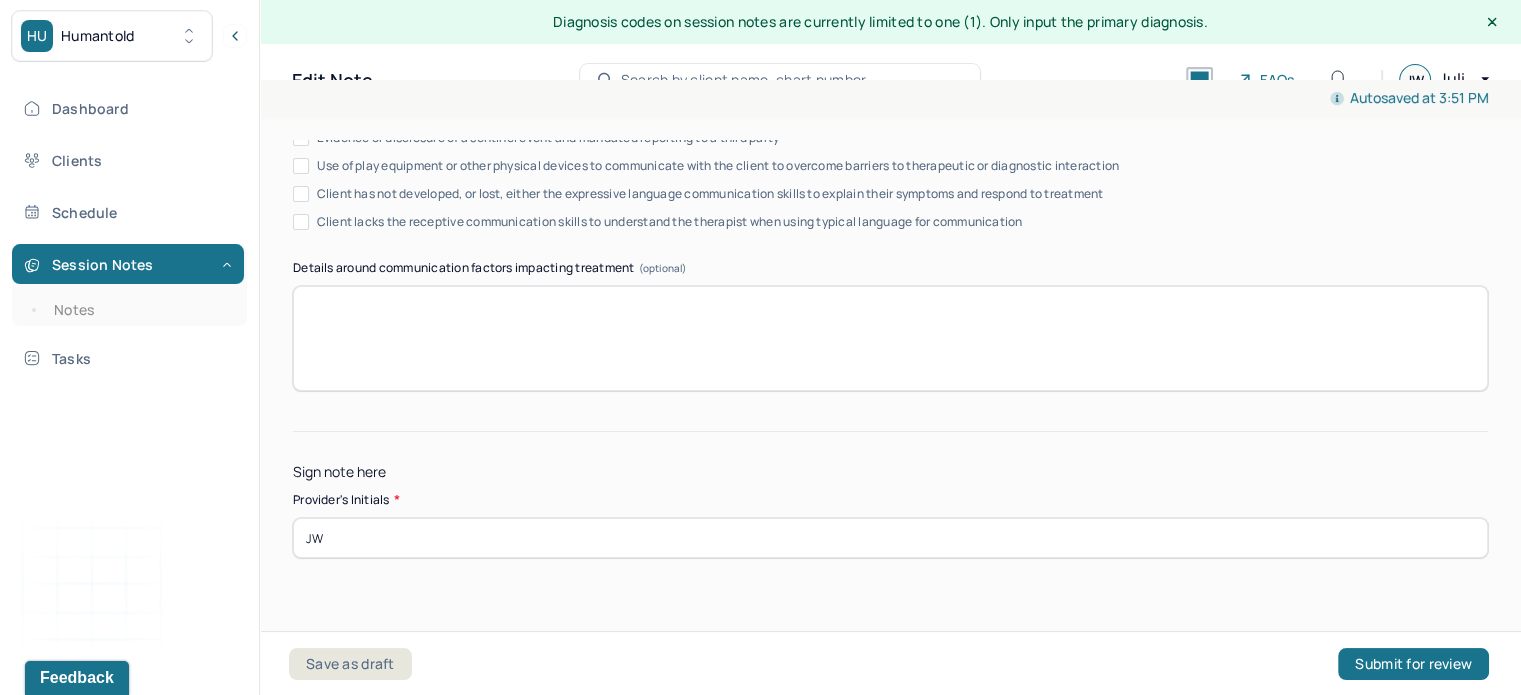 type on "JW" 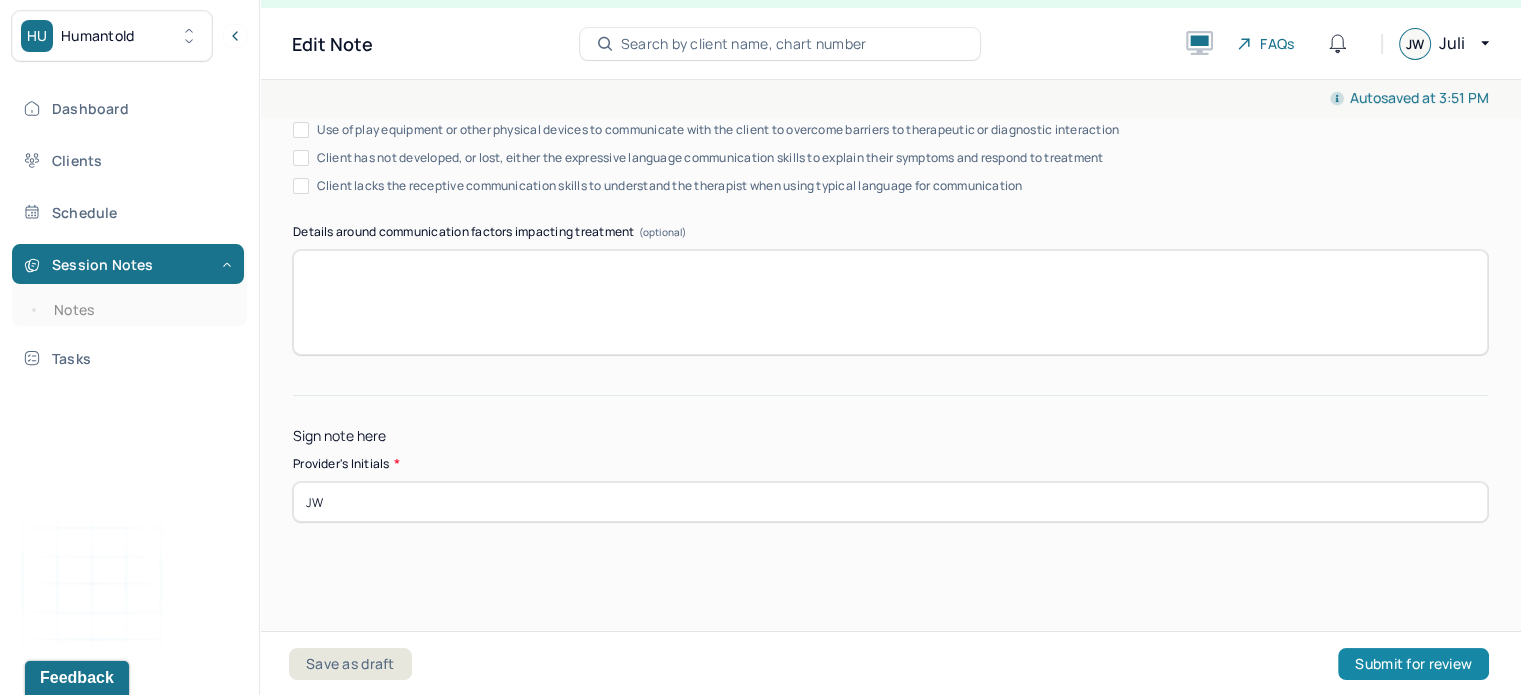 click on "Submit for review" at bounding box center (1413, 664) 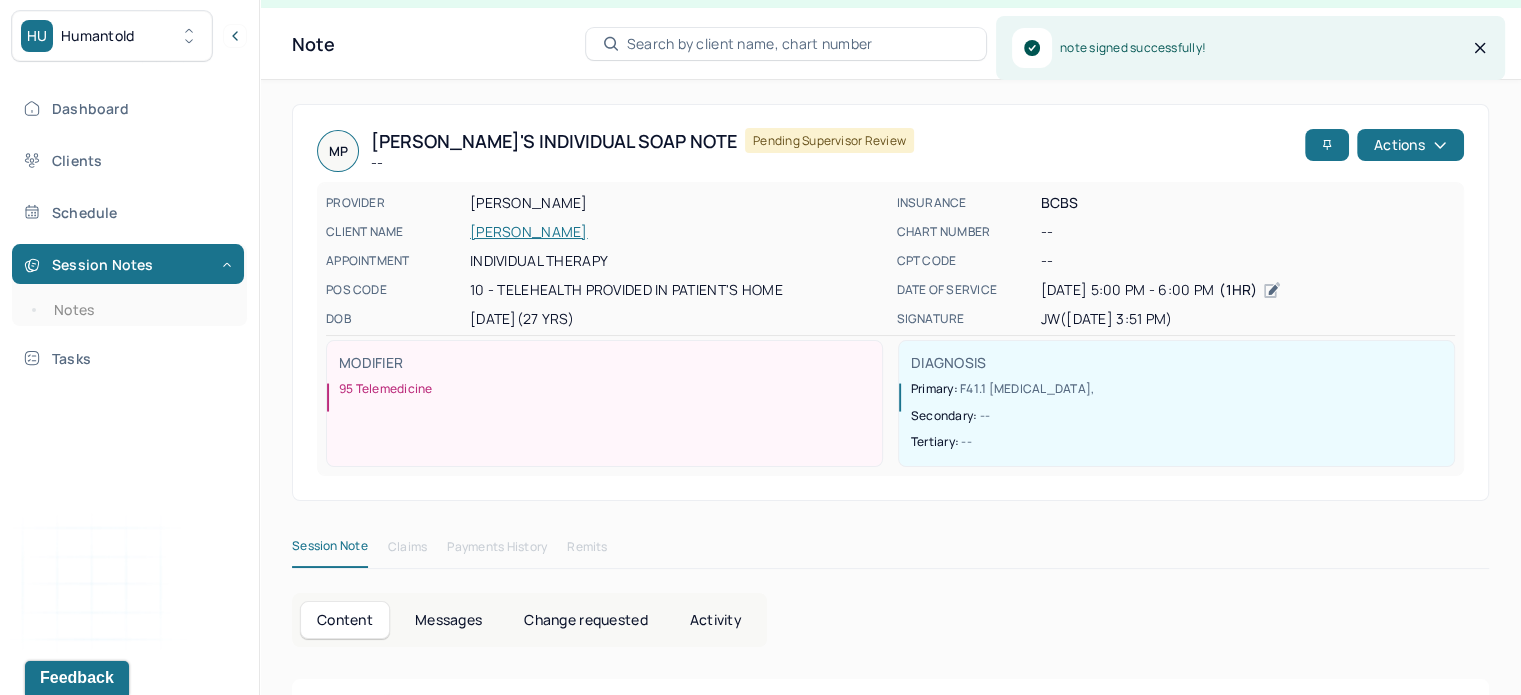 scroll, scrollTop: 0, scrollLeft: 0, axis: both 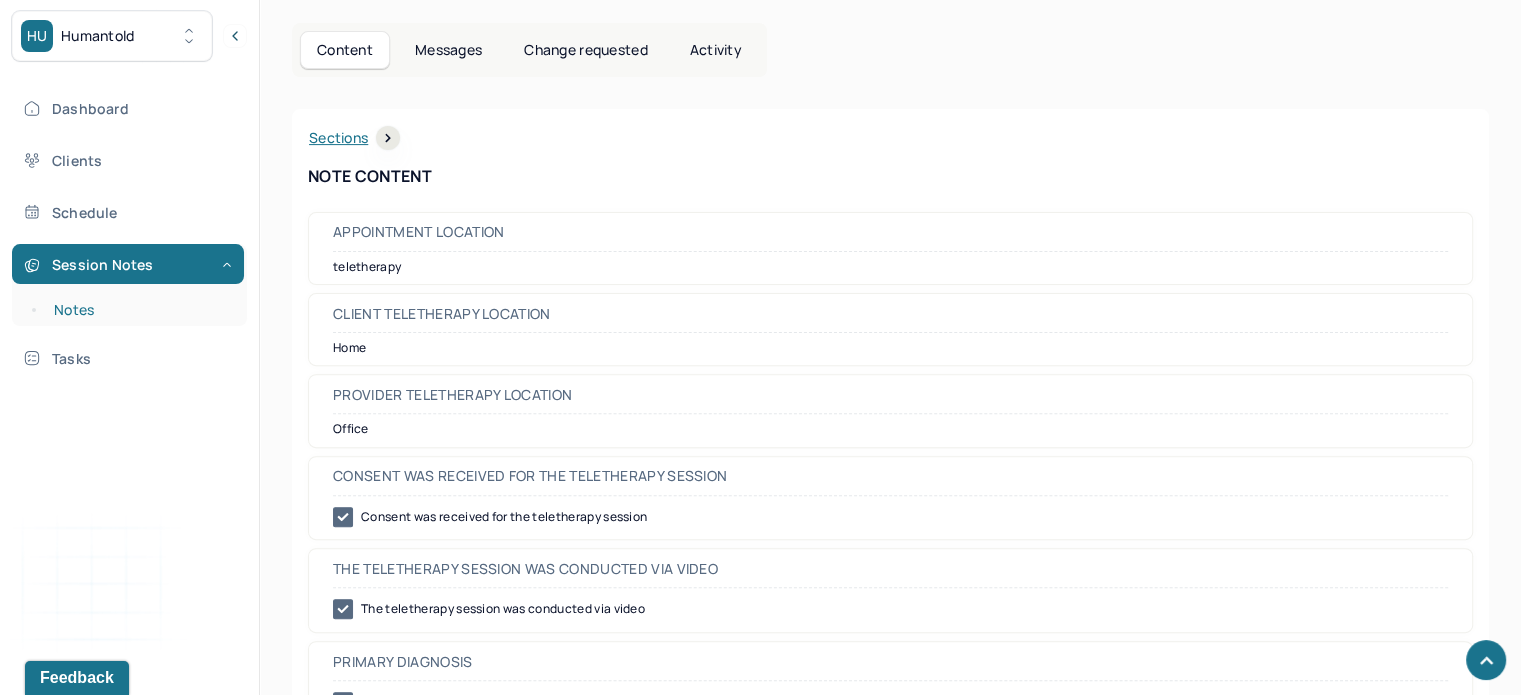 click on "Notes" at bounding box center [139, 310] 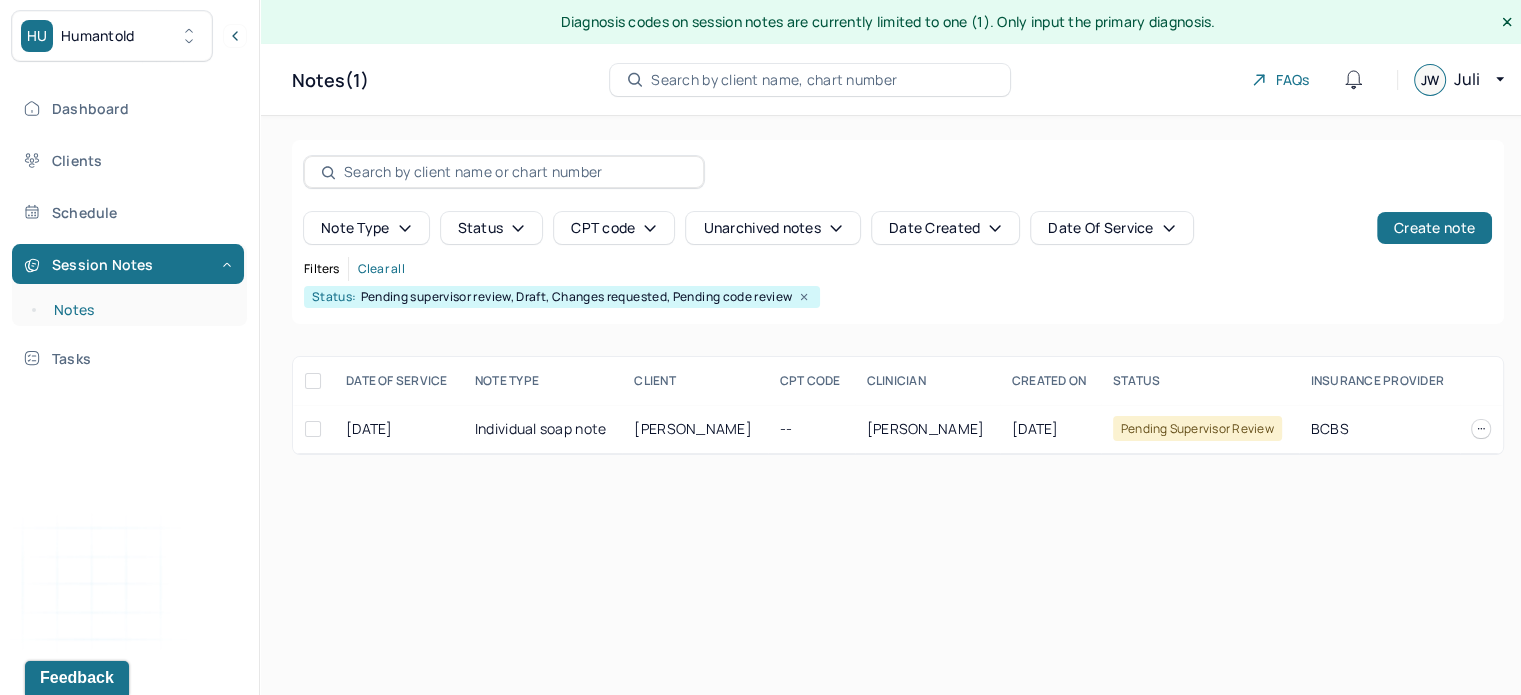 scroll, scrollTop: 0, scrollLeft: 0, axis: both 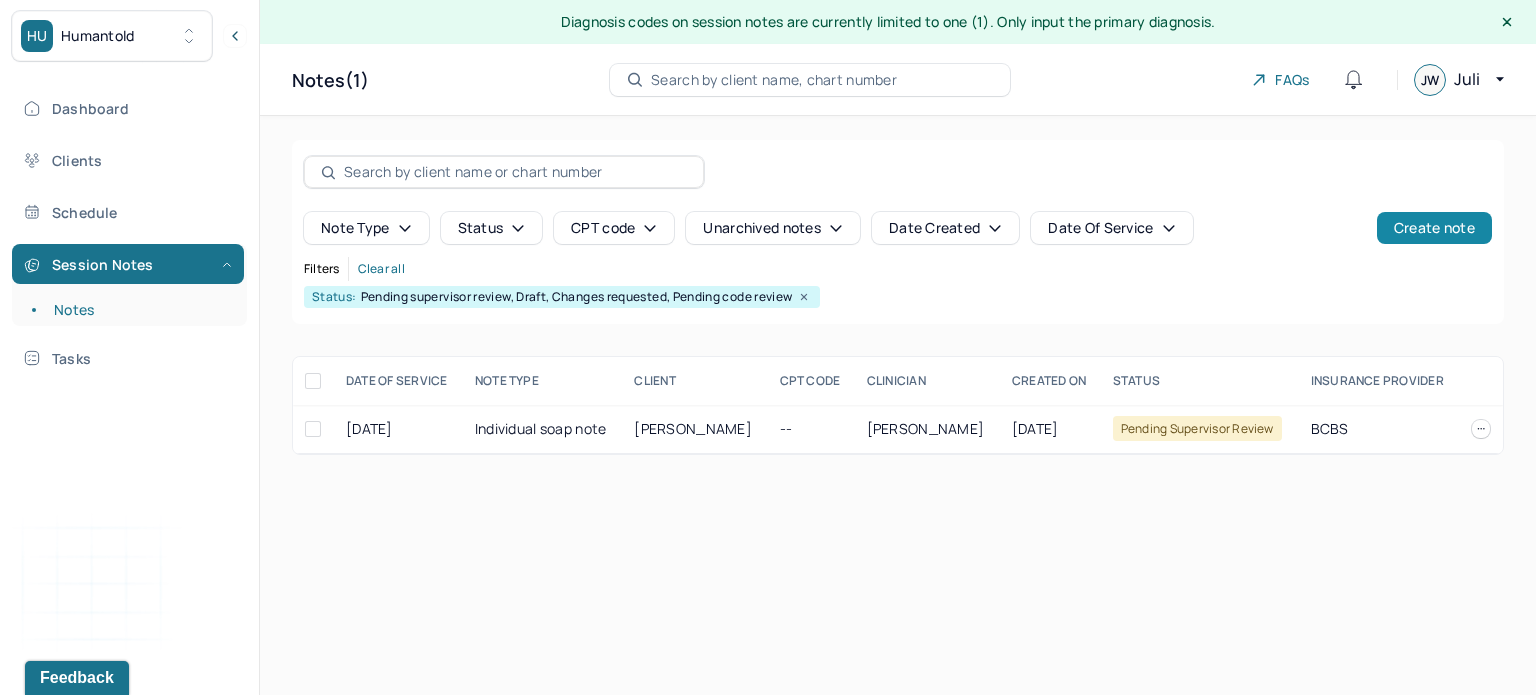click on "Create note" at bounding box center (1434, 228) 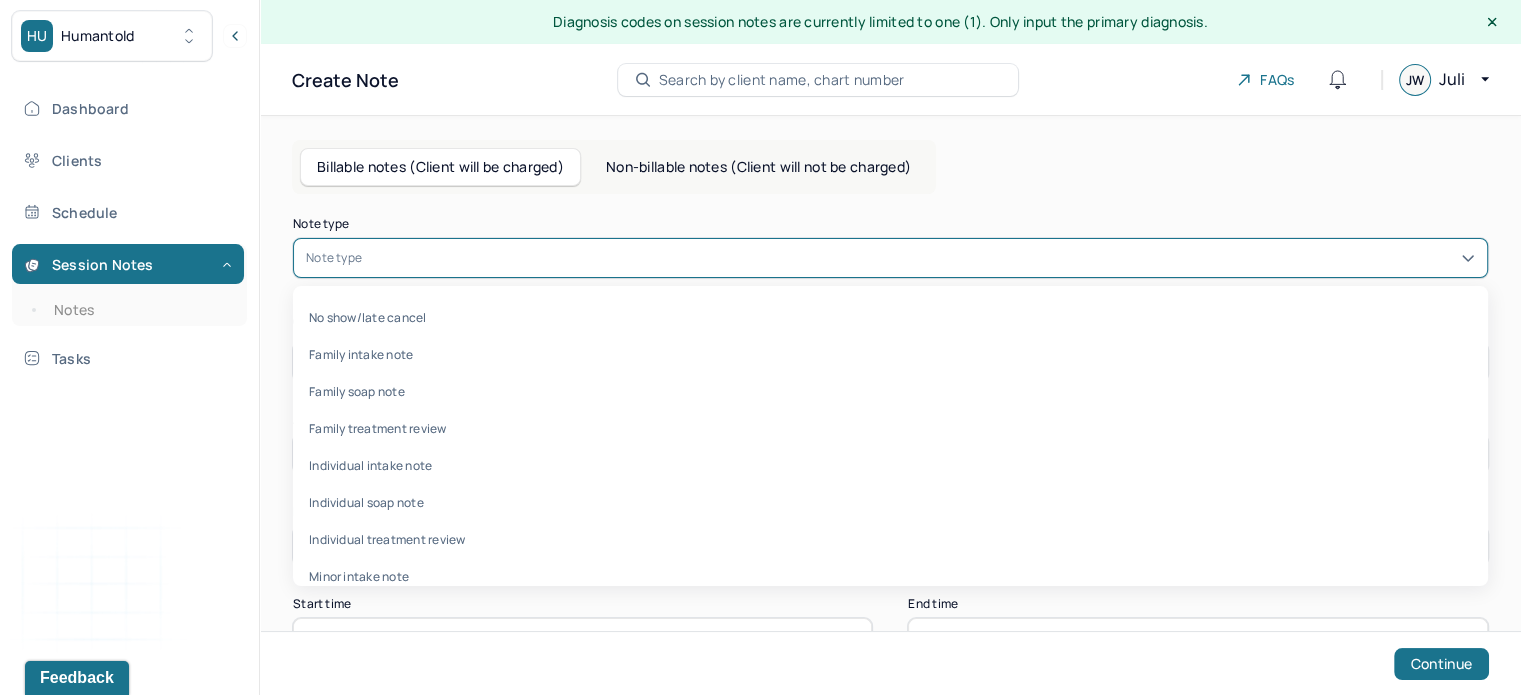 click at bounding box center [920, 258] 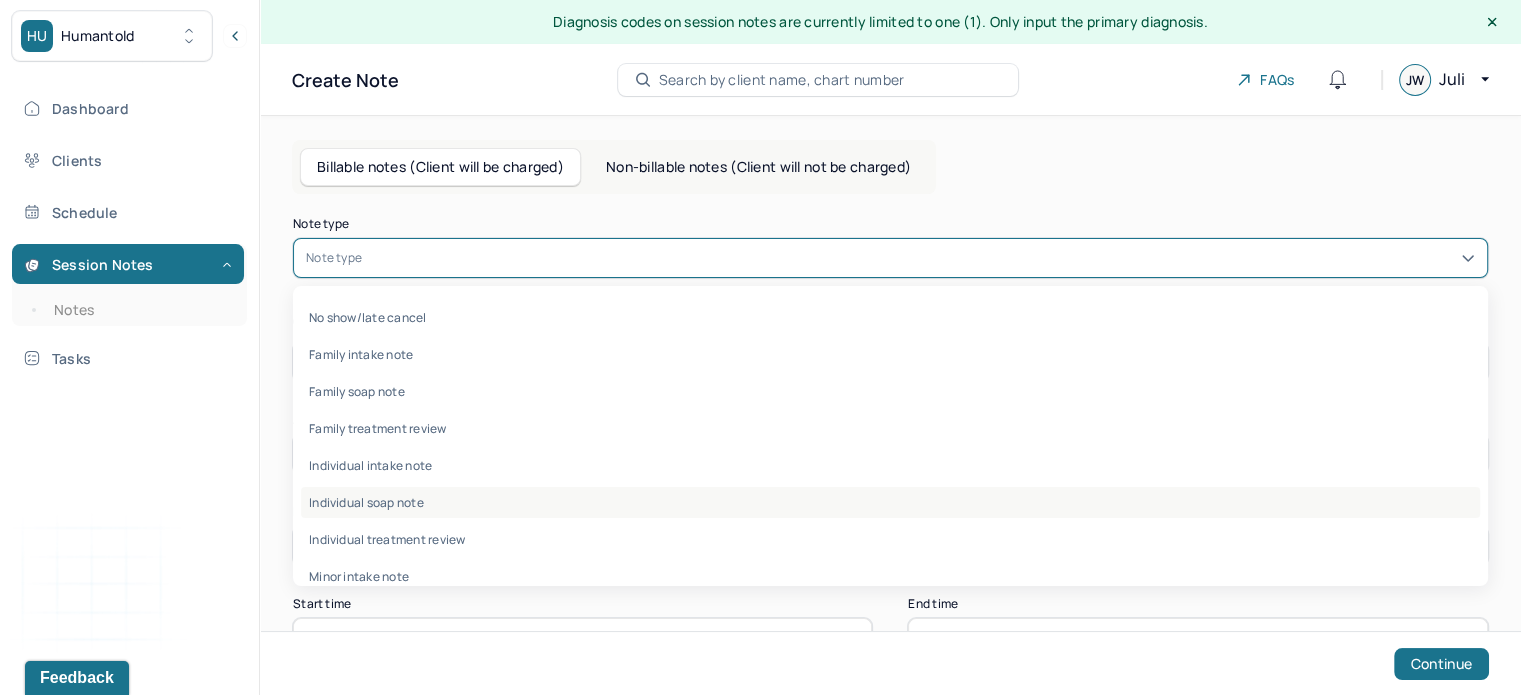 click on "Individual soap note" at bounding box center [890, 502] 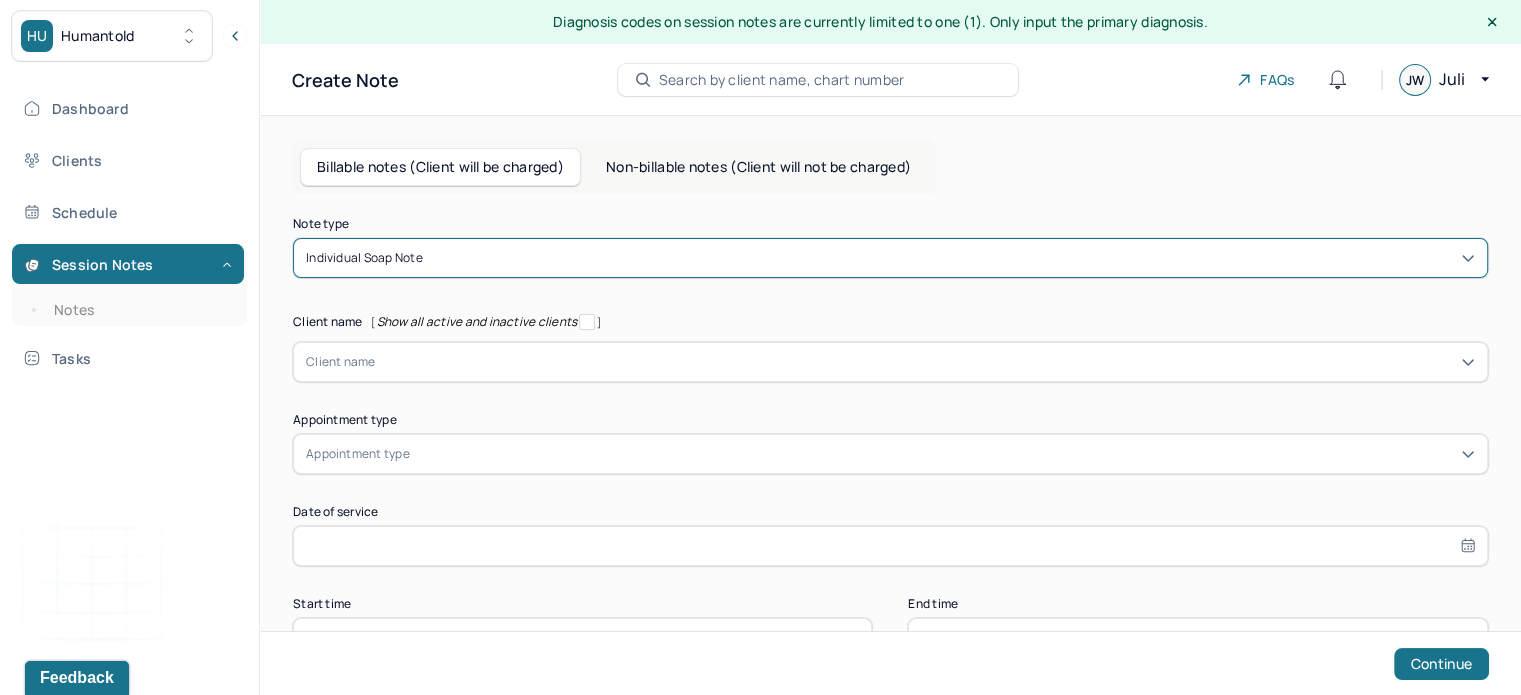 click at bounding box center (925, 362) 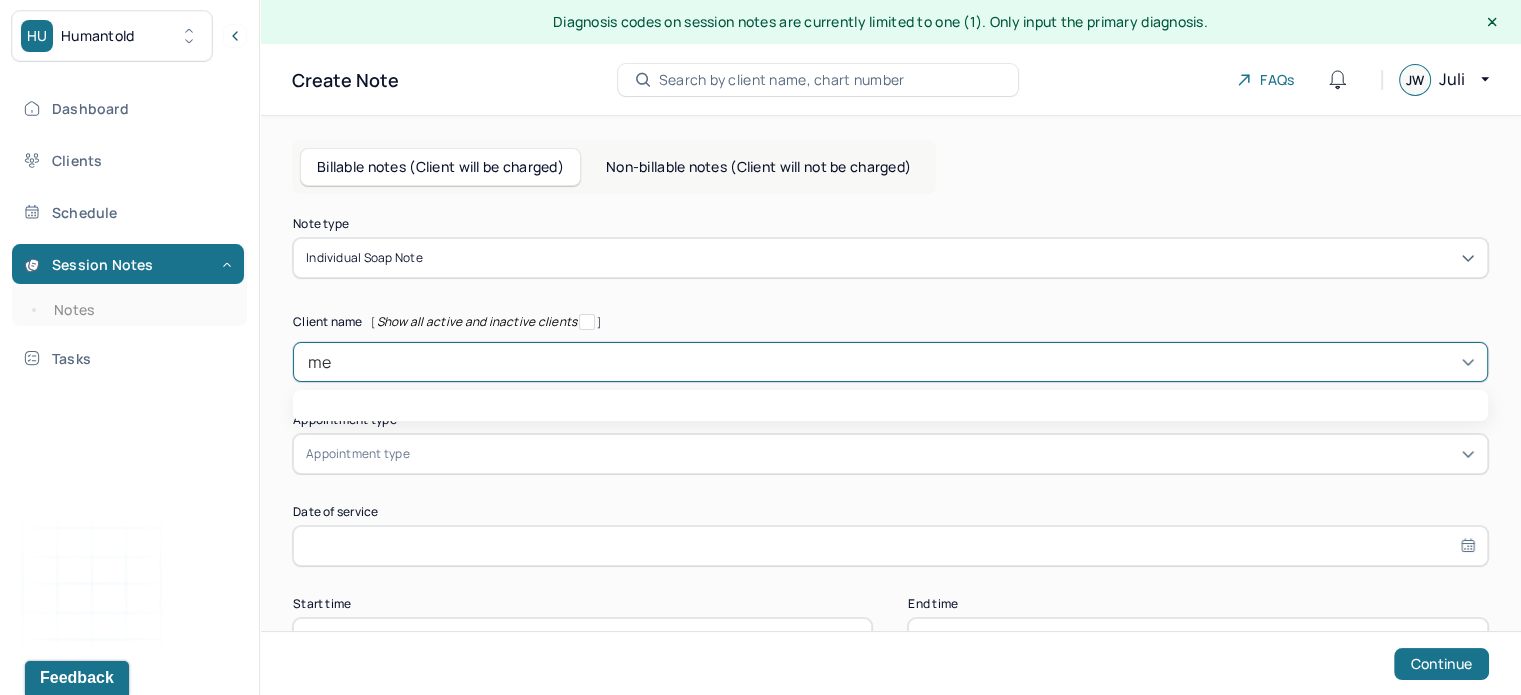 type on "mer" 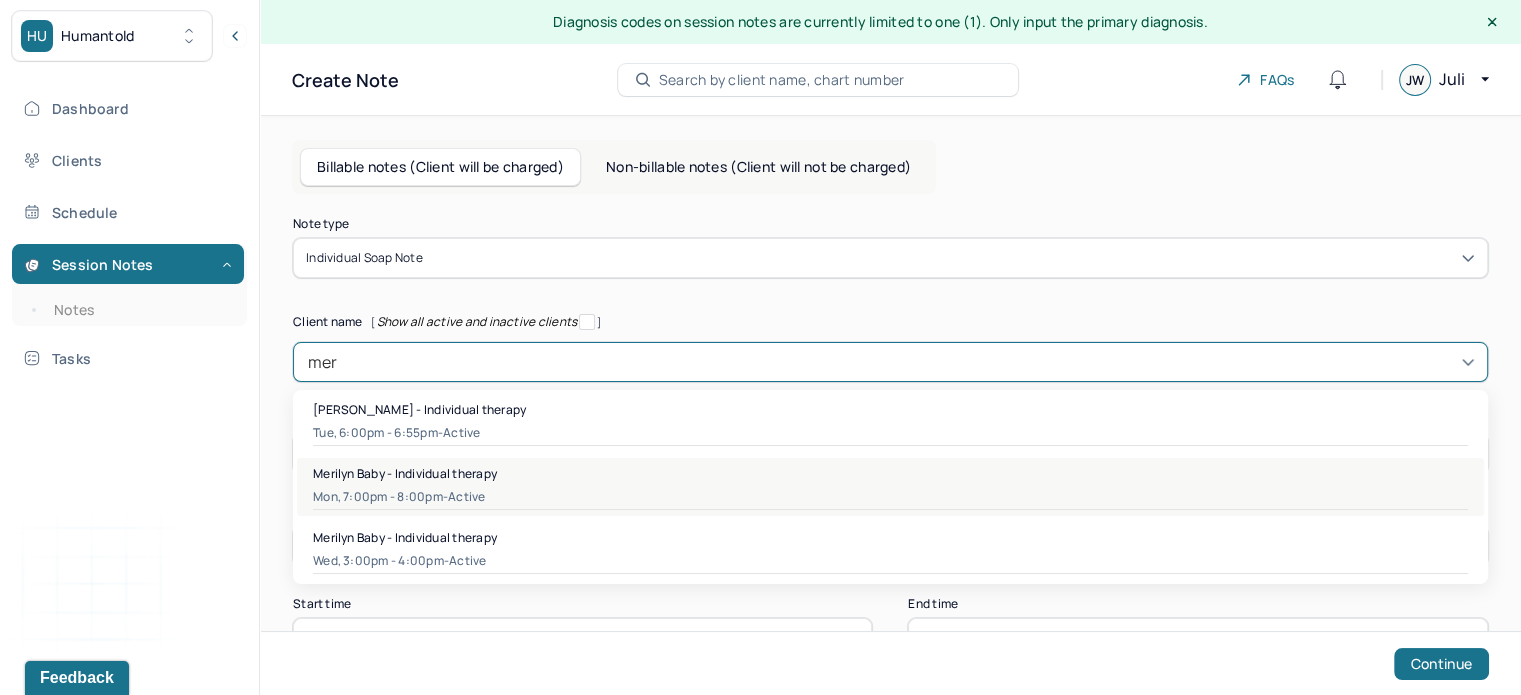 click on "Merilyn Baby - Individual therapy" at bounding box center [405, 473] 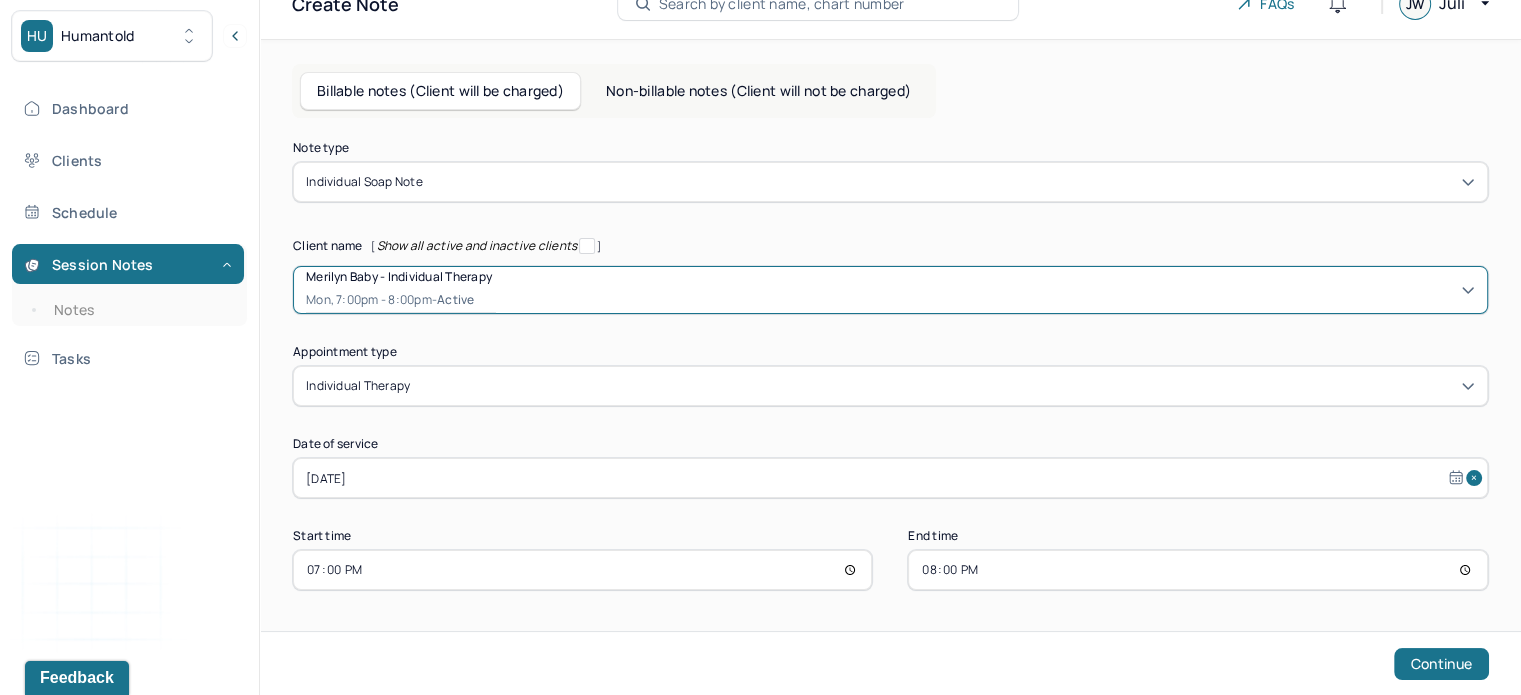 scroll, scrollTop: 75, scrollLeft: 0, axis: vertical 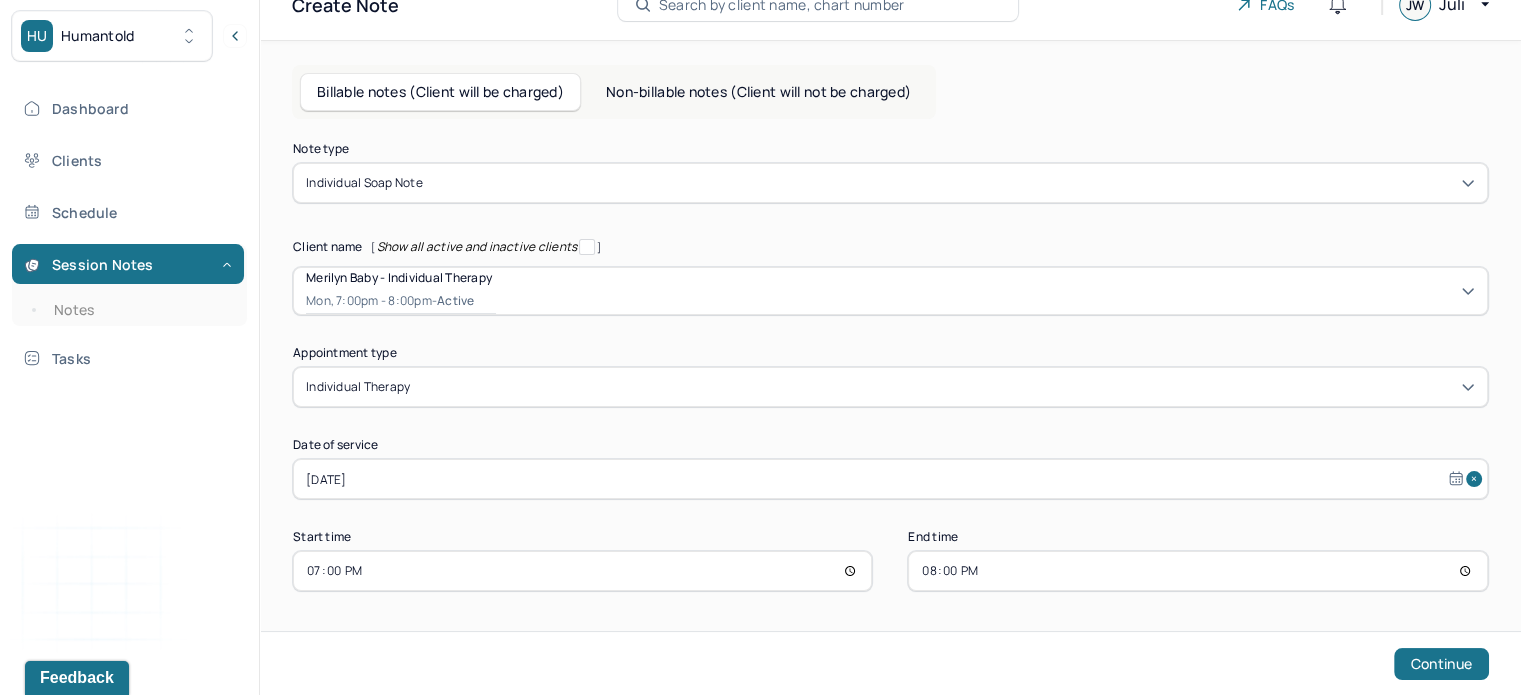 click on "Continue" at bounding box center (890, 663) 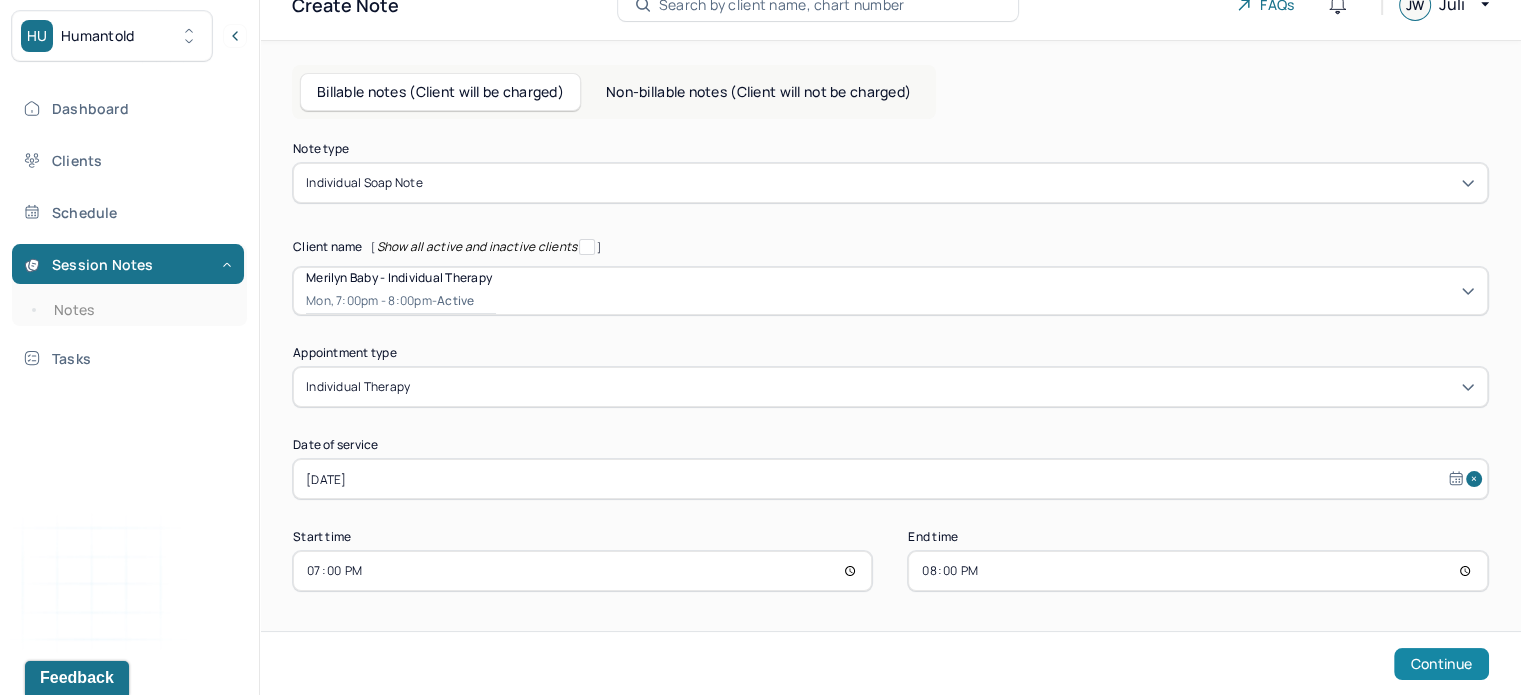 click on "Continue" at bounding box center [1441, 664] 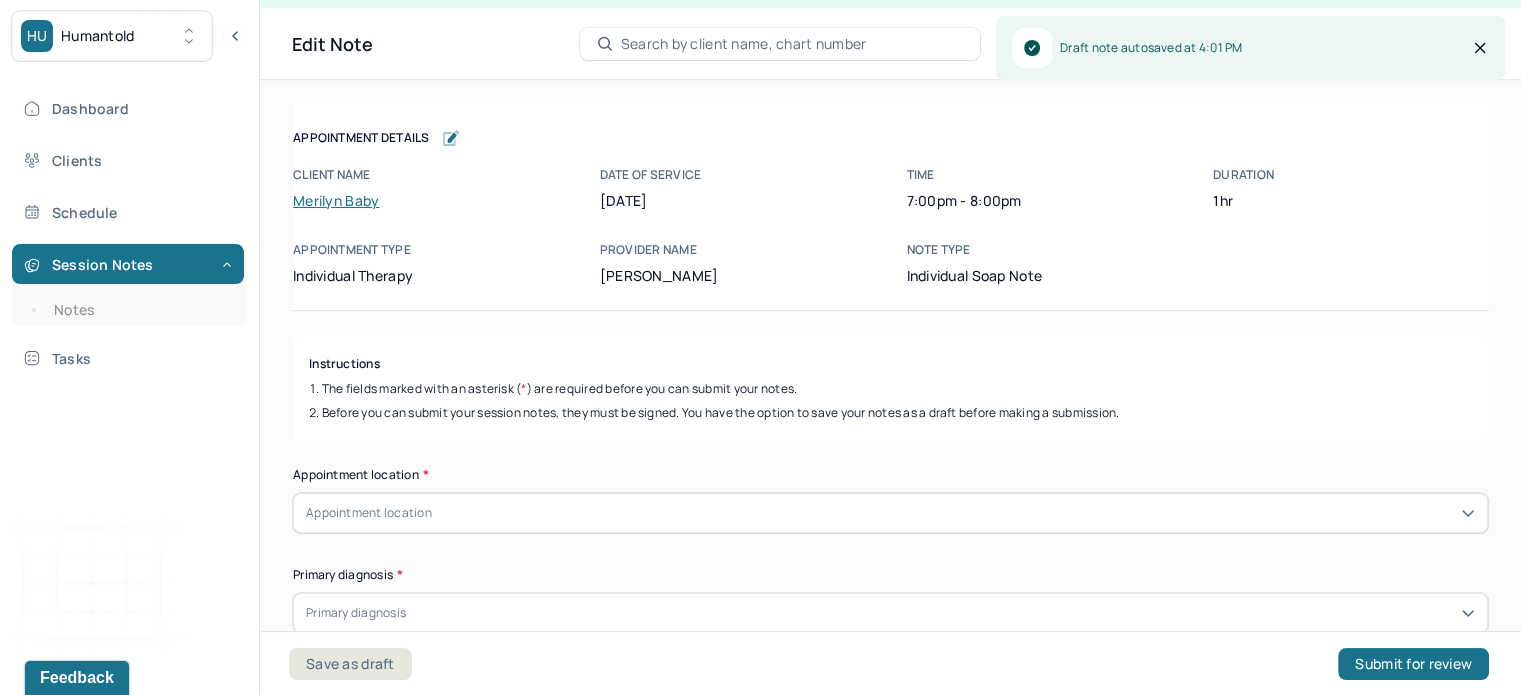 scroll, scrollTop: 36, scrollLeft: 0, axis: vertical 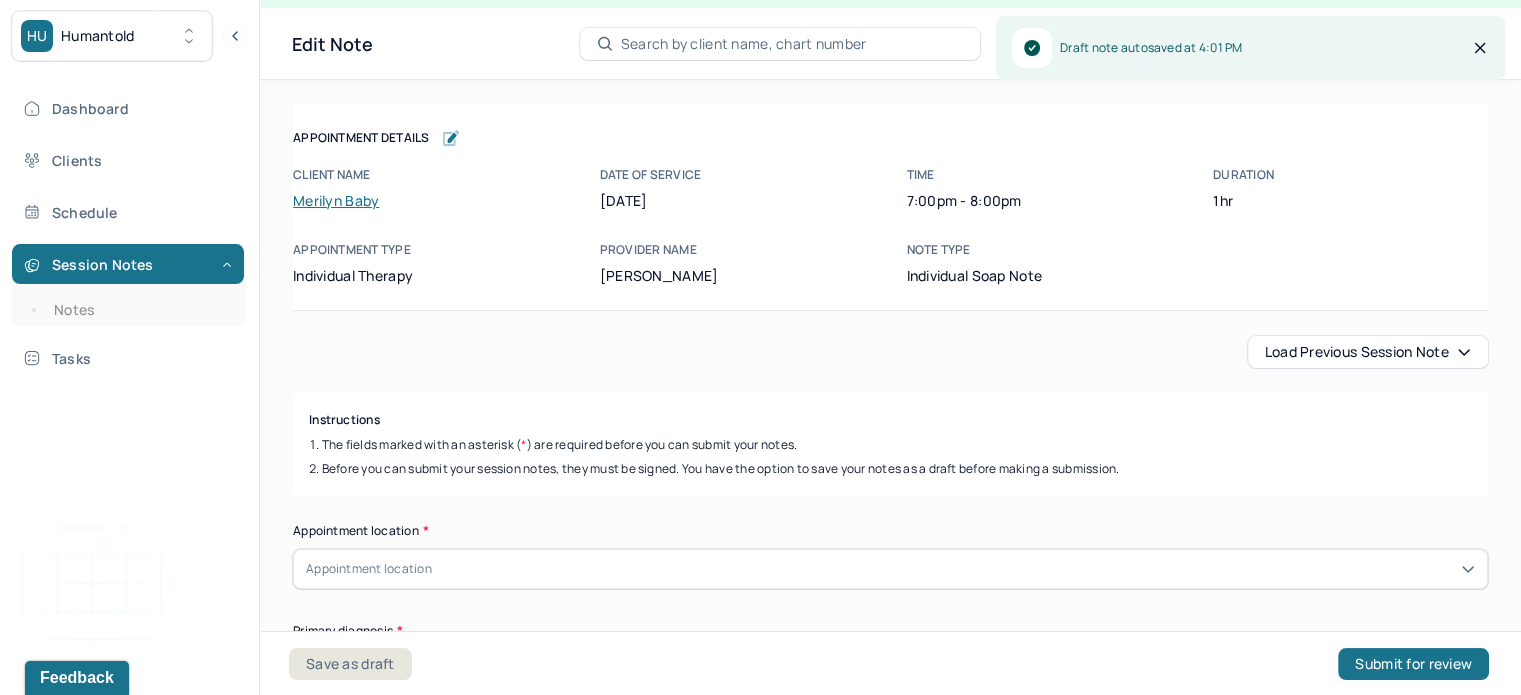 click on "Load previous session note" at bounding box center (1368, 352) 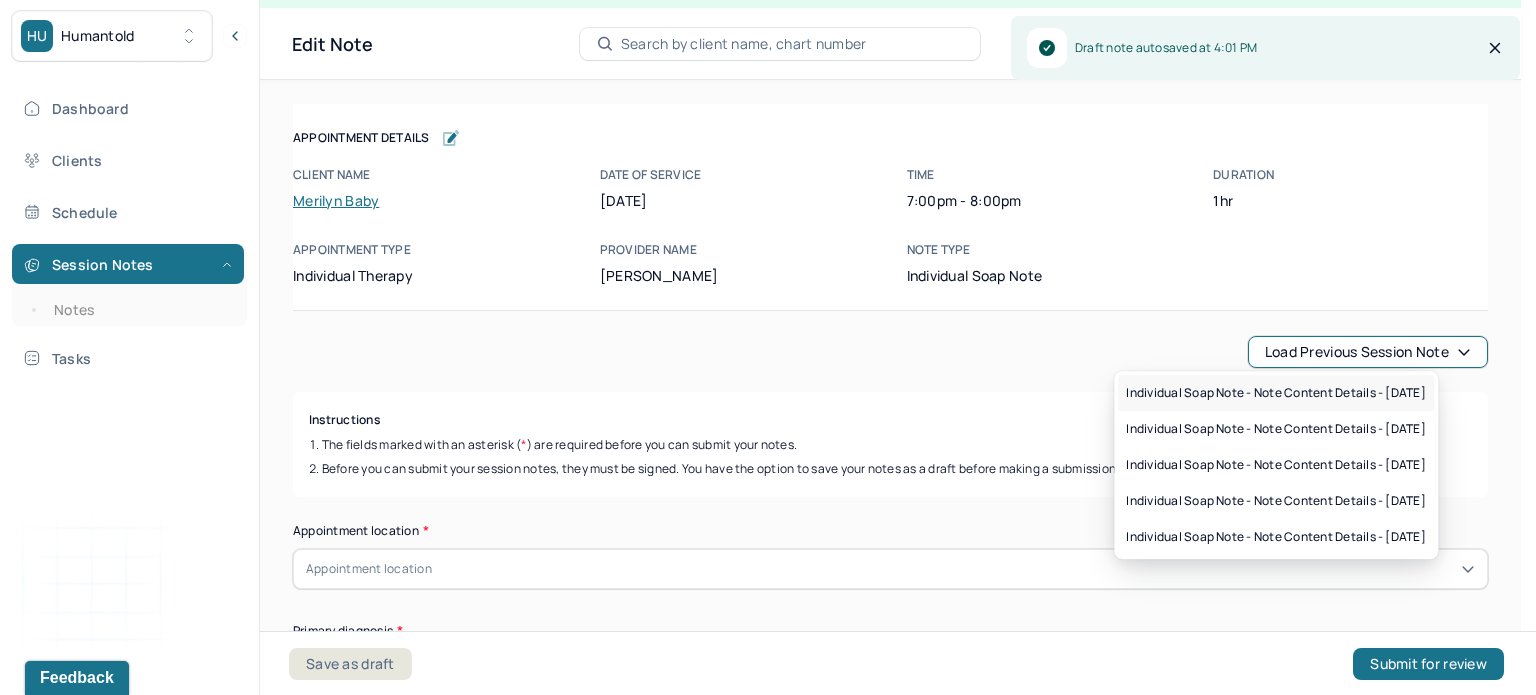 click on "Individual soap note   - Note content Details -   [DATE]" at bounding box center [1276, 393] 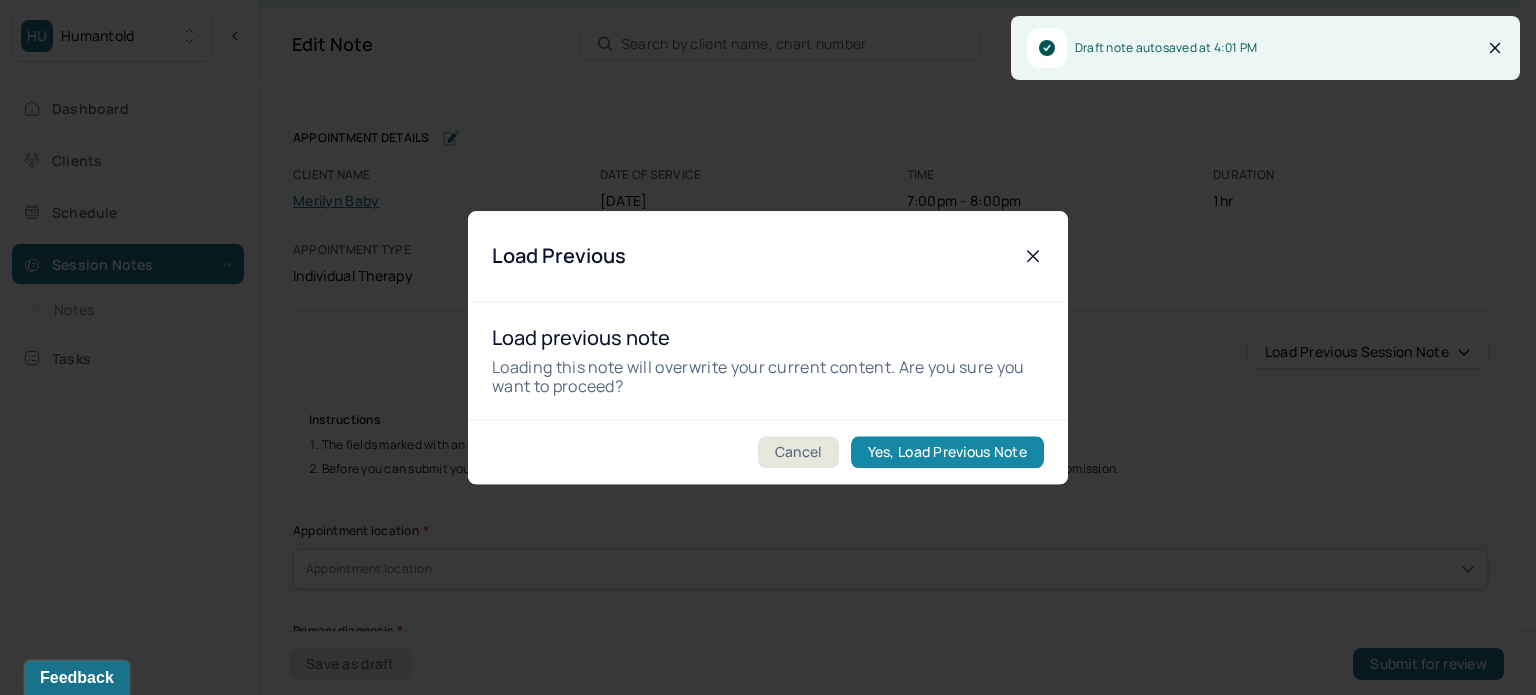 click on "Yes, Load Previous Note" at bounding box center [947, 452] 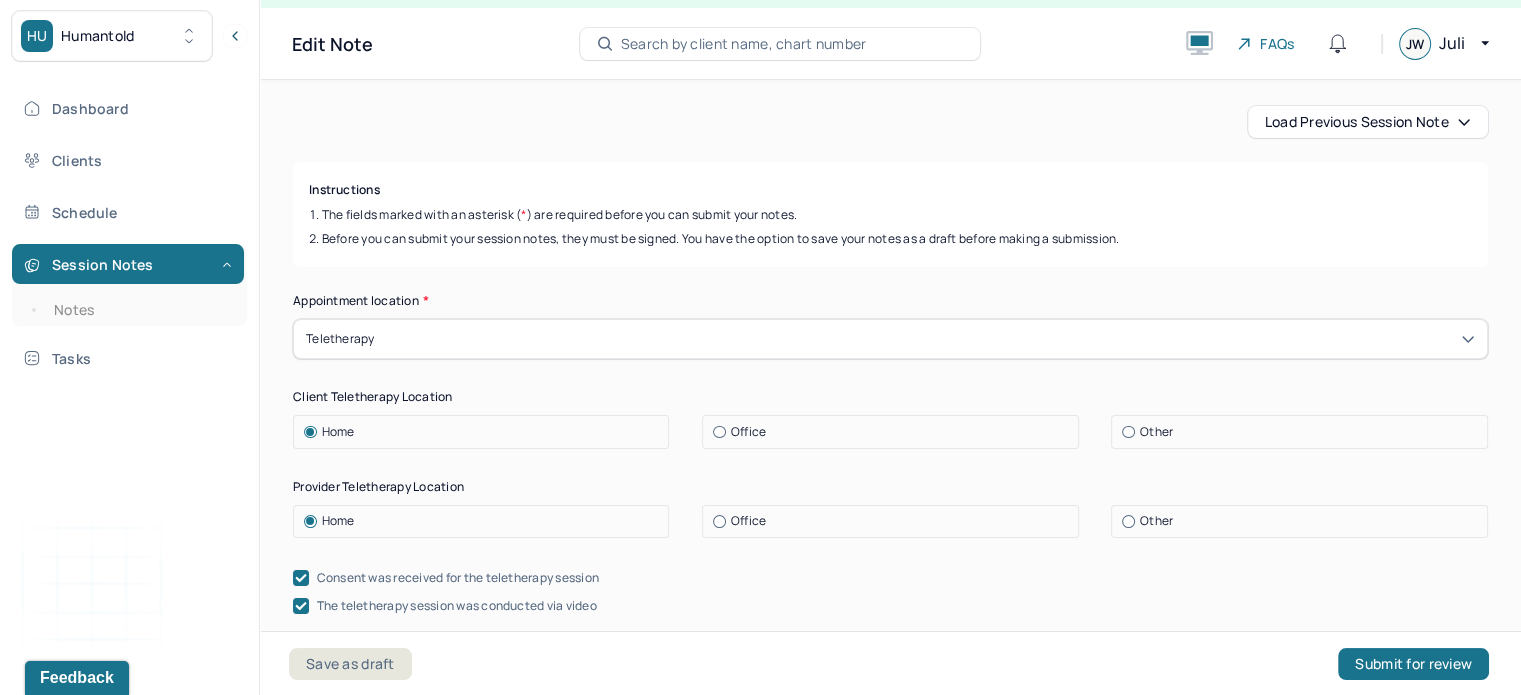 scroll, scrollTop: 232, scrollLeft: 0, axis: vertical 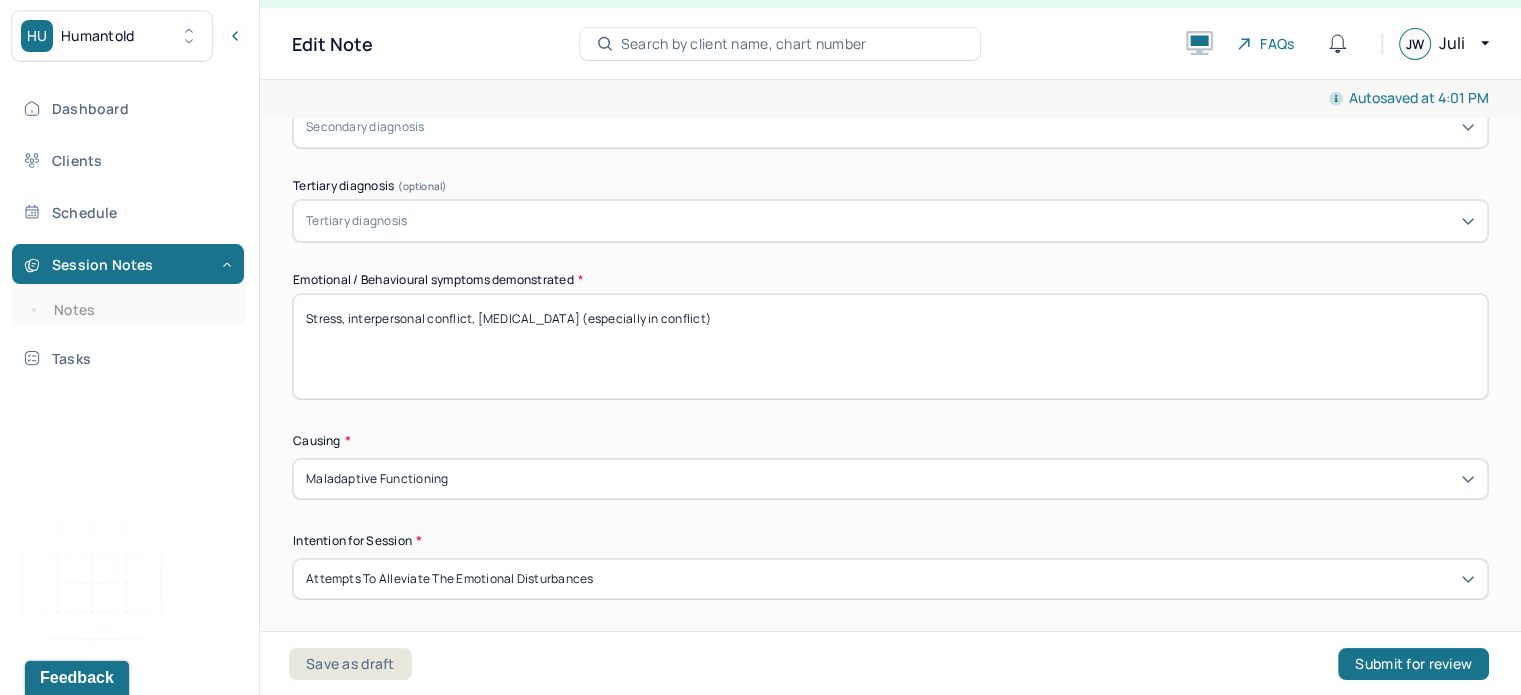 drag, startPoint x: 821, startPoint y: 318, endPoint x: 416, endPoint y: 377, distance: 409.27496 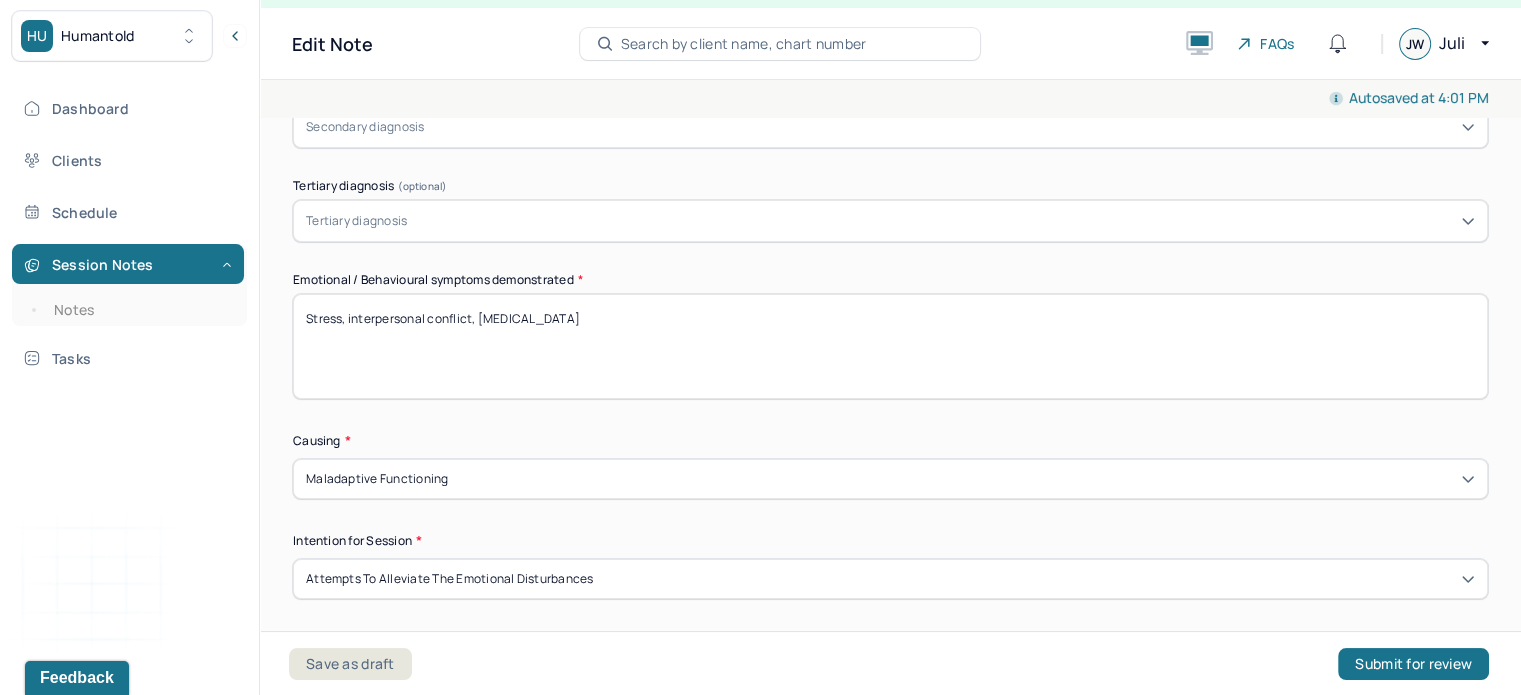 click on "Stress, interpersonal conflict, [MEDICAL_DATA] (especially in conflict)" at bounding box center (890, 346) 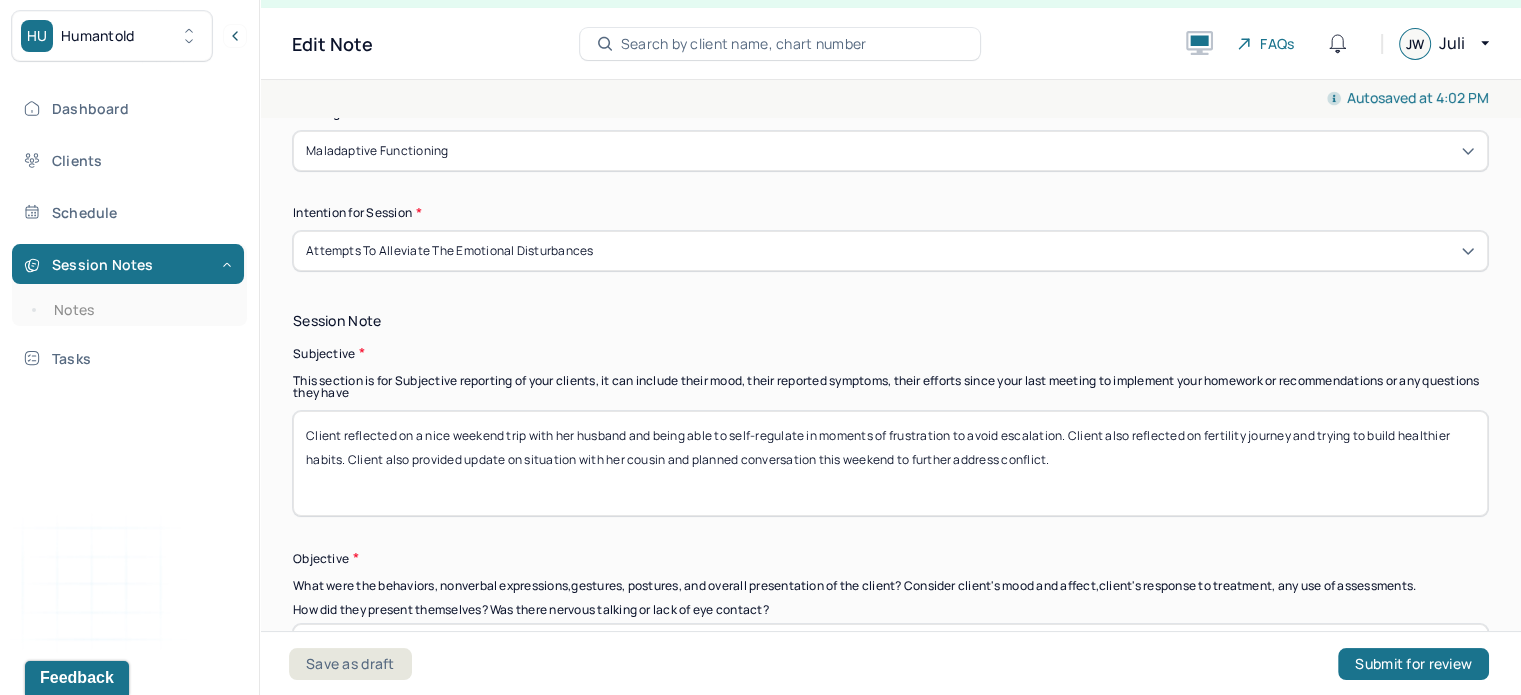 scroll, scrollTop: 1224, scrollLeft: 0, axis: vertical 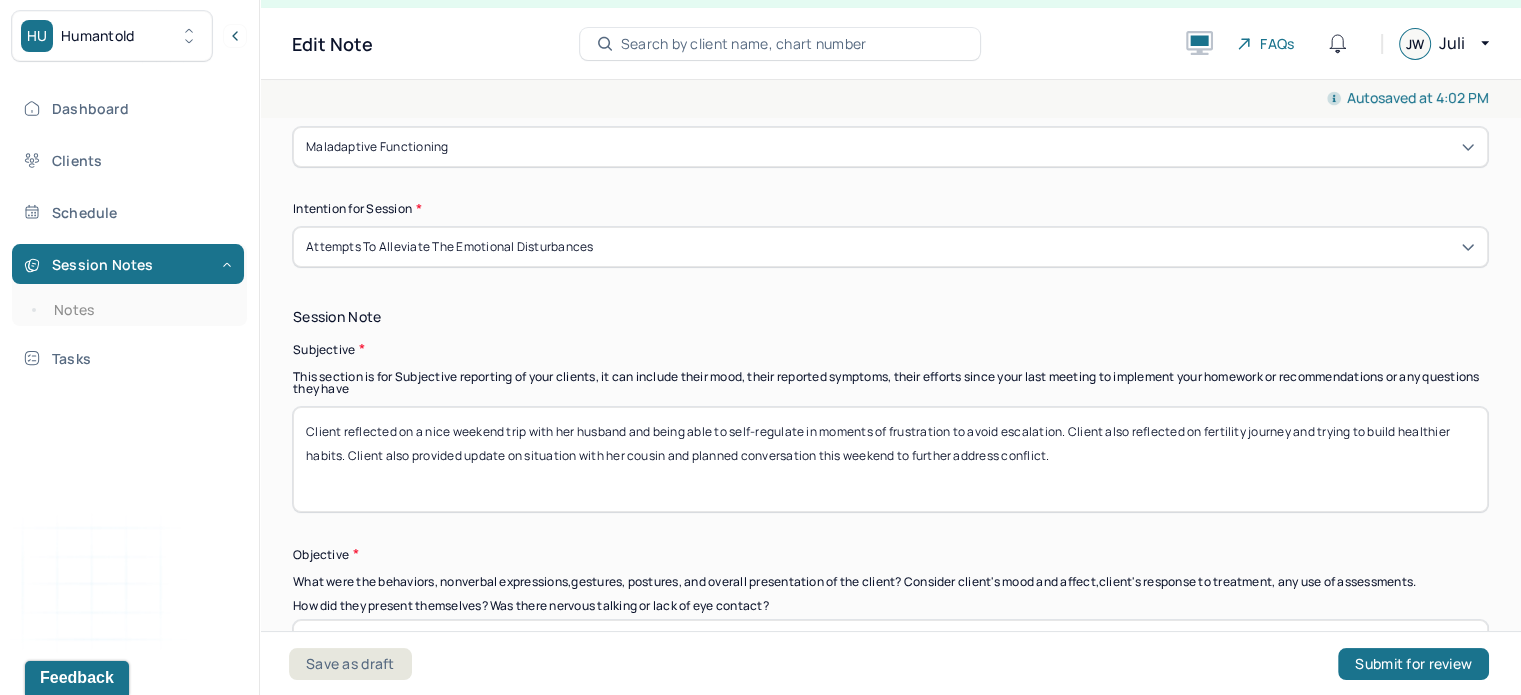 type on "Stress, interpersonal conflict, overwhelm, [MEDICAL_DATA]" 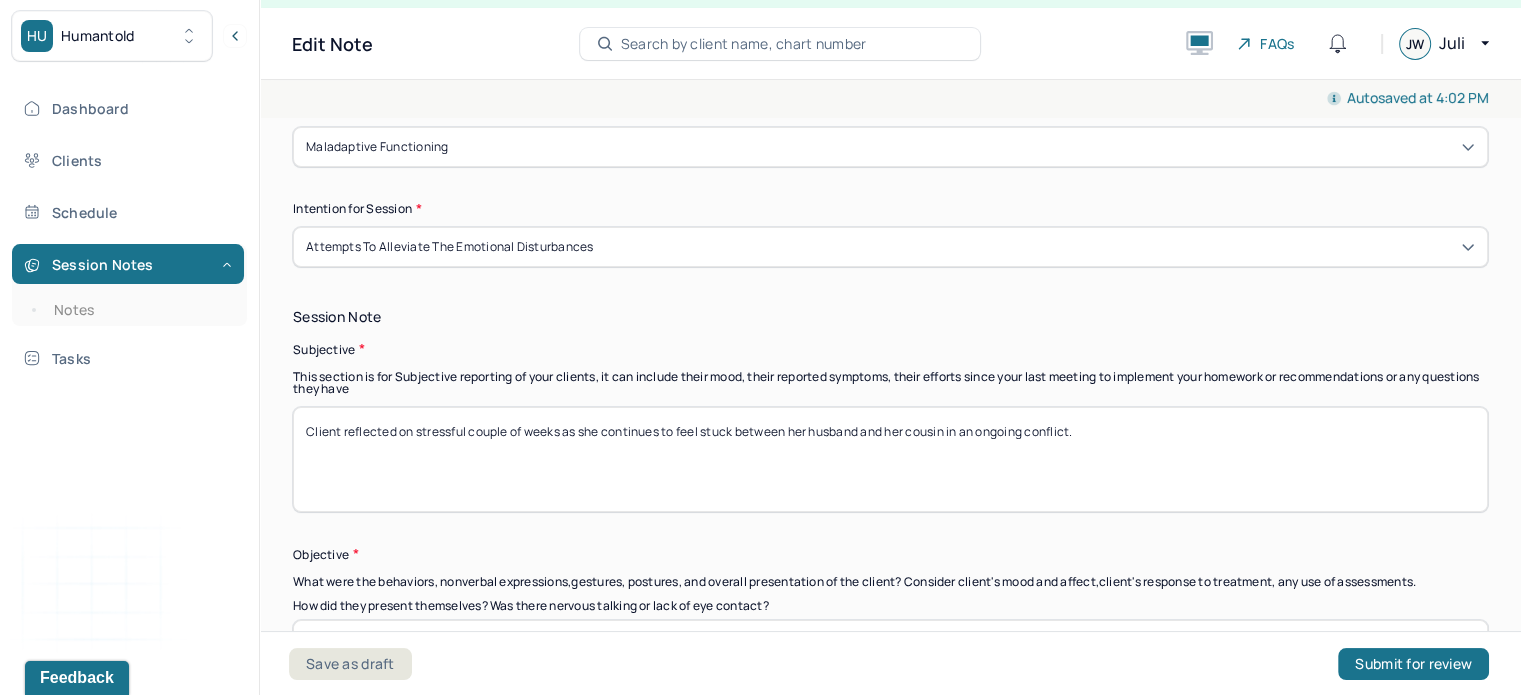 click on "Client reflected on stressful couple of weeks as she continues to feel stuck between her husband and her cousin in an ongoing conflict." at bounding box center (890, 459) 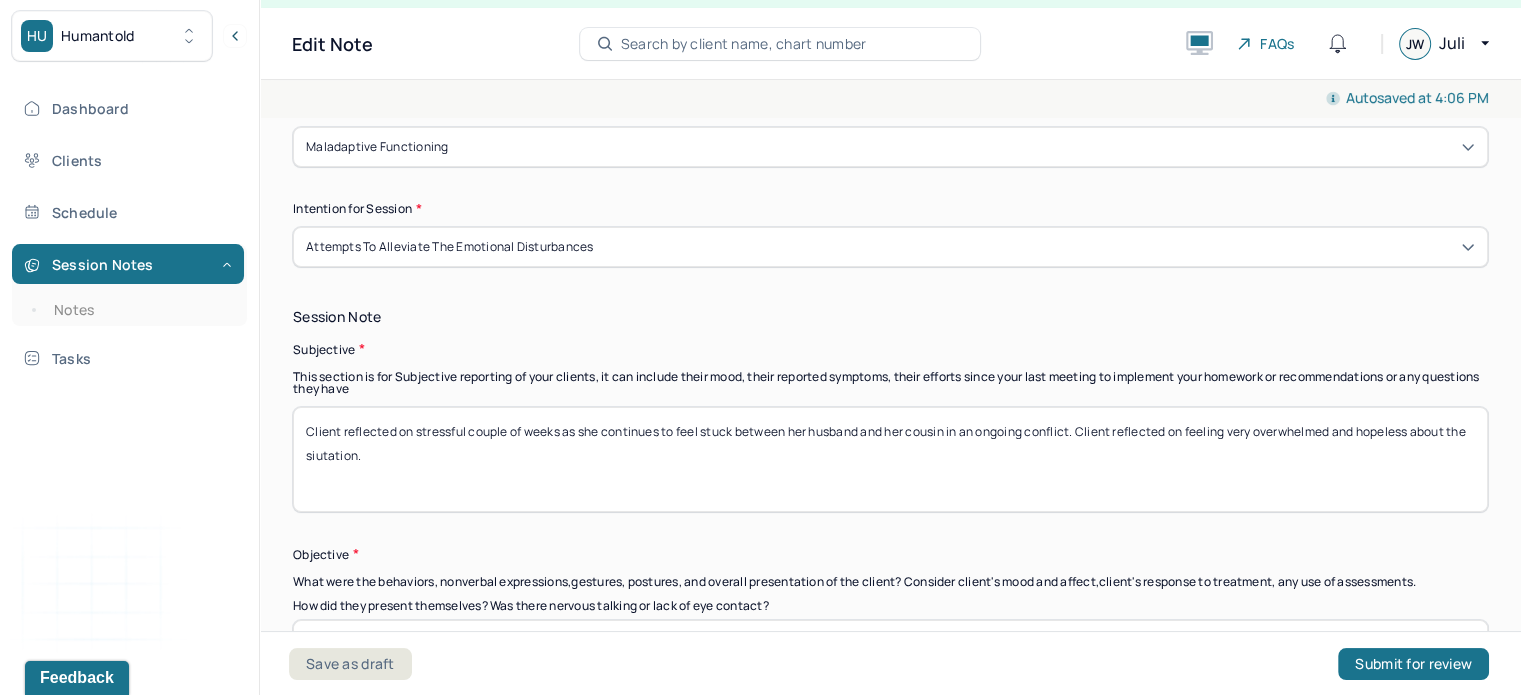 click on "Client reflected on stressful couple of weeks as she continues to feel stuck between her husband and her cousin in an ongoing conflict. Client reflected on feeling very overwhelmed and hopeless about the siutation." at bounding box center [890, 459] 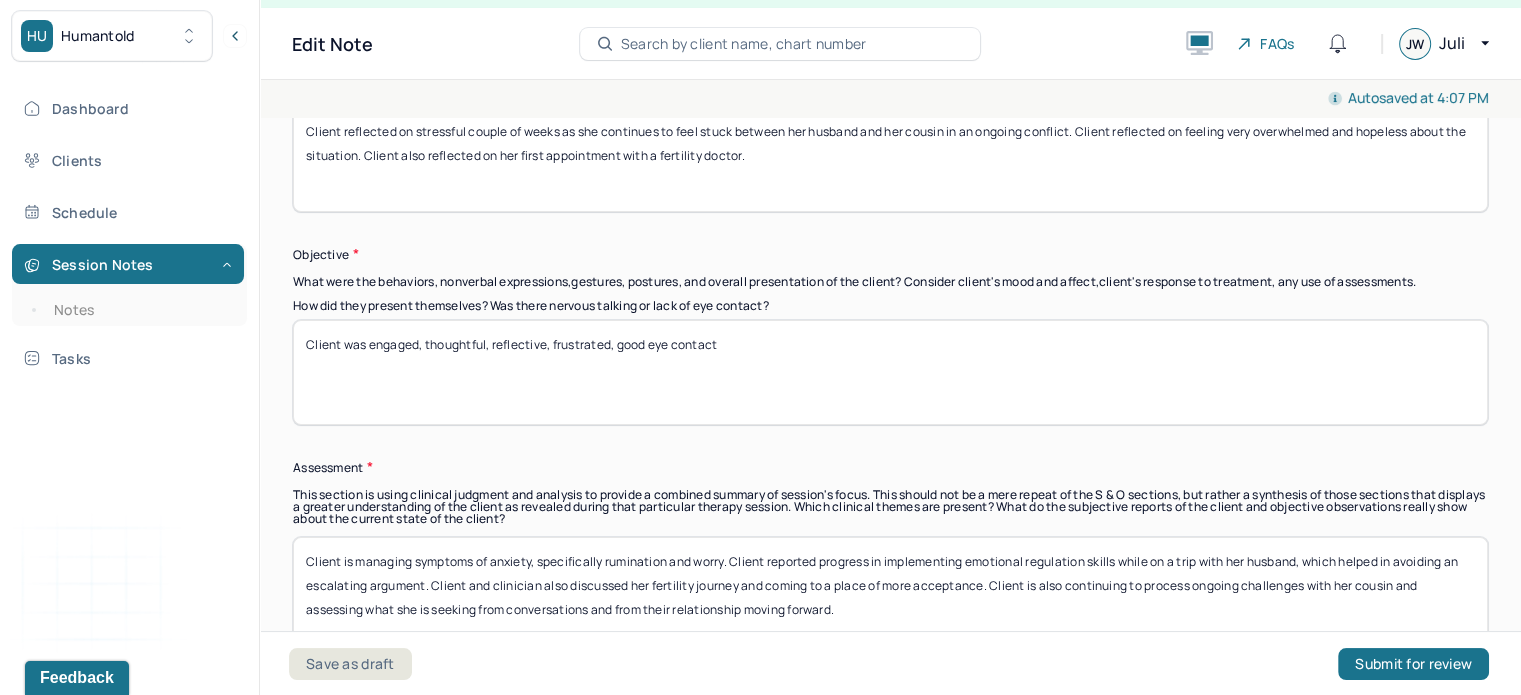 scroll, scrollTop: 1524, scrollLeft: 0, axis: vertical 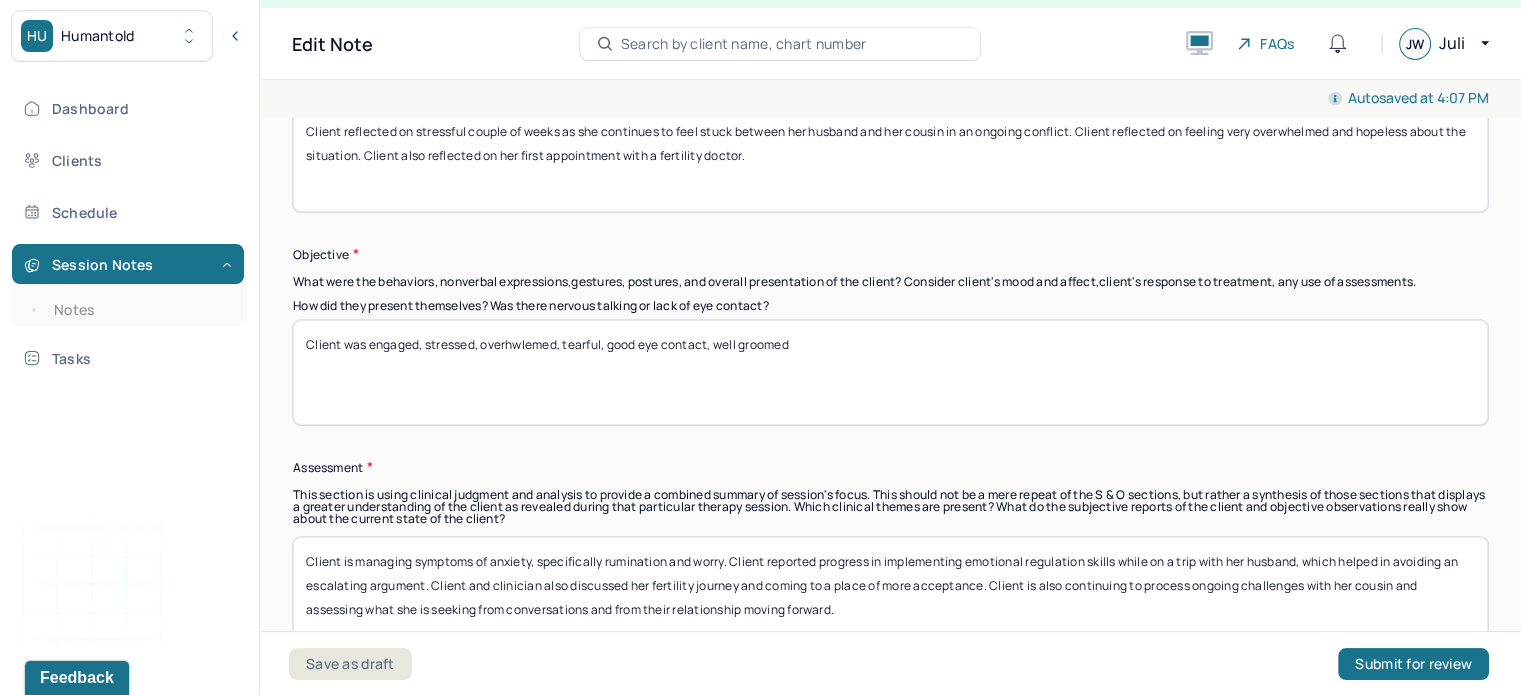 click on "Client was engaged, thoughtful, reflective, frustrated, good eye contact" at bounding box center [890, 372] 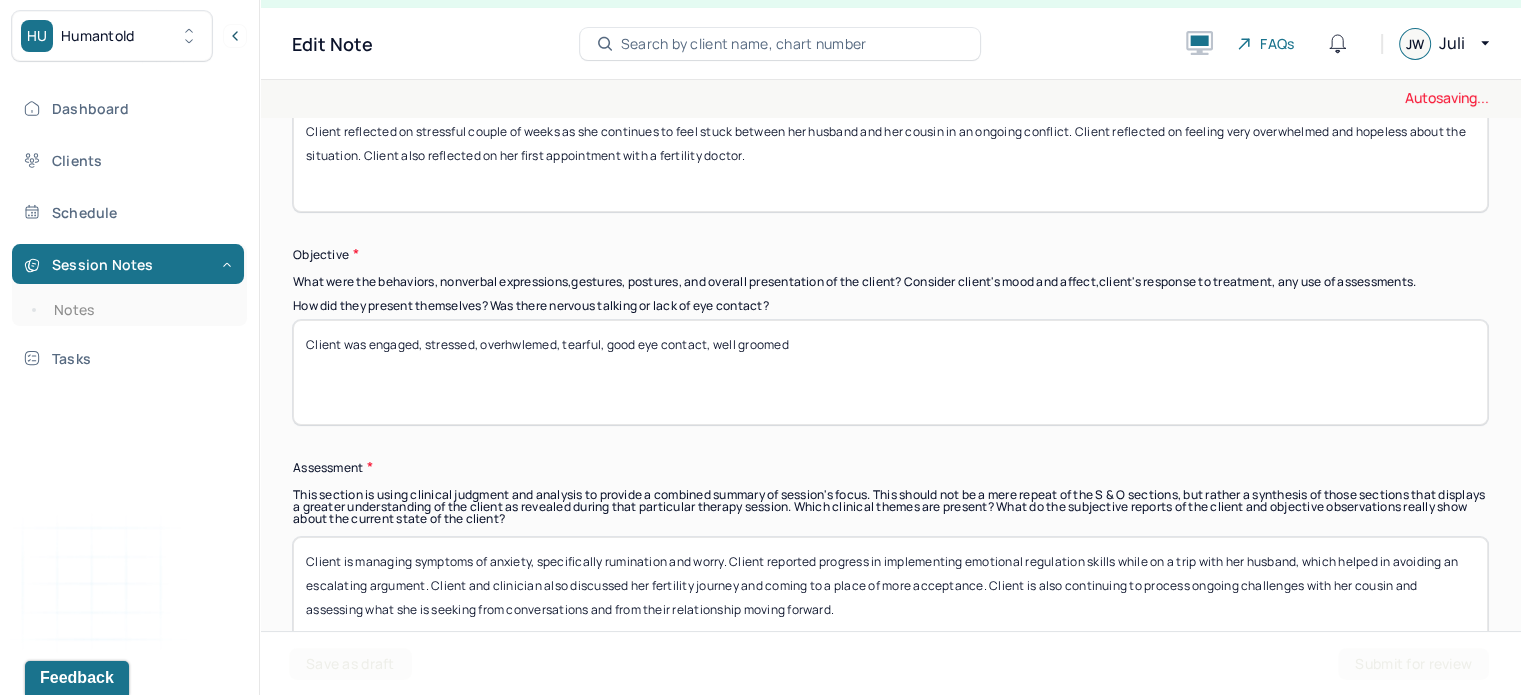 click on "Client was engaged, thoughtful, reflective, frustrated, good eye contact" at bounding box center (890, 372) 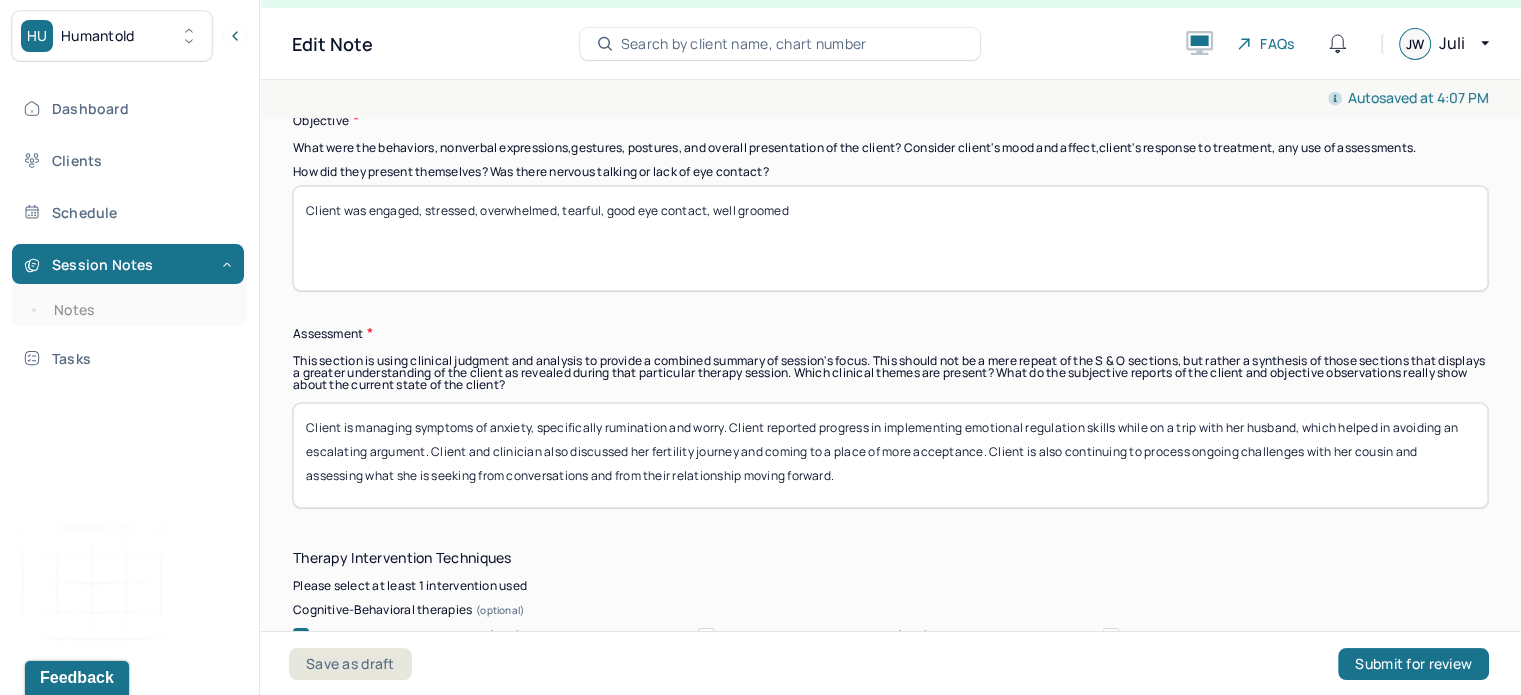 scroll, scrollTop: 1659, scrollLeft: 0, axis: vertical 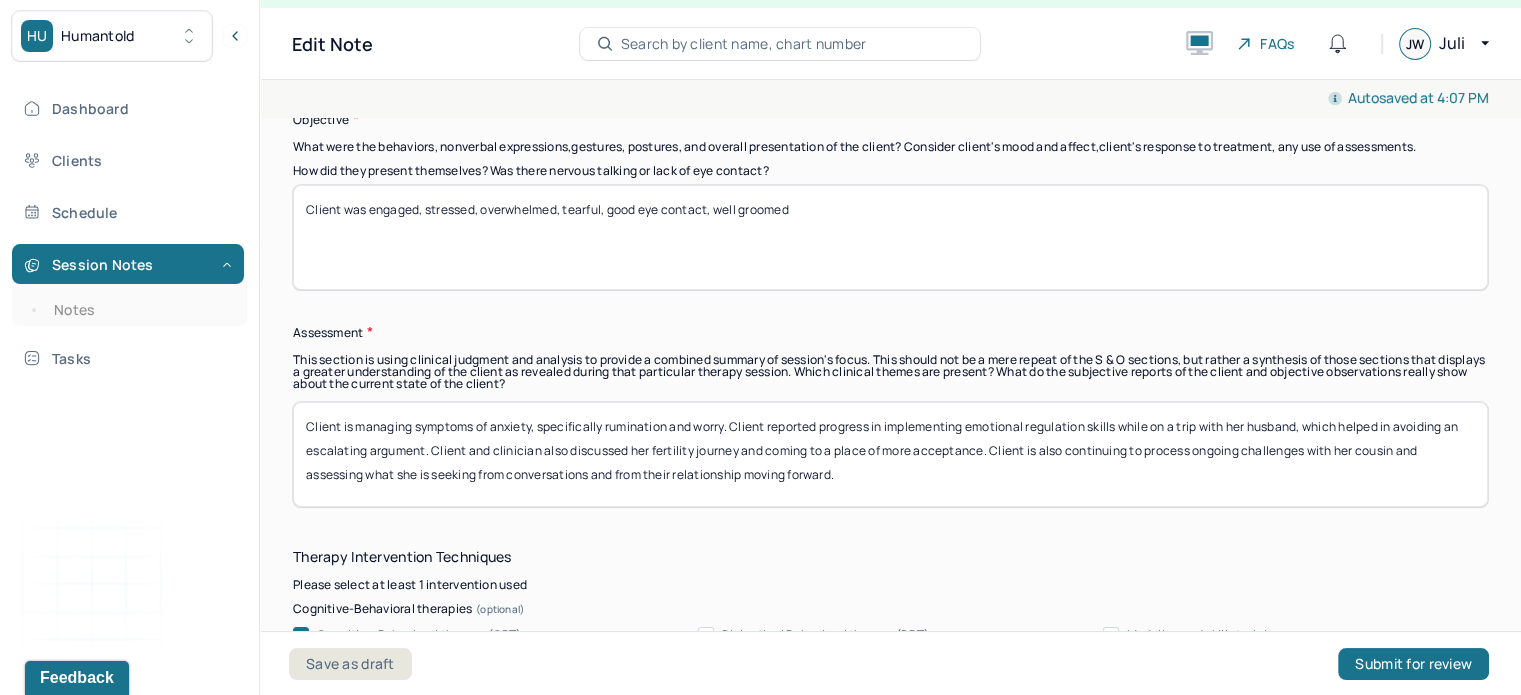 type on "Client was engaged, stressed, overwhelmed, tearful, good eye contact, well groomed" 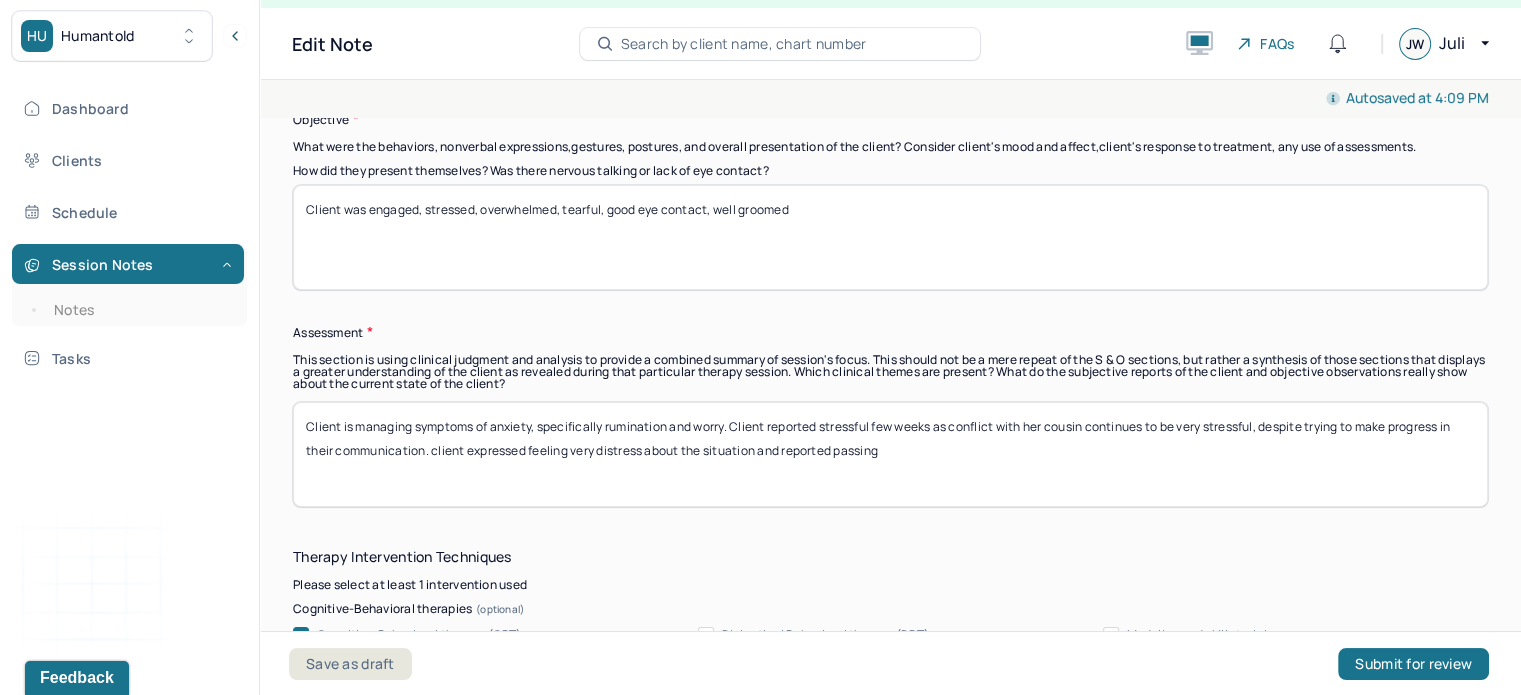 click on "Client is managing symptoms of anxiety, specifically rumination and worry. Client reported stressful few weeks as conflict with her cousin continues to be very stressful, despite trying to make progress in their communication. client expressed feeling very distress about the situation and reported passing" at bounding box center (890, 454) 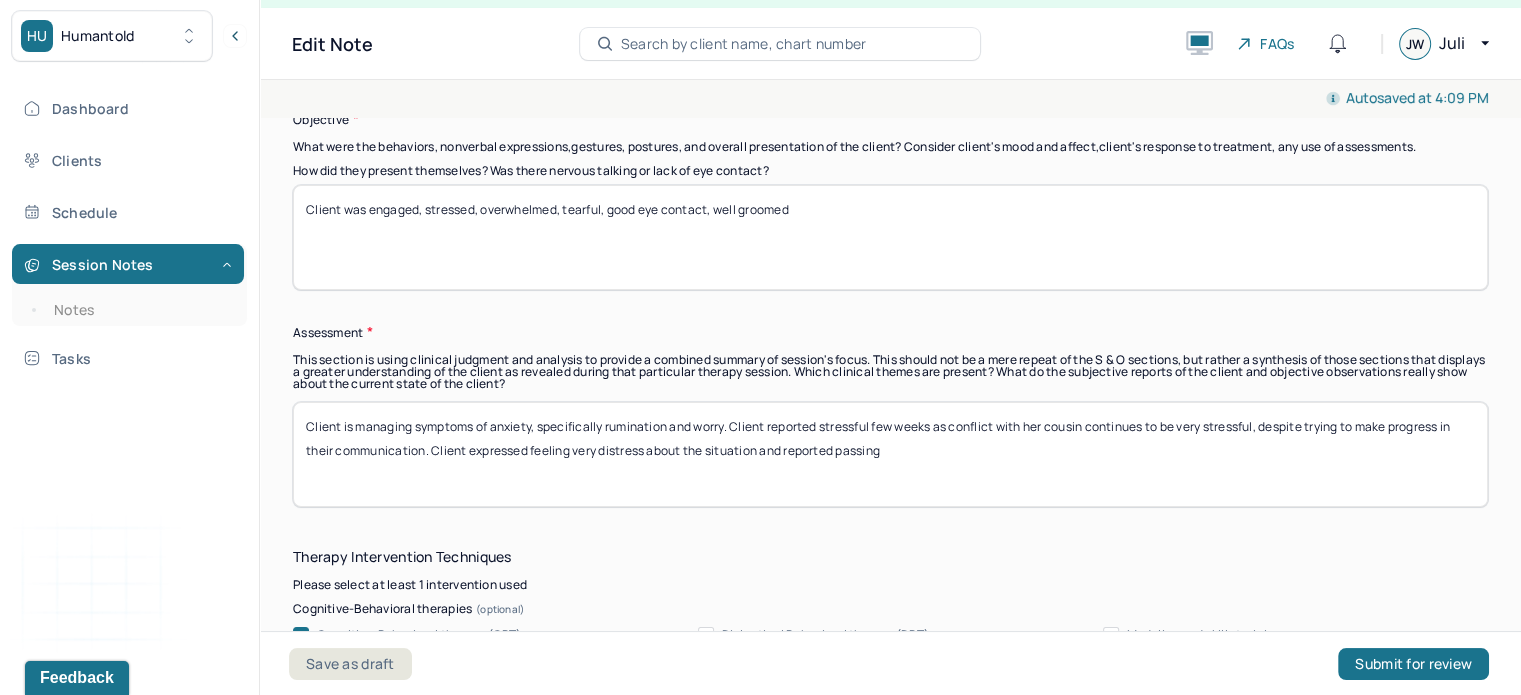 click on "Client is managing symptoms of anxiety, specifically rumination and worry. Client reported stressful few weeks as conflict with her cousin continues to be very stressful, despite trying to make progress in their communication. client expressed feeling very distress about the situation and reported passing" at bounding box center (890, 454) 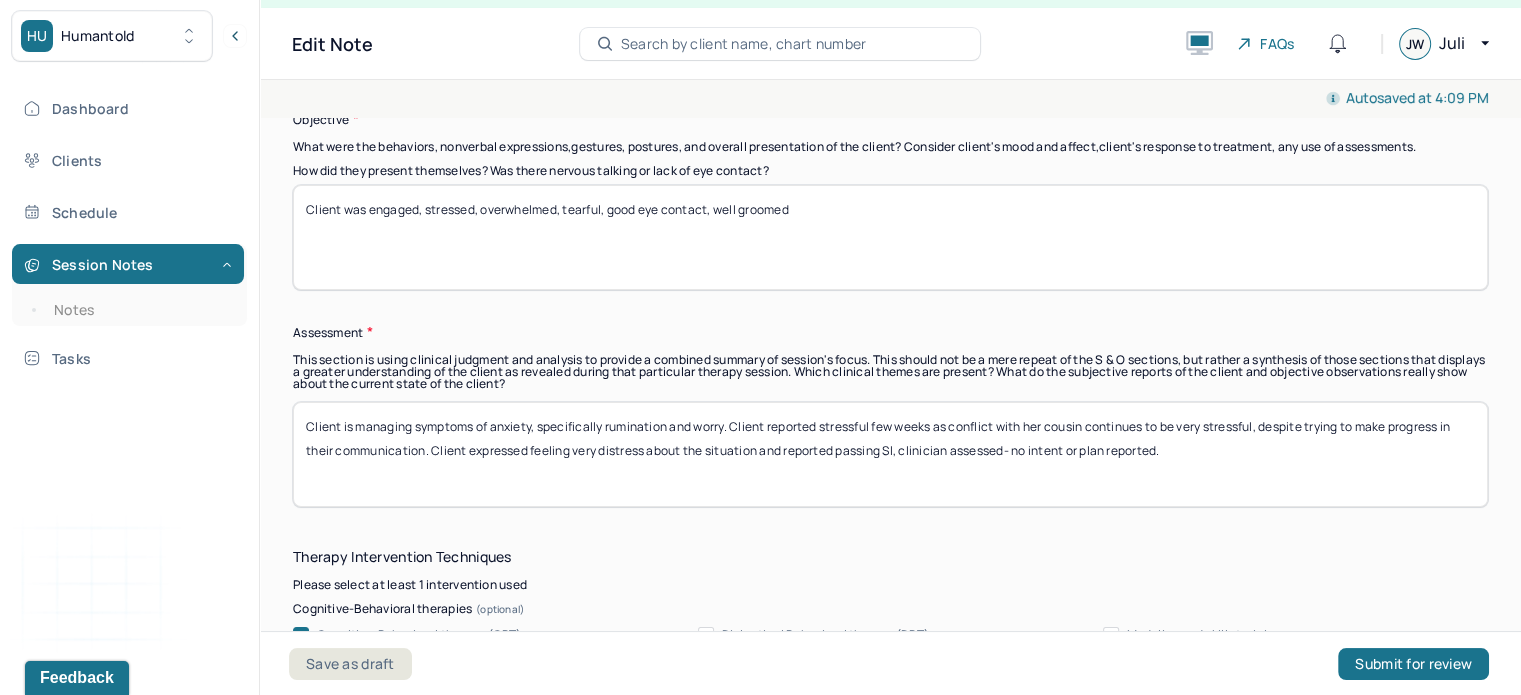 click on "Client is managing symptoms of anxiety, specifically rumination and worry. Client reported stressful few weeks as conflict with her cousin continues to be very stressful, despite trying to make progress in their communication. Client expressed feeling very distress about the situation and reported passing SI, clinician assessed- no intent or plan reported." at bounding box center (890, 454) 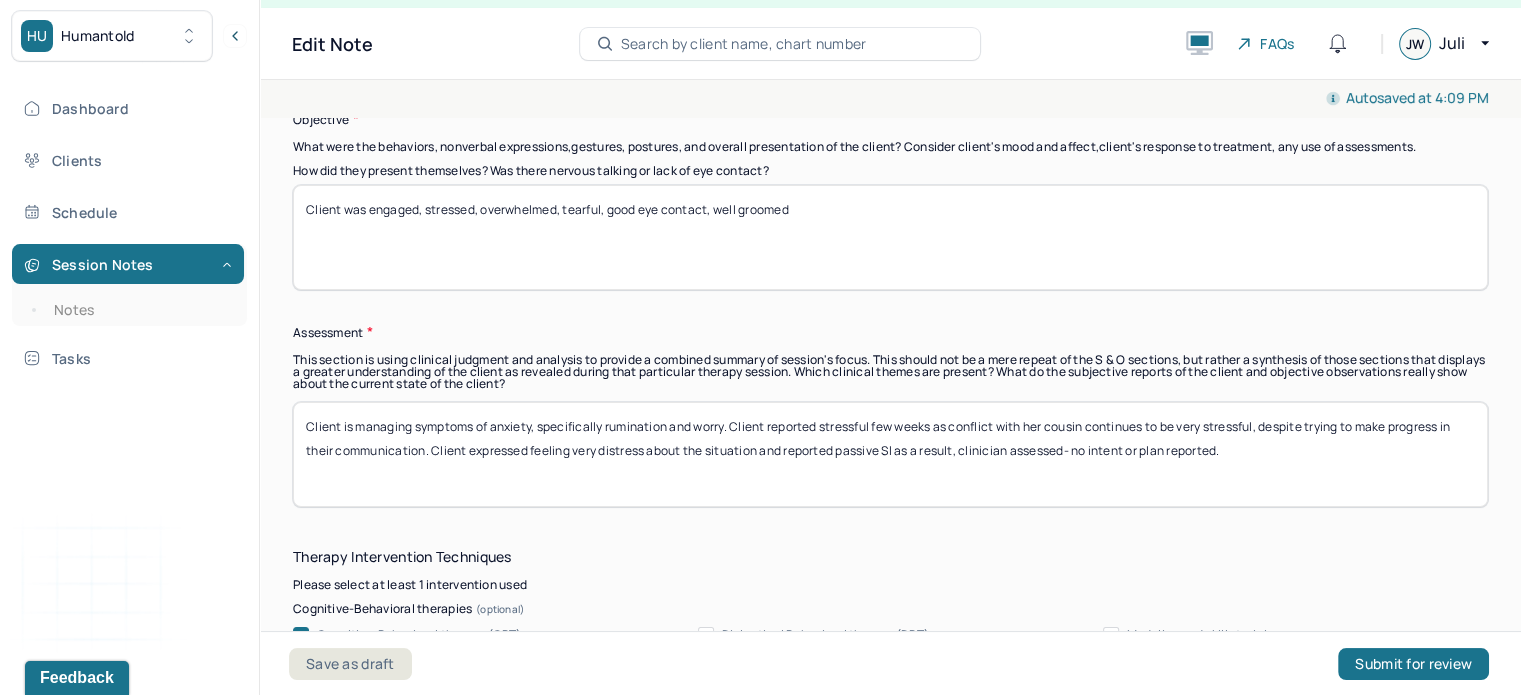 click on "Client is managing symptoms of anxiety, specifically rumination and worry. Client reported stressful few weeks as conflict with her cousin continues to be very stressful, despite trying to make progress in their communication. Client expressed feeling very distress about the situation and reported passive SI, clinician assessed- no intent or plan reported." at bounding box center [890, 454] 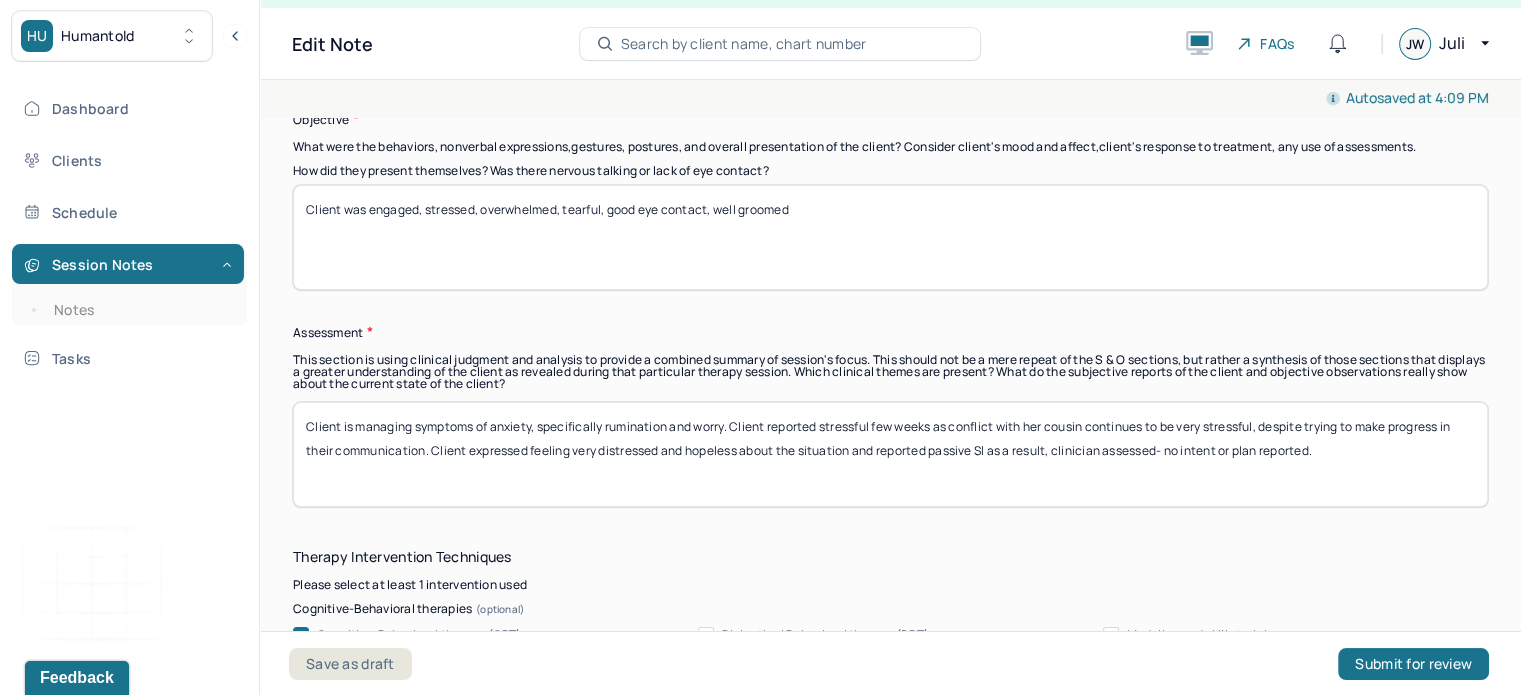 click on "Client is managing symptoms of anxiety, specifically rumination and worry. Client reported stressful few weeks as conflict with her cousin continues to be very stressful, despite trying to make progress in their communication. Client expressed feeling very distress about the situation and reported passive SI as a result, clinician assessed- no intent or plan reported." at bounding box center [890, 454] 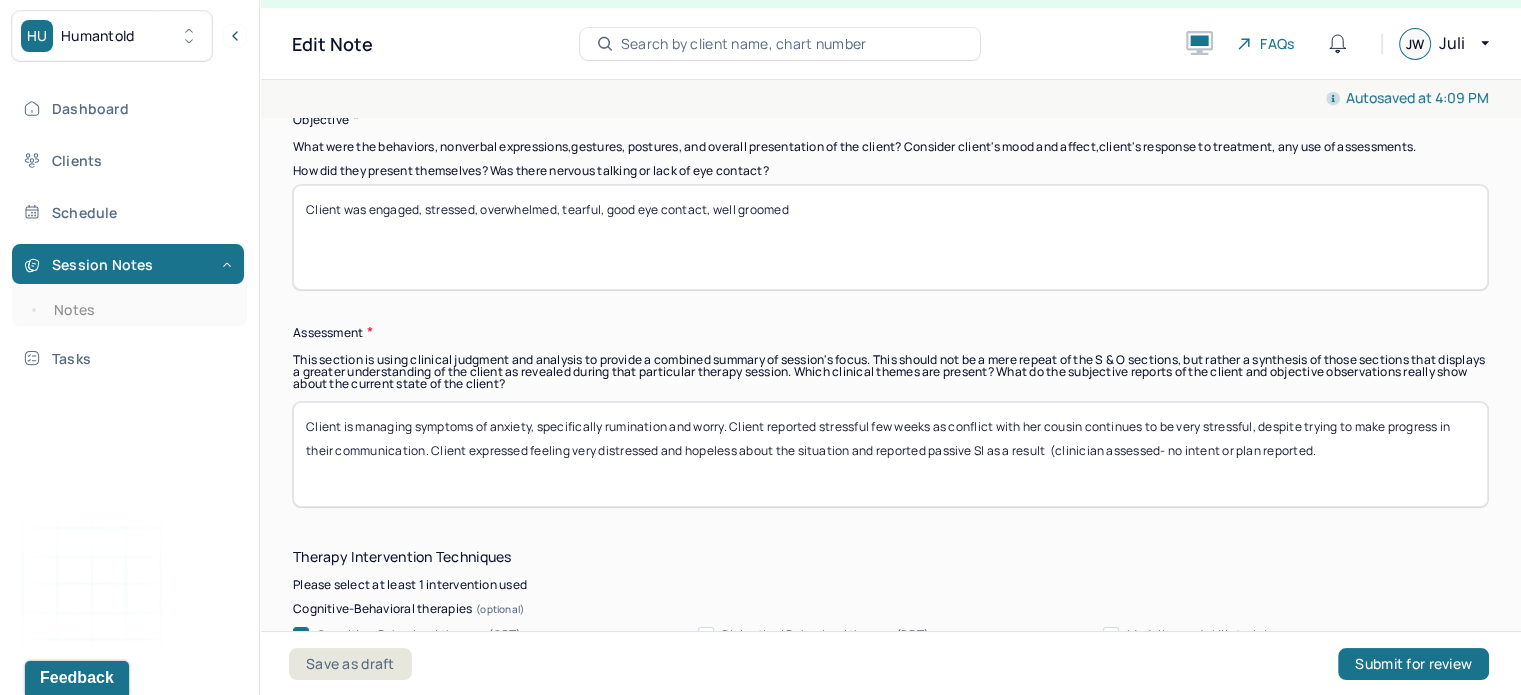 click on "Client is managing symptoms of anxiety, specifically rumination and worry. Client reported stressful few weeks as conflict with her cousin continues to be very stressful, despite trying to make progress in their communication. Client expressed feeling very distressed and hopeless about the situation and reported passive SI as a result, clinician assessed- no intent or plan reported." at bounding box center (890, 454) 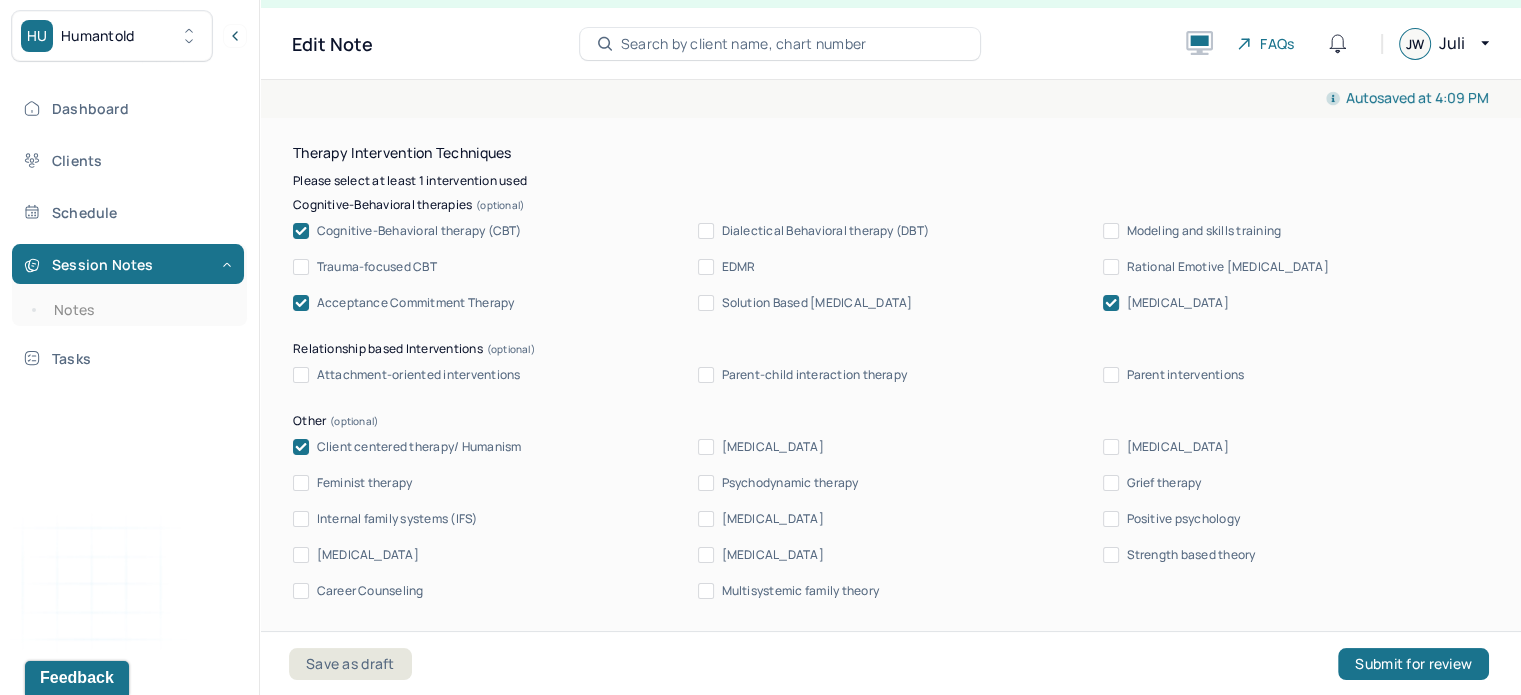 scroll, scrollTop: 2071, scrollLeft: 0, axis: vertical 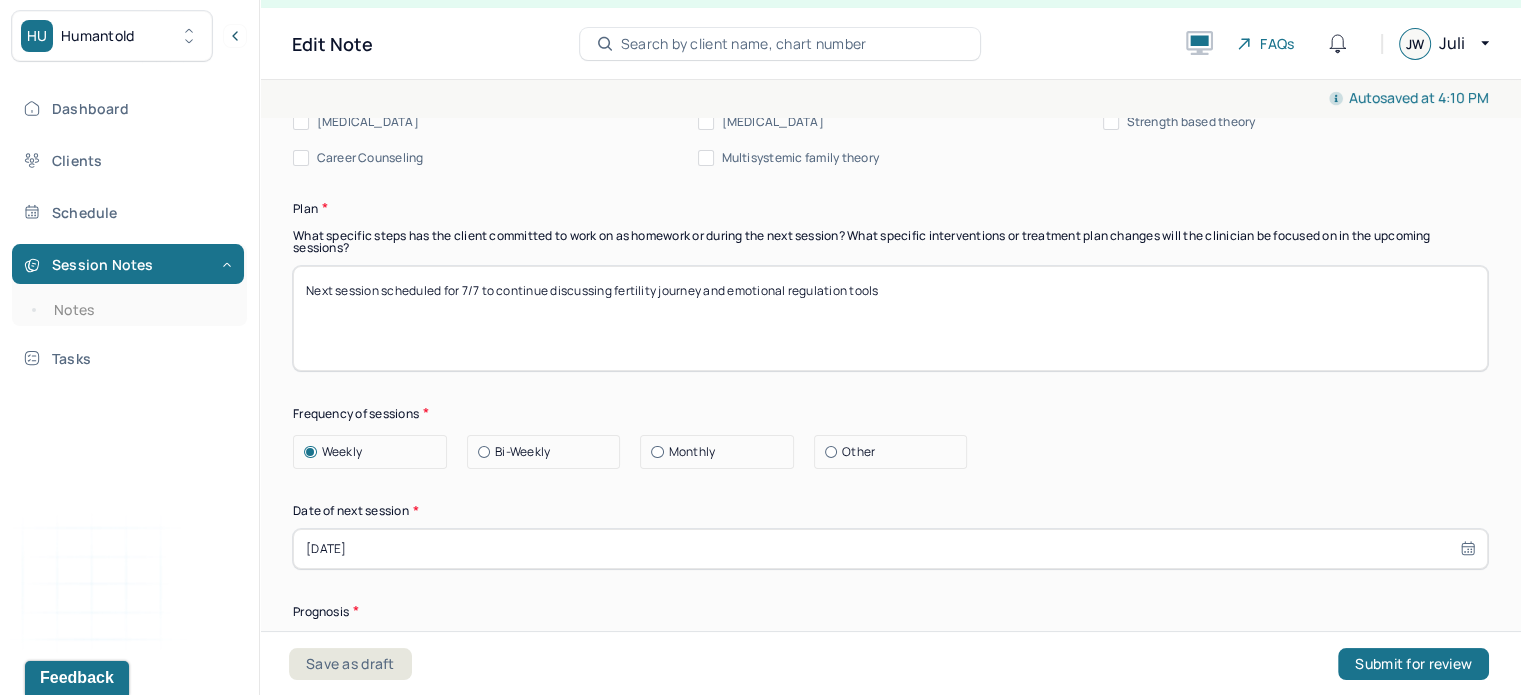 type on "Client is managing symptoms of anxiety, specifically rumination and worry. Client reported stressful few weeks as conflict with her cousin continues to be very stressful, despite trying to make progress in their communication. Client expressed feeling very distressed and hopeless about the situation and reported passive SI as a result  (clinician assessed- no intent or plan reported). Client and clinician worked towards more acceptance of current situation. Client also reflected on current pressure around getting pregnant and comparing herself to others." 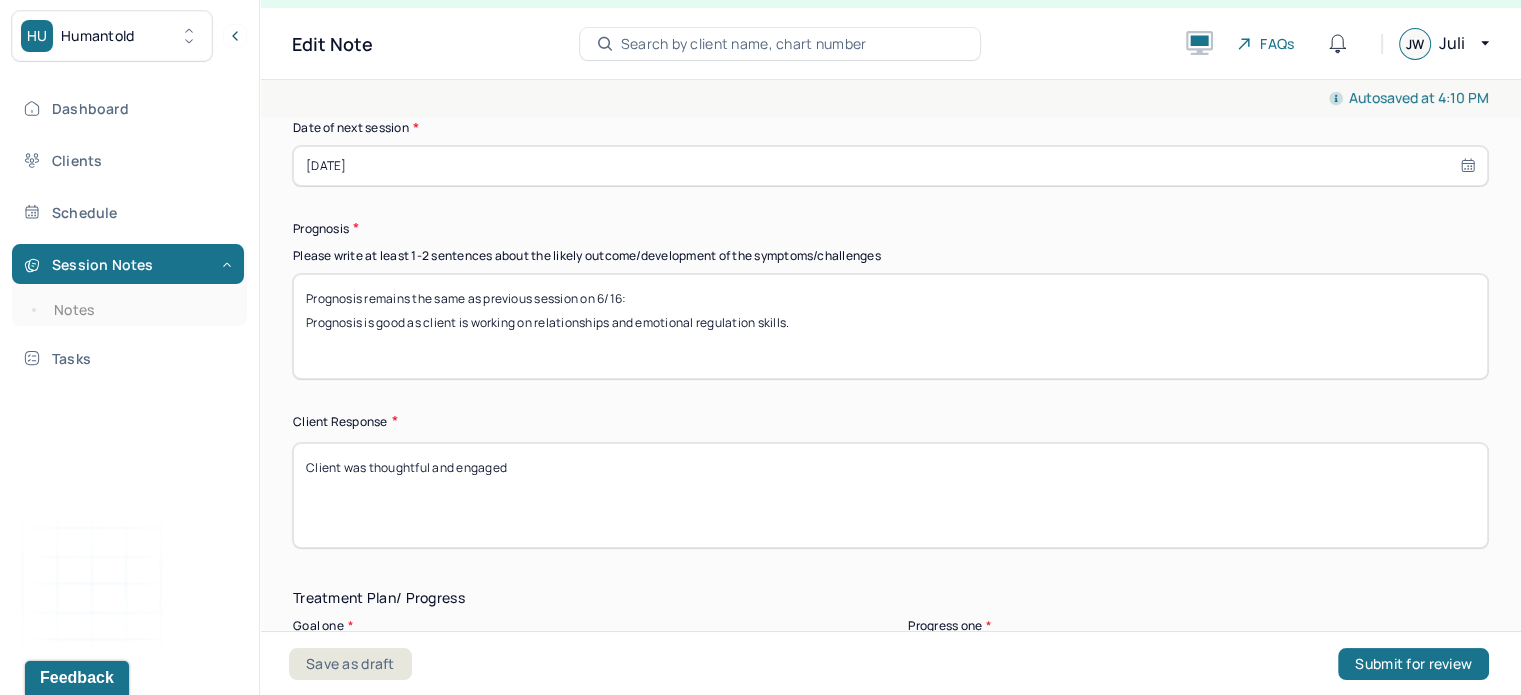 scroll, scrollTop: 2884, scrollLeft: 0, axis: vertical 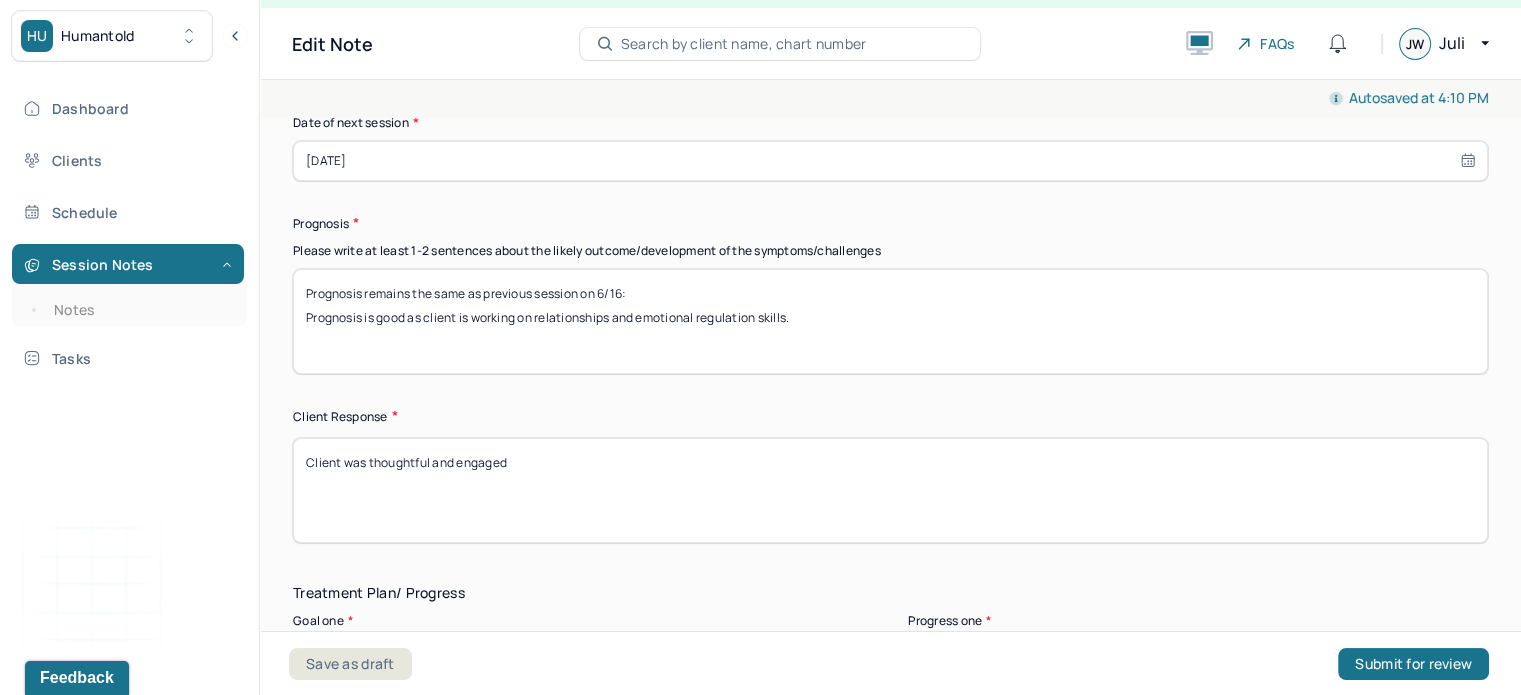 type on "Next session scheduled for 7/14 to continue discussing distress around familial conflict and fertility journey" 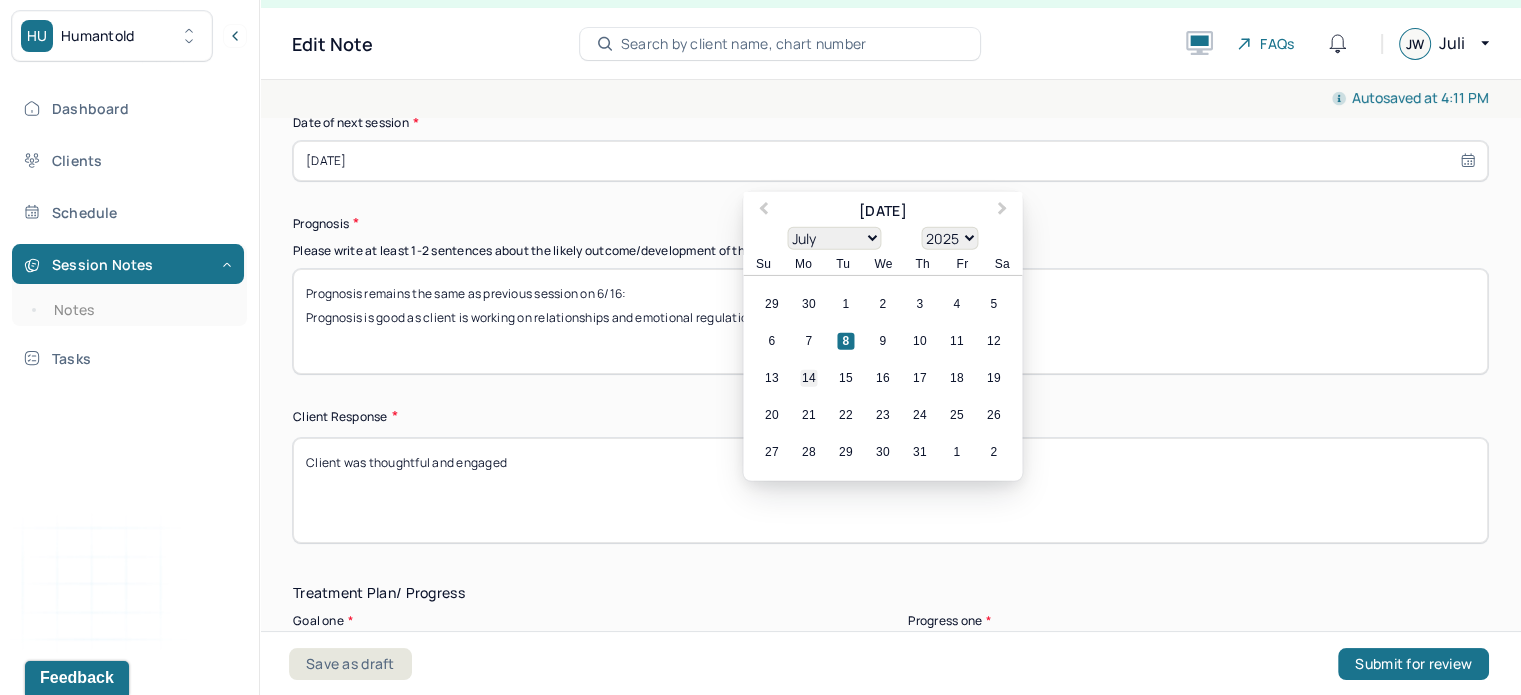 click on "14" at bounding box center (808, 377) 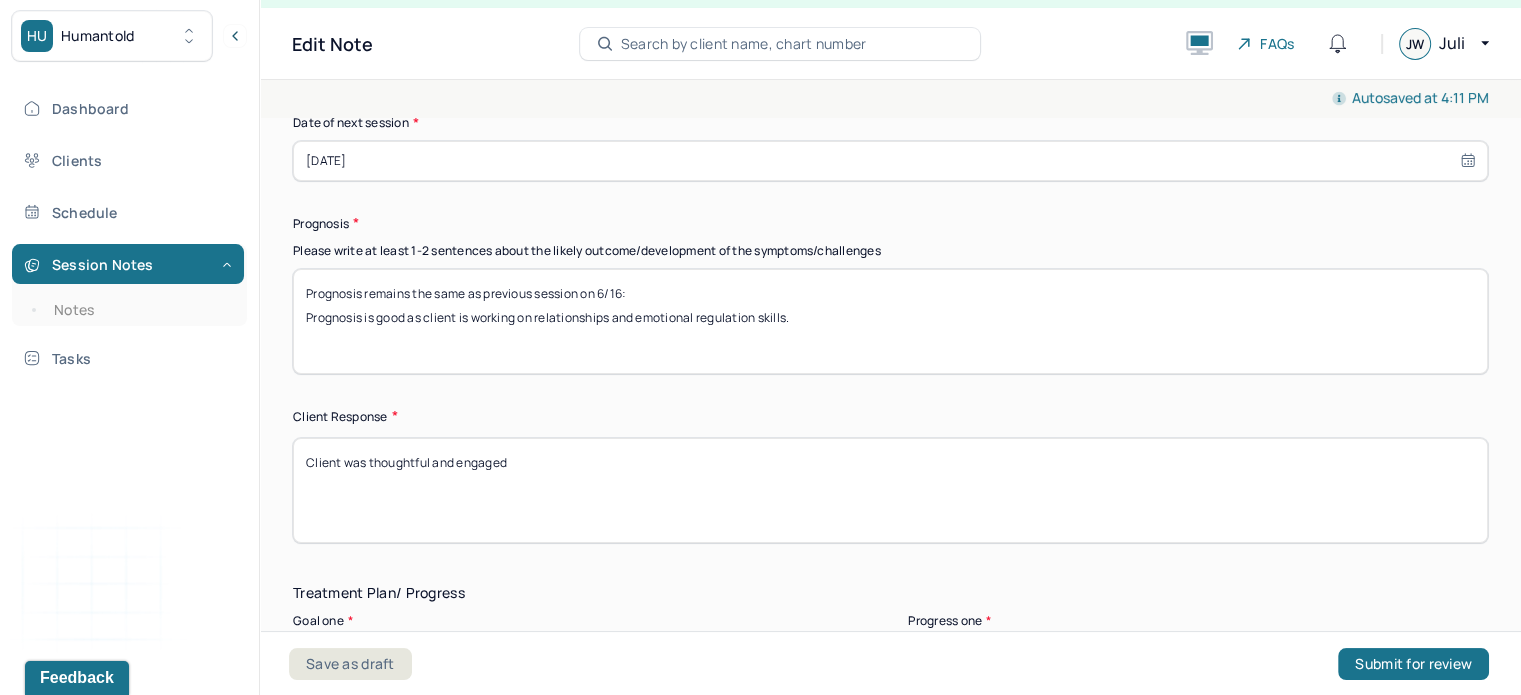 drag, startPoint x: 844, startPoint y: 322, endPoint x: 369, endPoint y: 302, distance: 475.42087 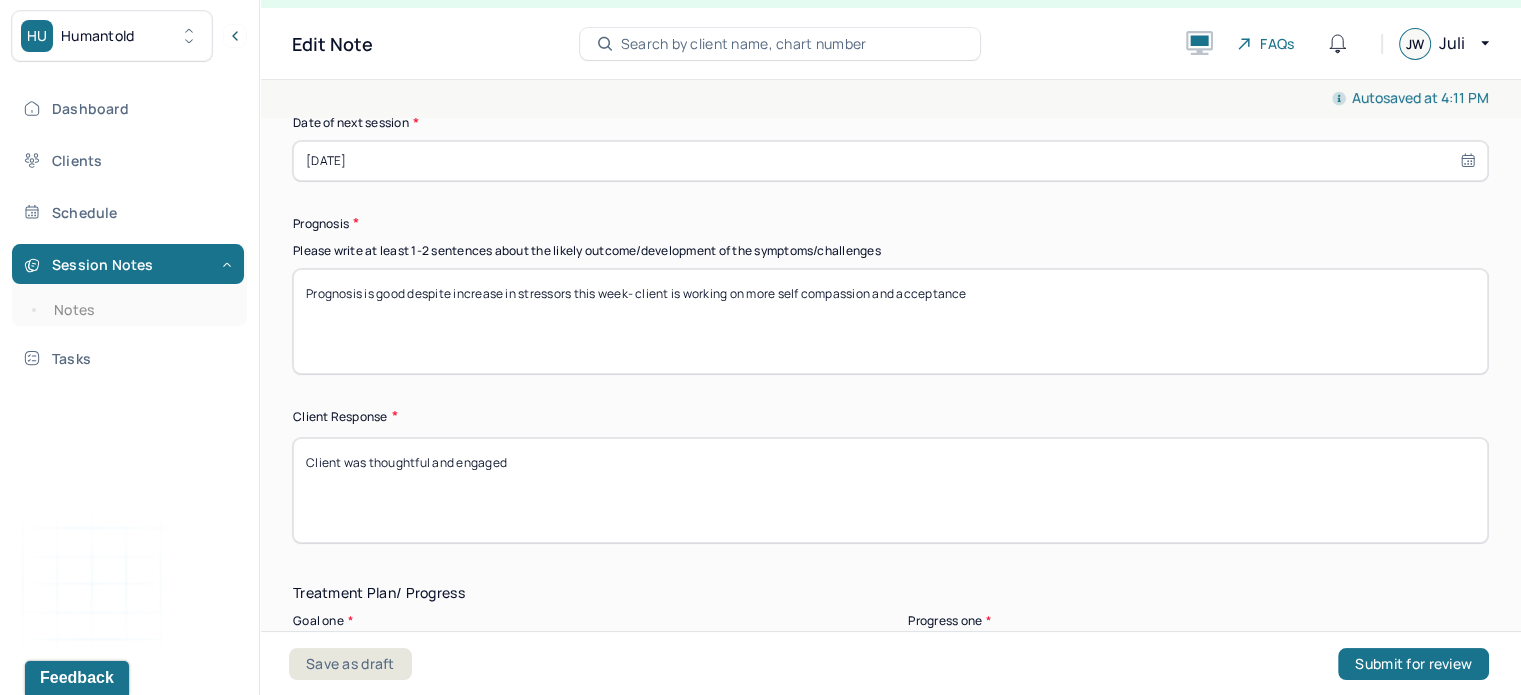 type on "Prognosis is good despite increase in stressors this week- client is working on more self compassion and acceptance" 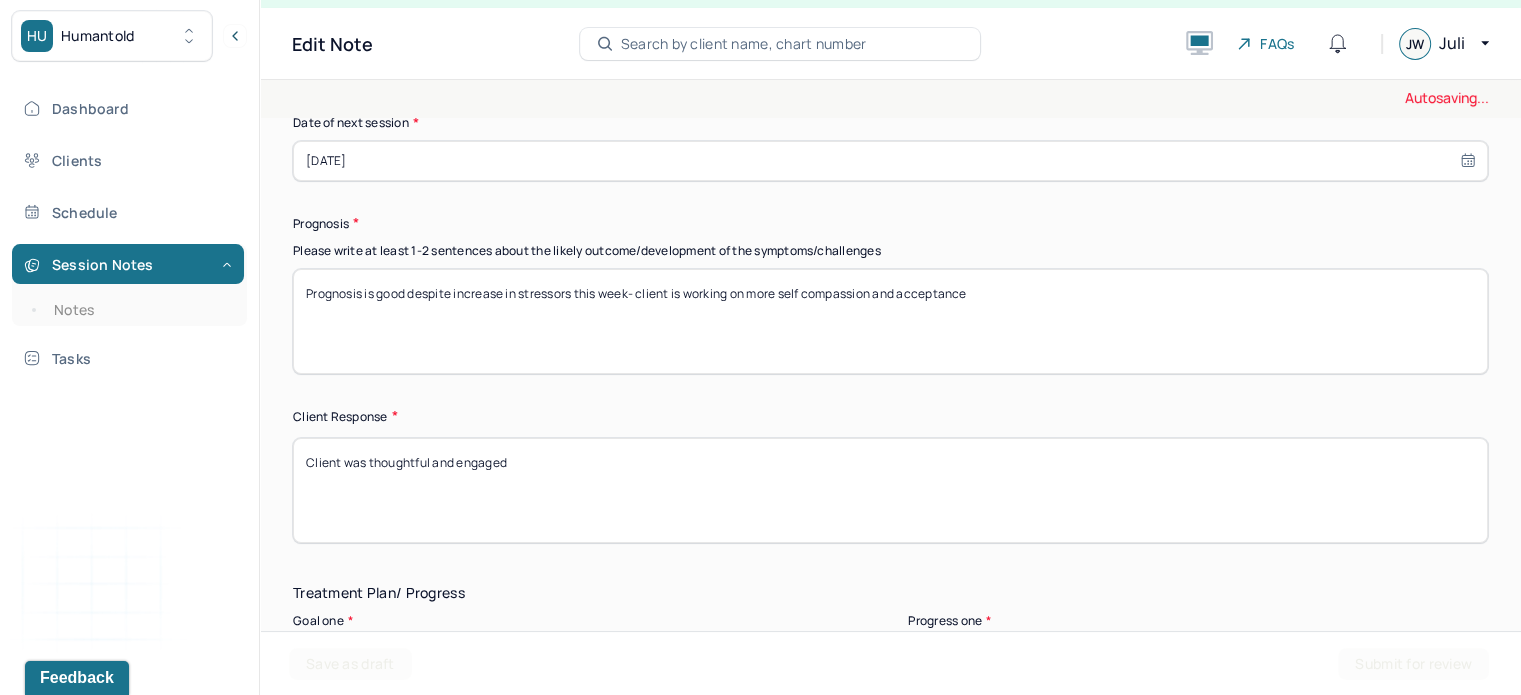 drag, startPoint x: 584, startPoint y: 452, endPoint x: 368, endPoint y: 464, distance: 216.33308 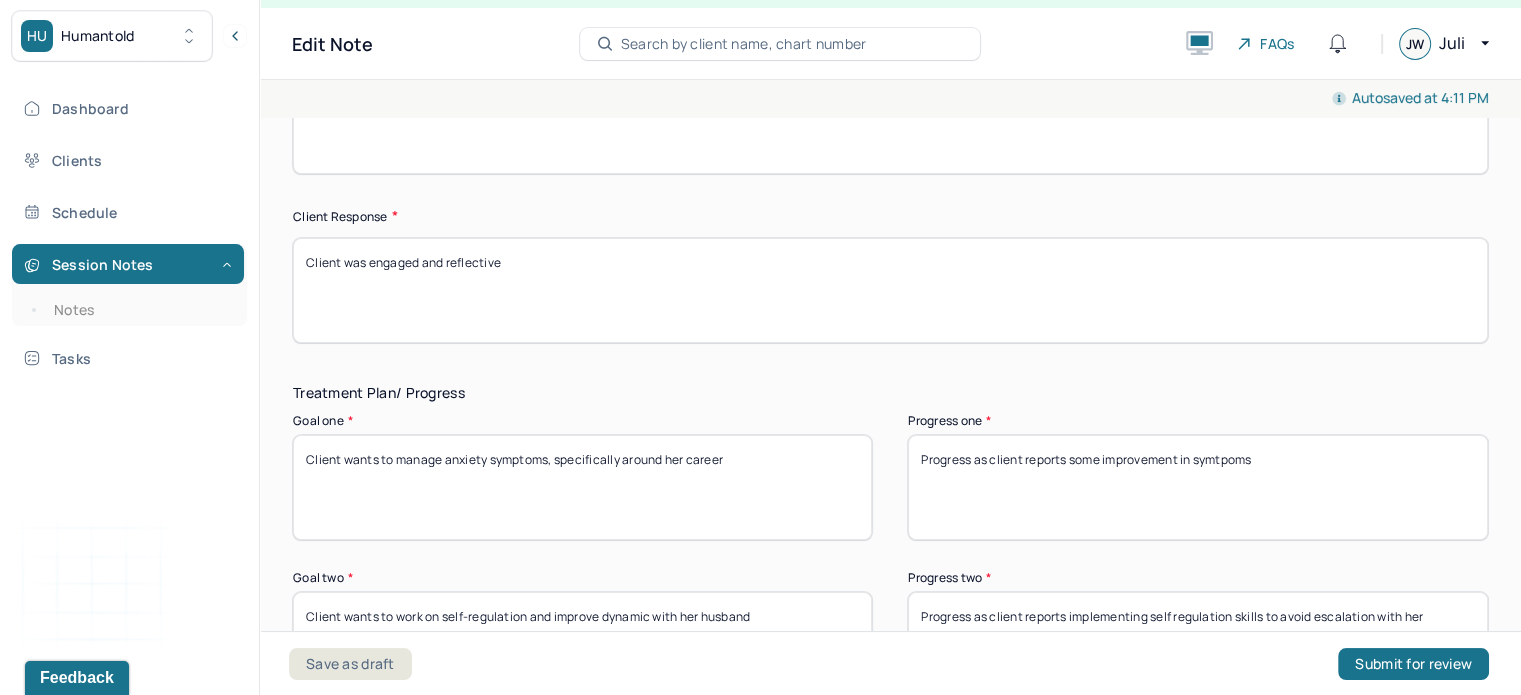 scroll, scrollTop: 3090, scrollLeft: 0, axis: vertical 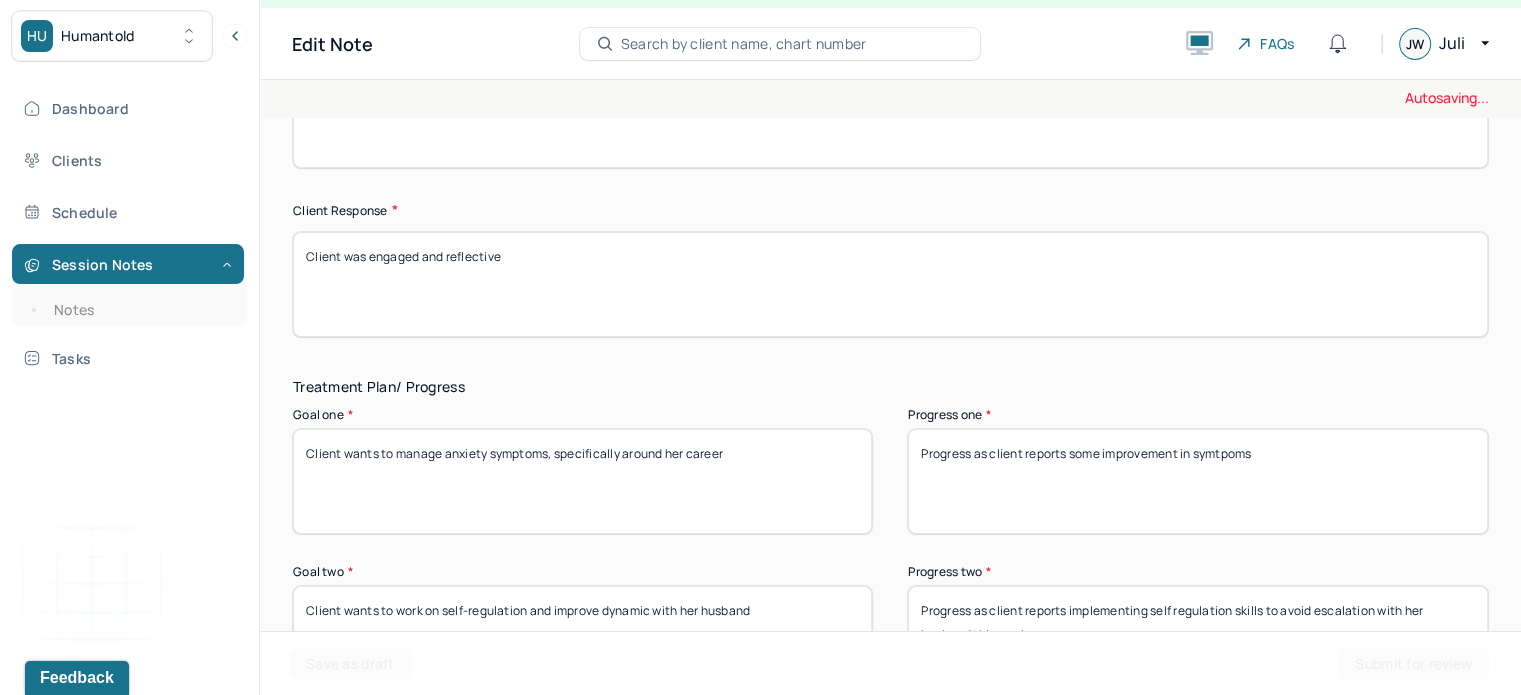 type on "Client was engaged and reflective" 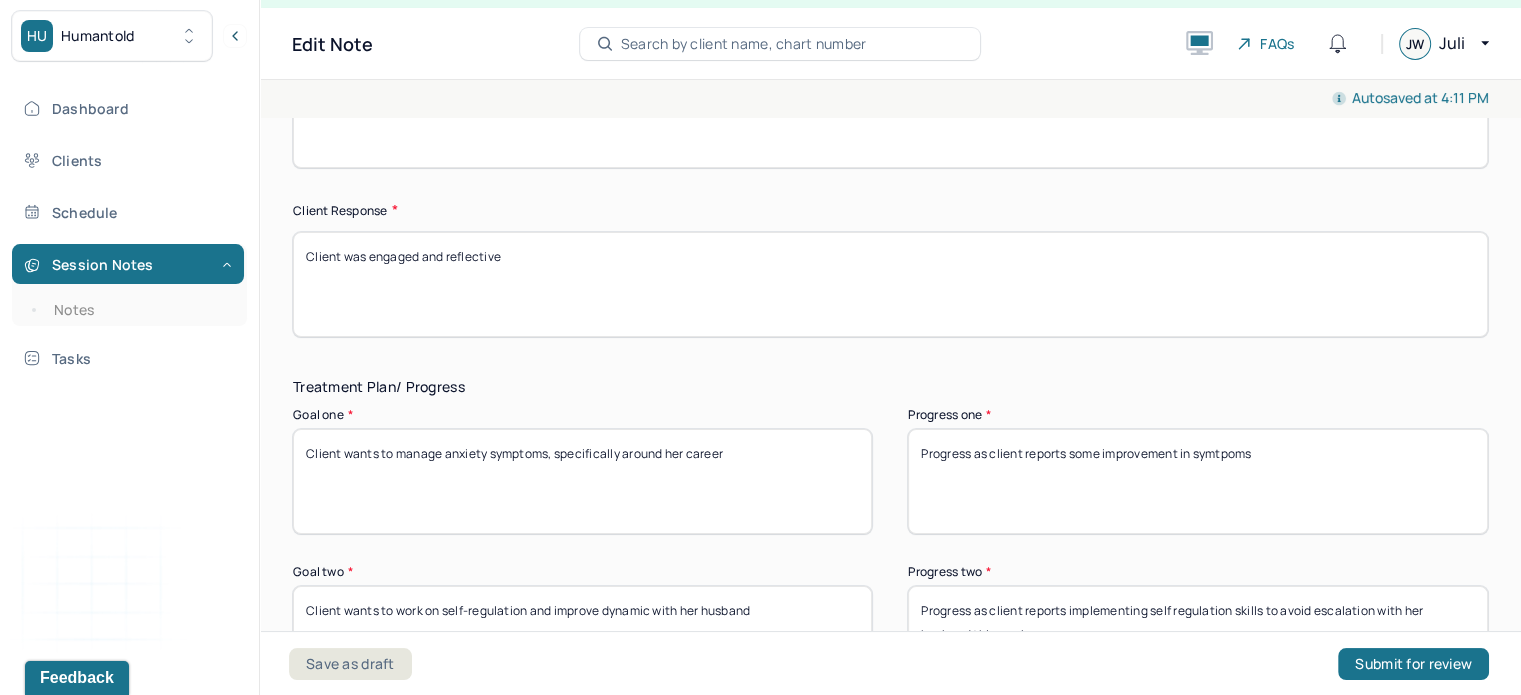 drag, startPoint x: 1261, startPoint y: 468, endPoint x: 802, endPoint y: 496, distance: 459.85324 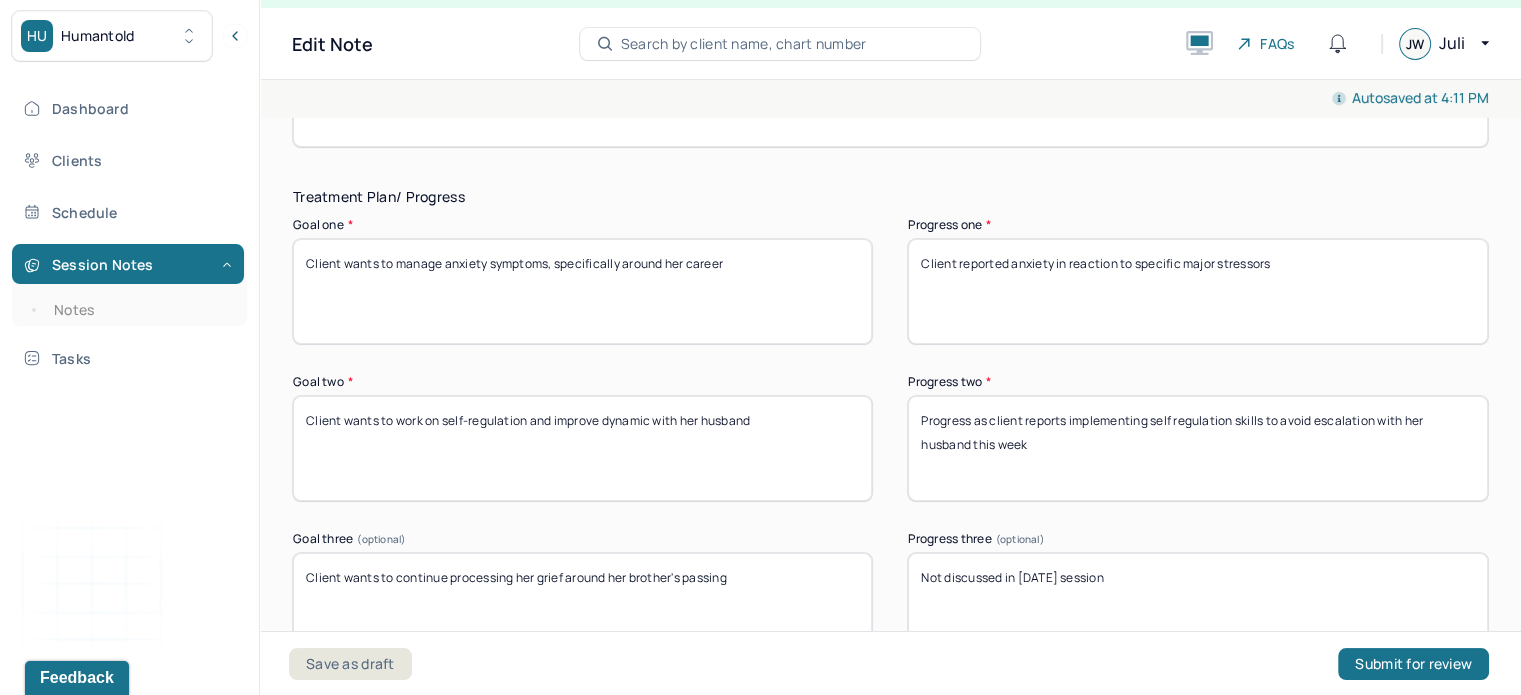 scroll, scrollTop: 3283, scrollLeft: 0, axis: vertical 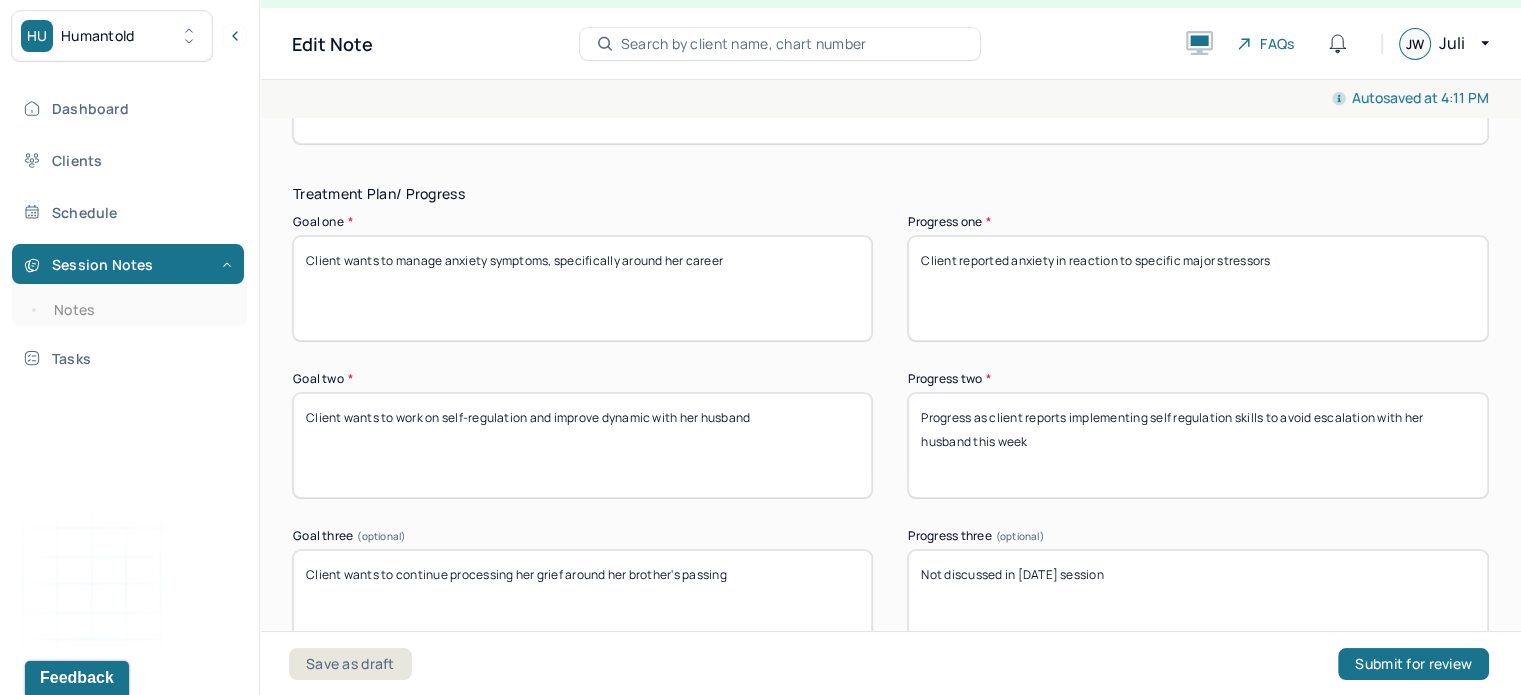 type on "Client reported anxiety in reaction to specific major stressors" 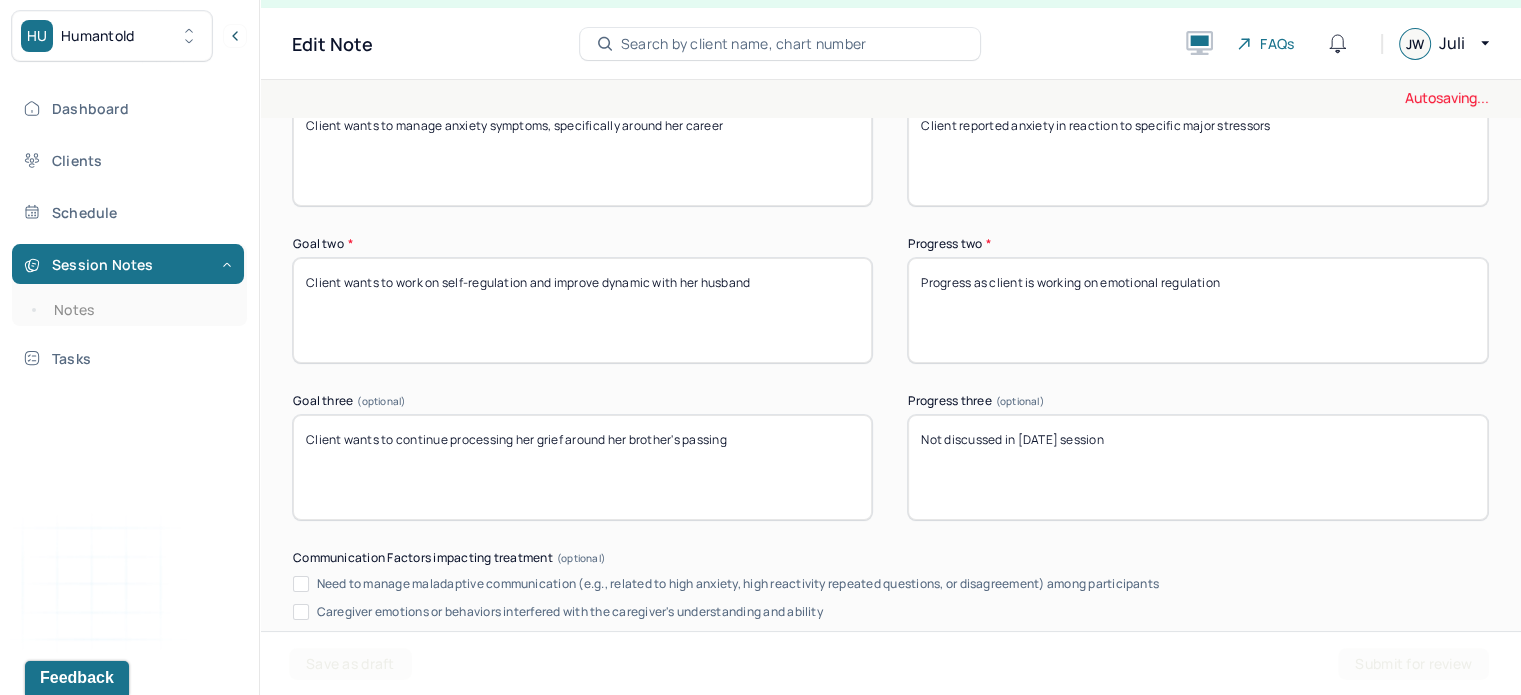 scroll, scrollTop: 3956, scrollLeft: 0, axis: vertical 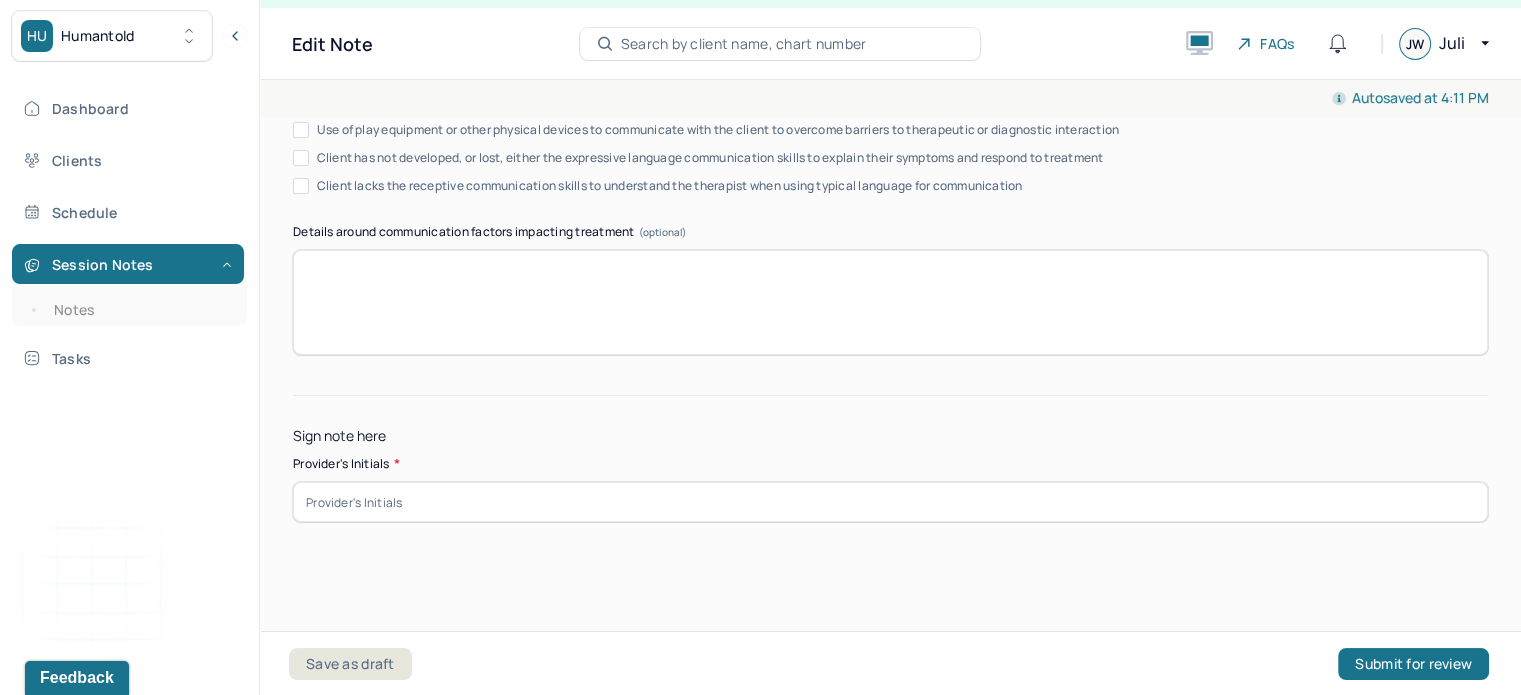 type on "Progress as client is working on emotional regulation" 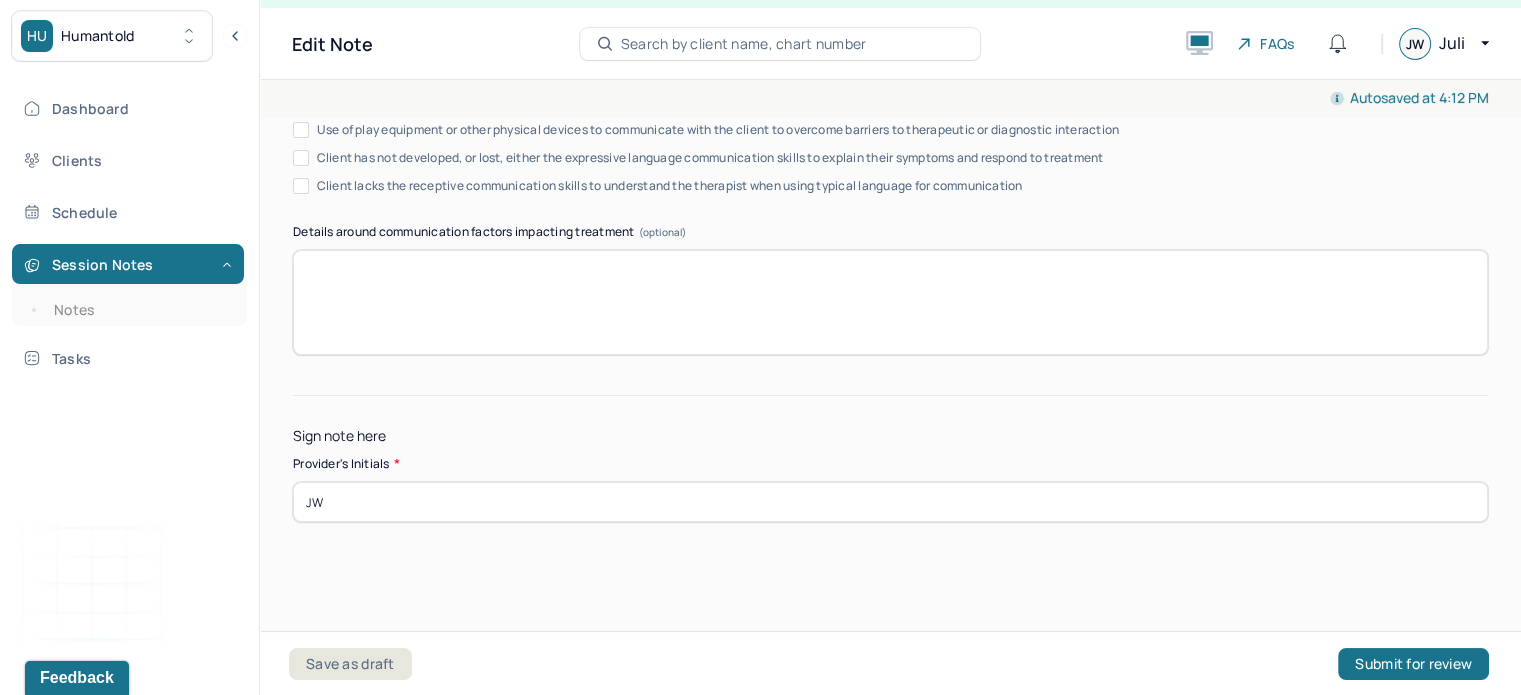 type on "JW" 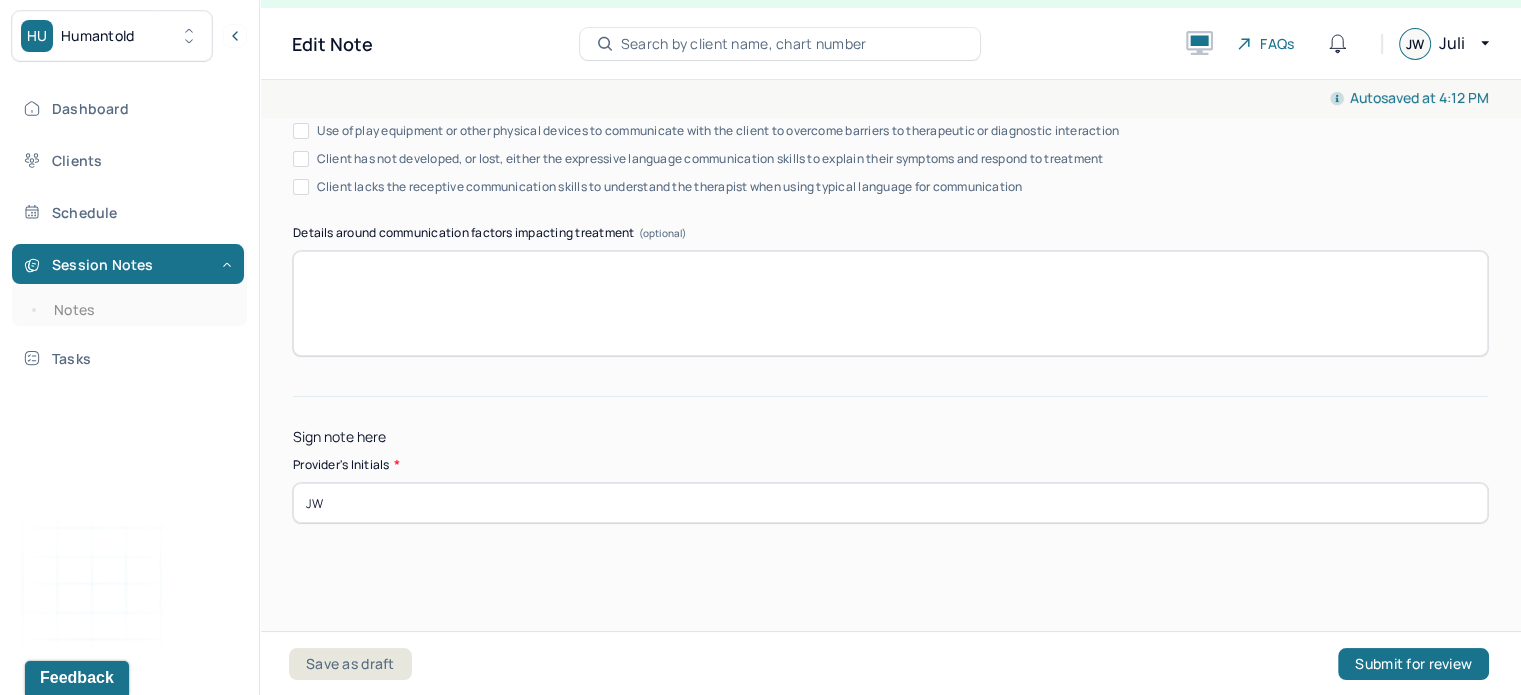 scroll, scrollTop: 3956, scrollLeft: 0, axis: vertical 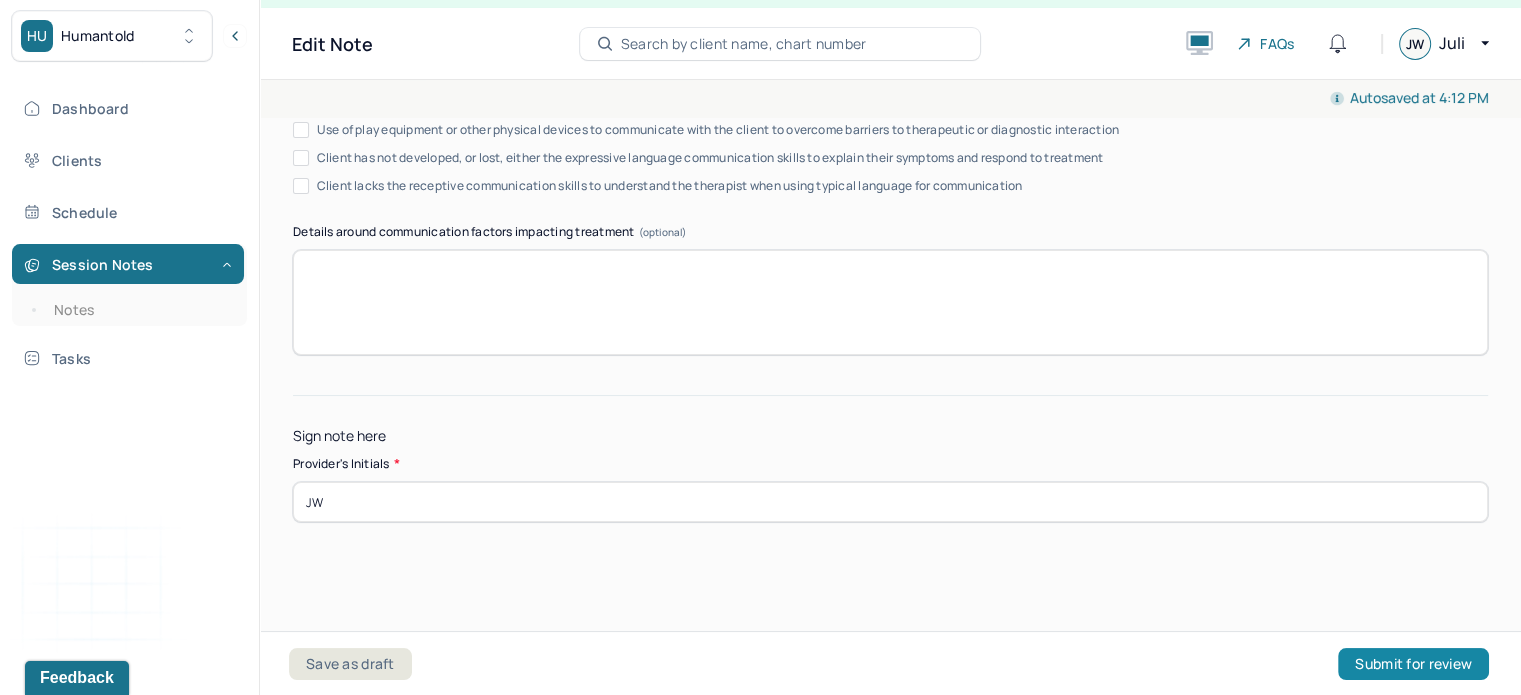 click on "Submit for review" at bounding box center (1413, 664) 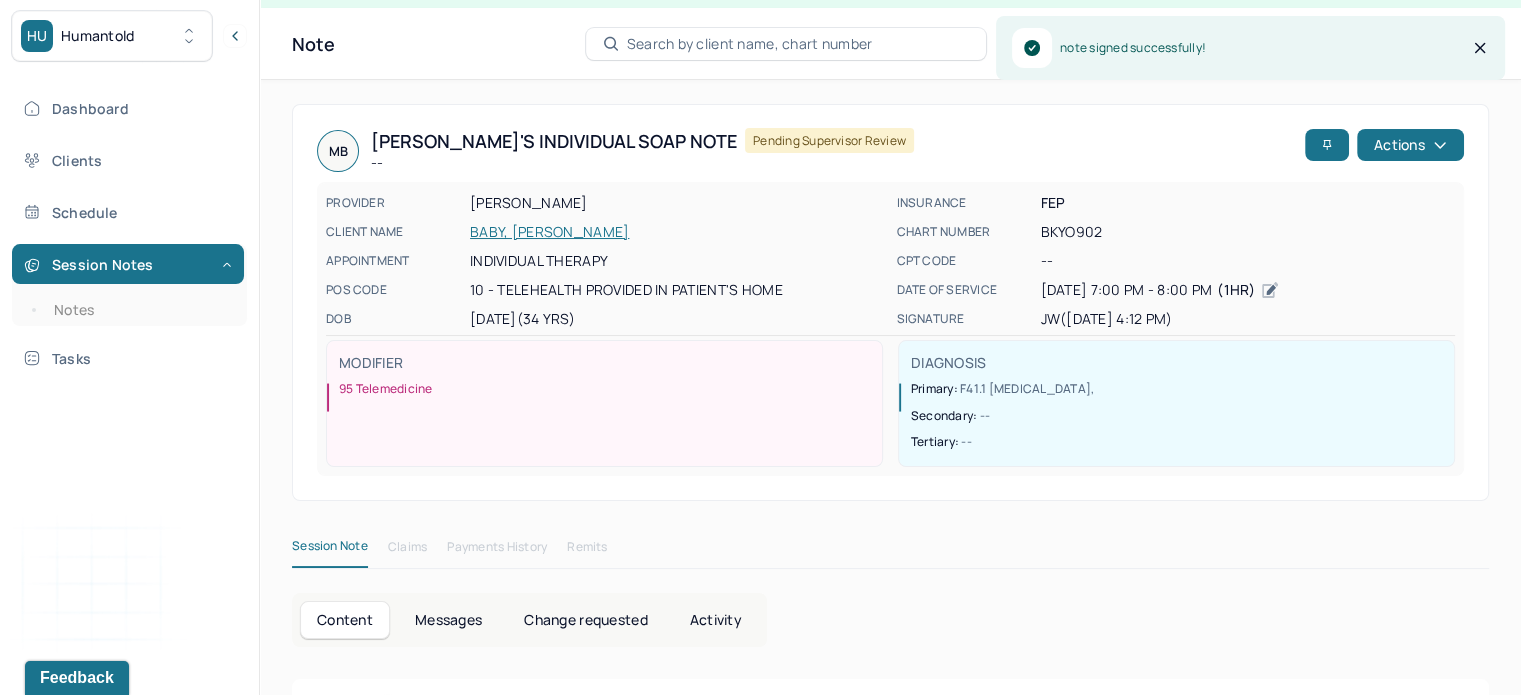 click on "Dashboard Clients Schedule Session Notes Notes Tasks" at bounding box center [129, 233] 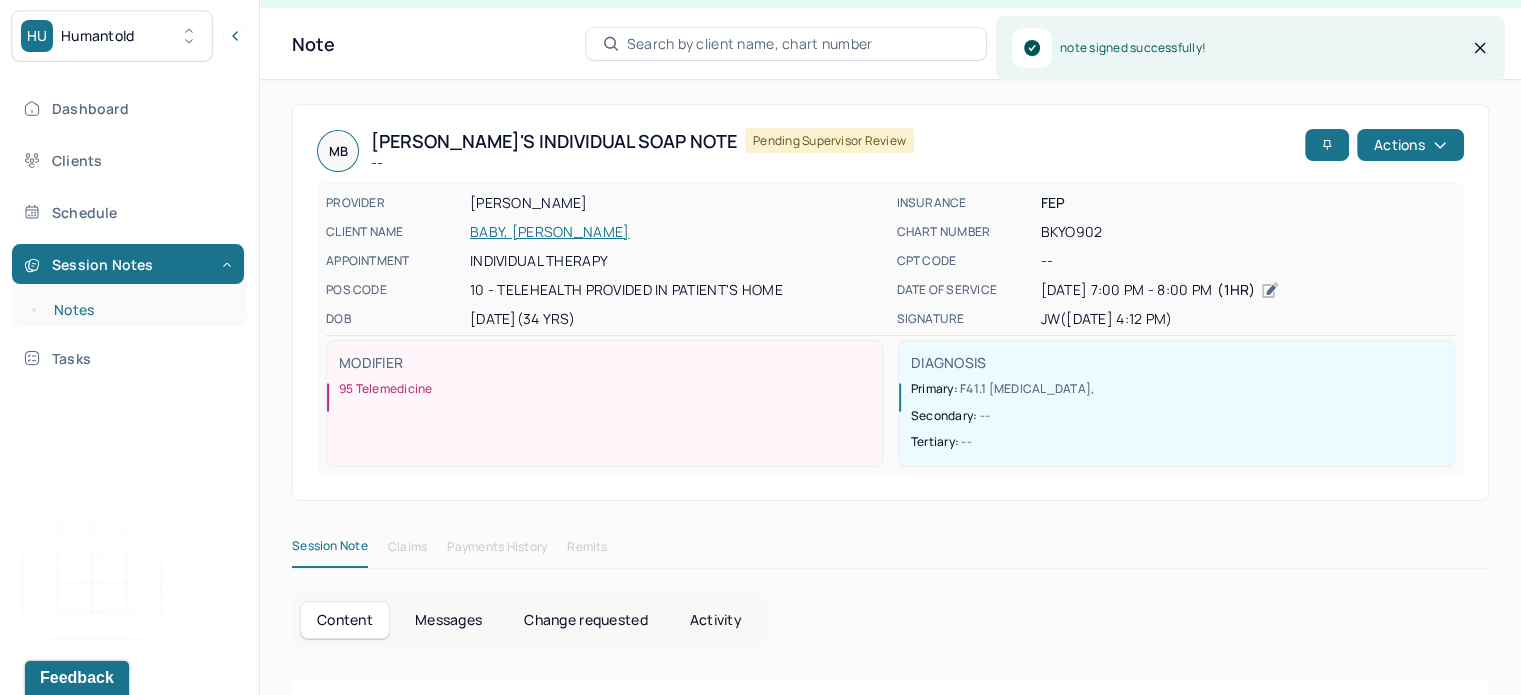 click on "Notes" at bounding box center [139, 310] 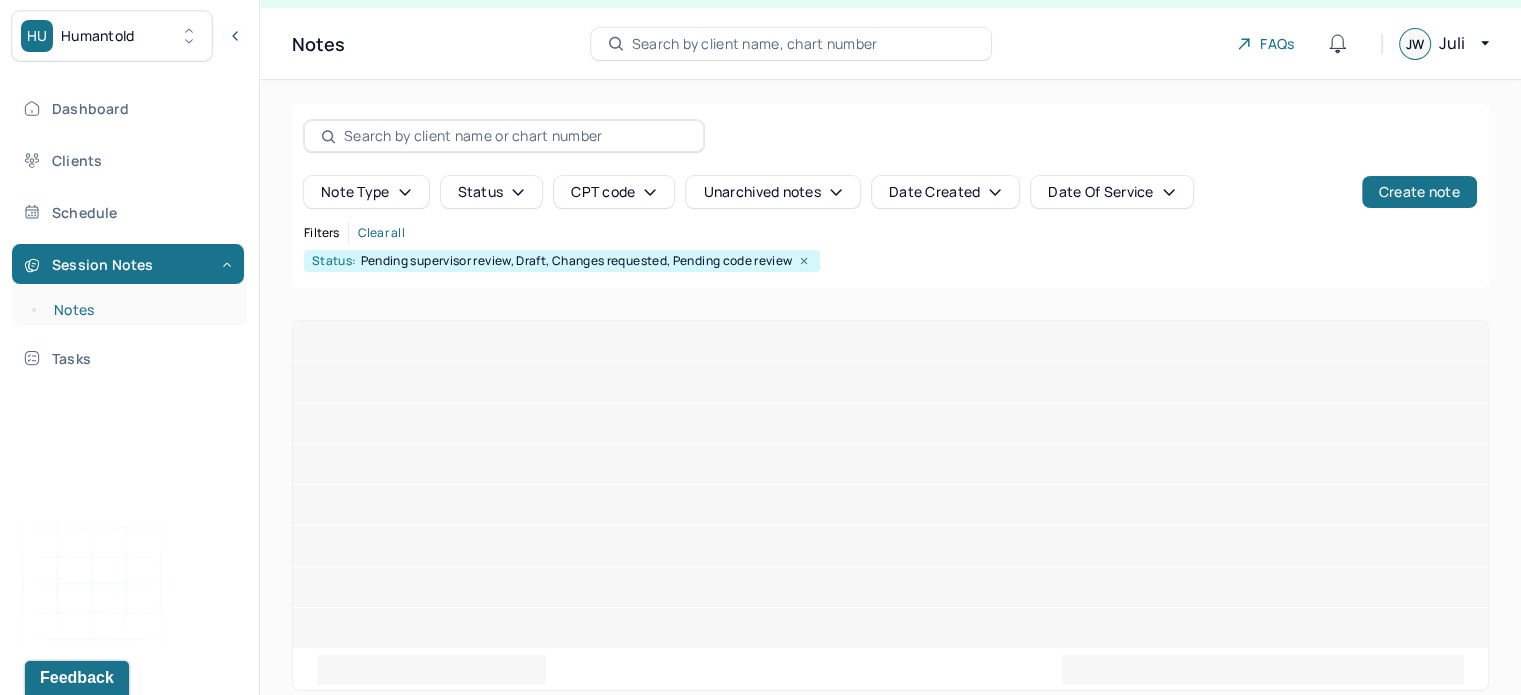 scroll, scrollTop: 0, scrollLeft: 0, axis: both 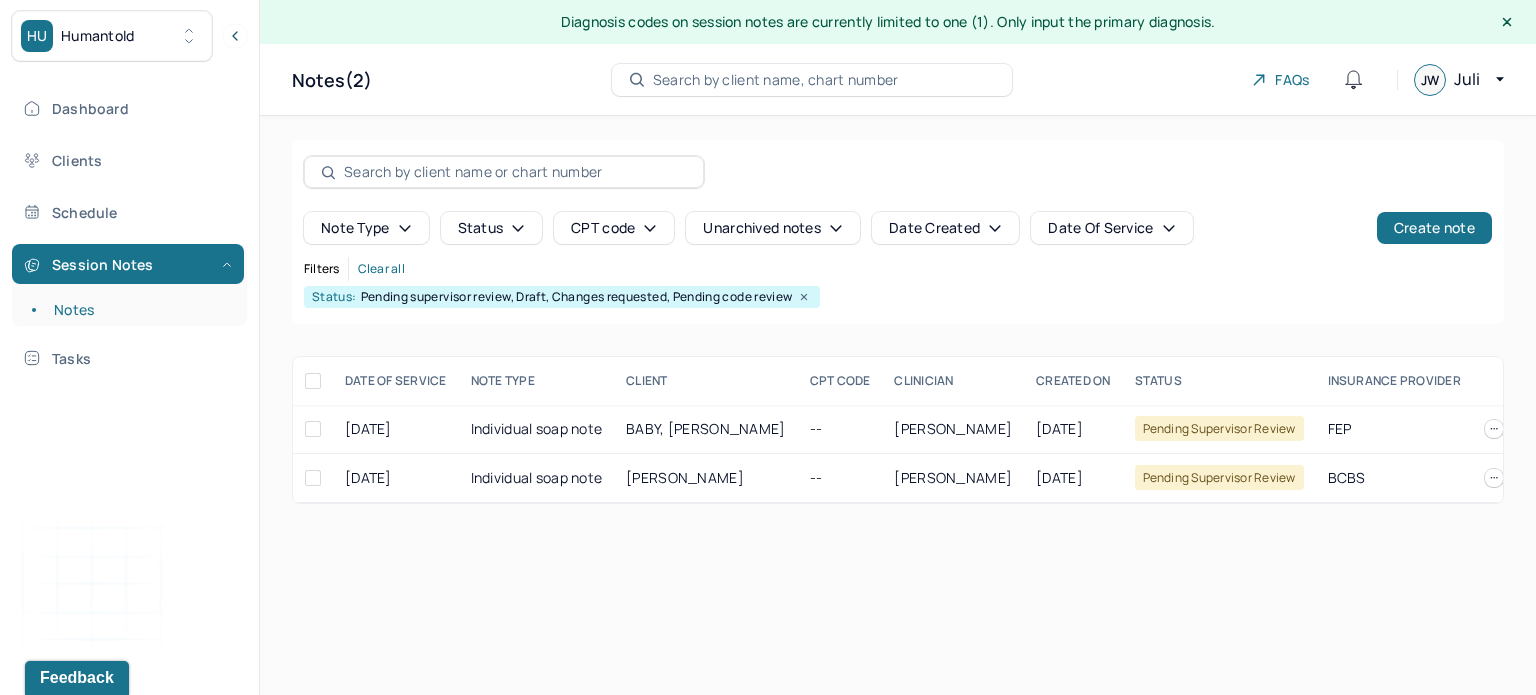 click on "Dashboard Clients Schedule Session Notes Notes Tasks" at bounding box center (129, 233) 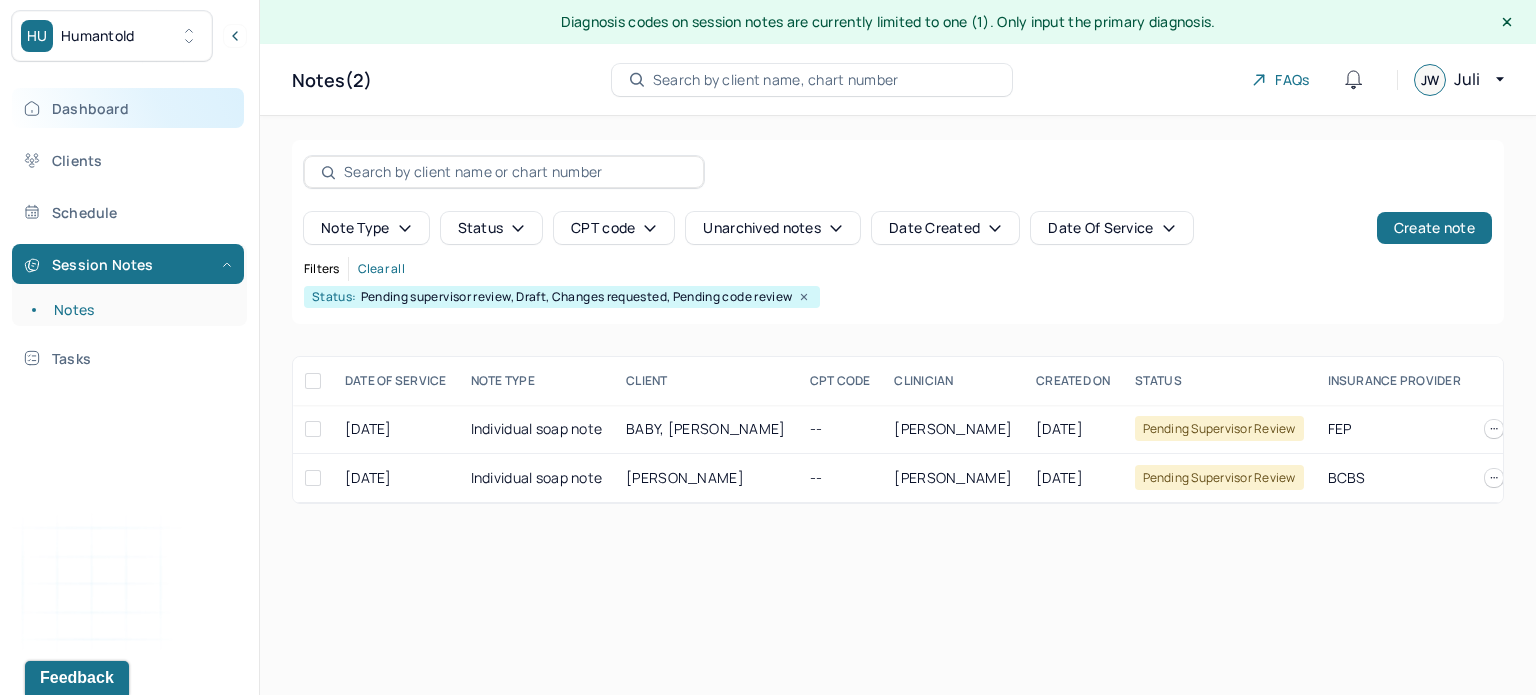 click on "Dashboard" at bounding box center [128, 108] 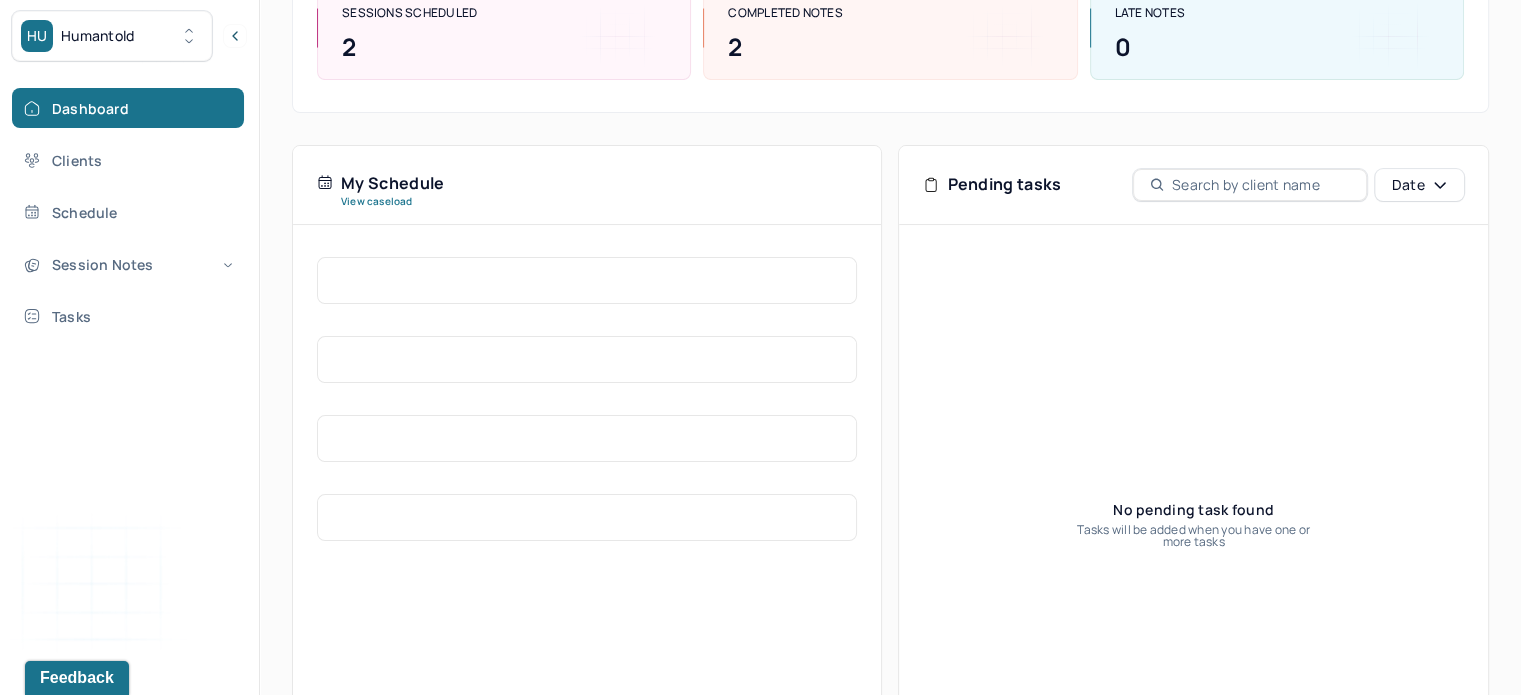 scroll, scrollTop: 0, scrollLeft: 0, axis: both 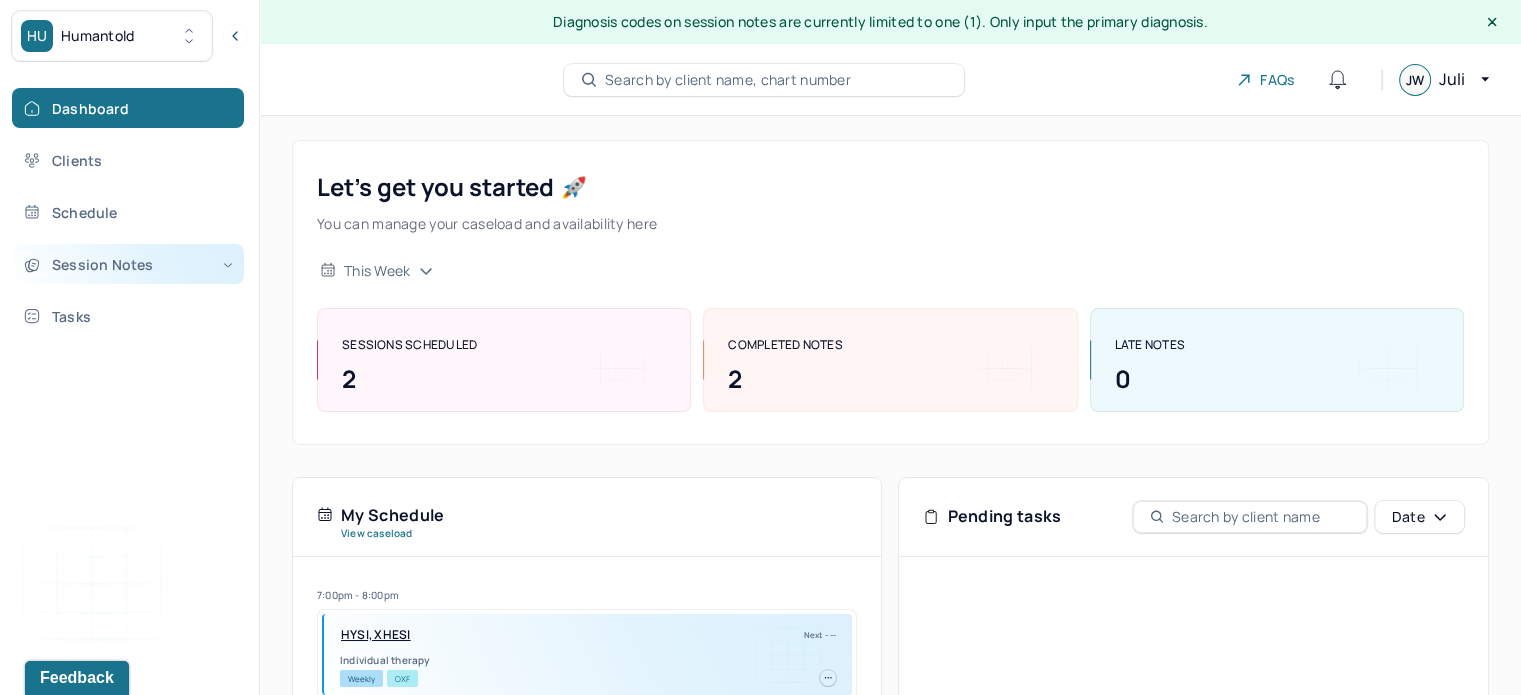 click on "Session Notes" at bounding box center [128, 264] 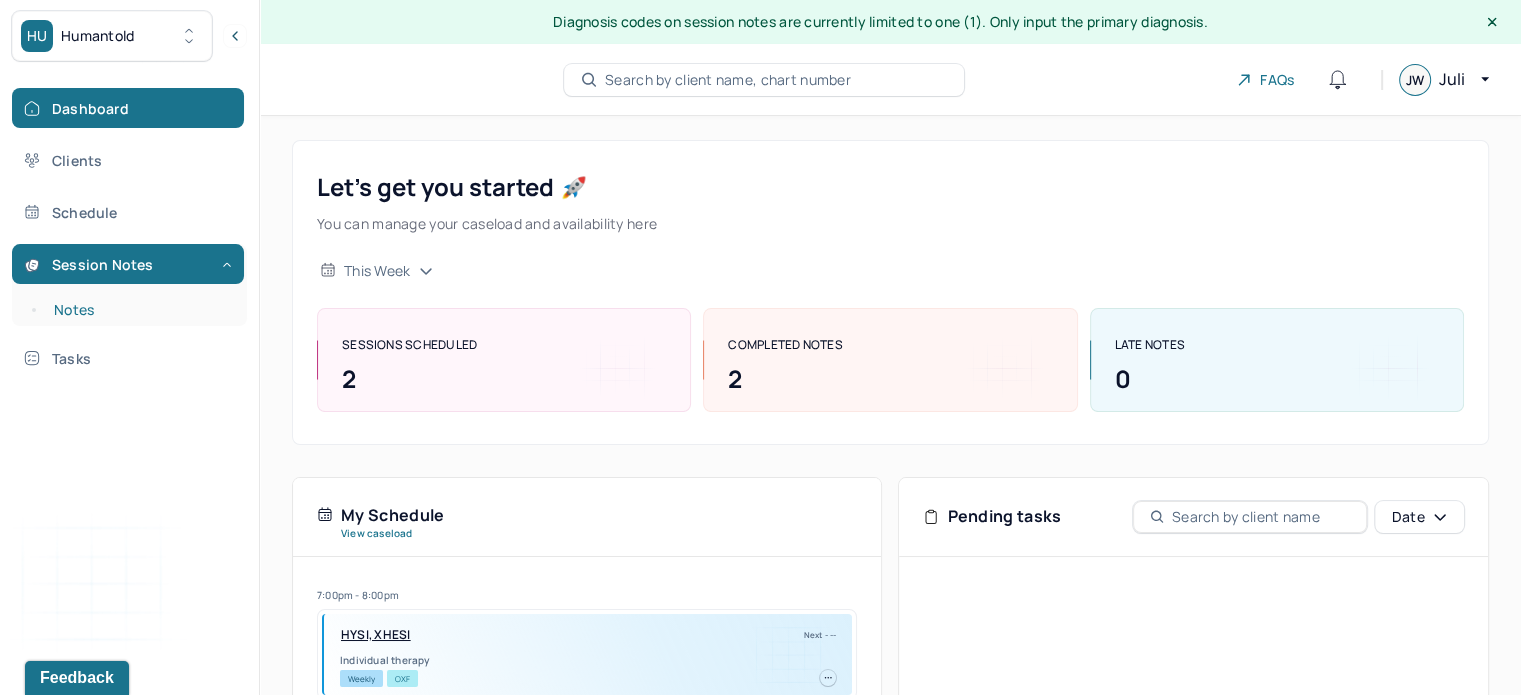 click on "Notes" at bounding box center [139, 310] 